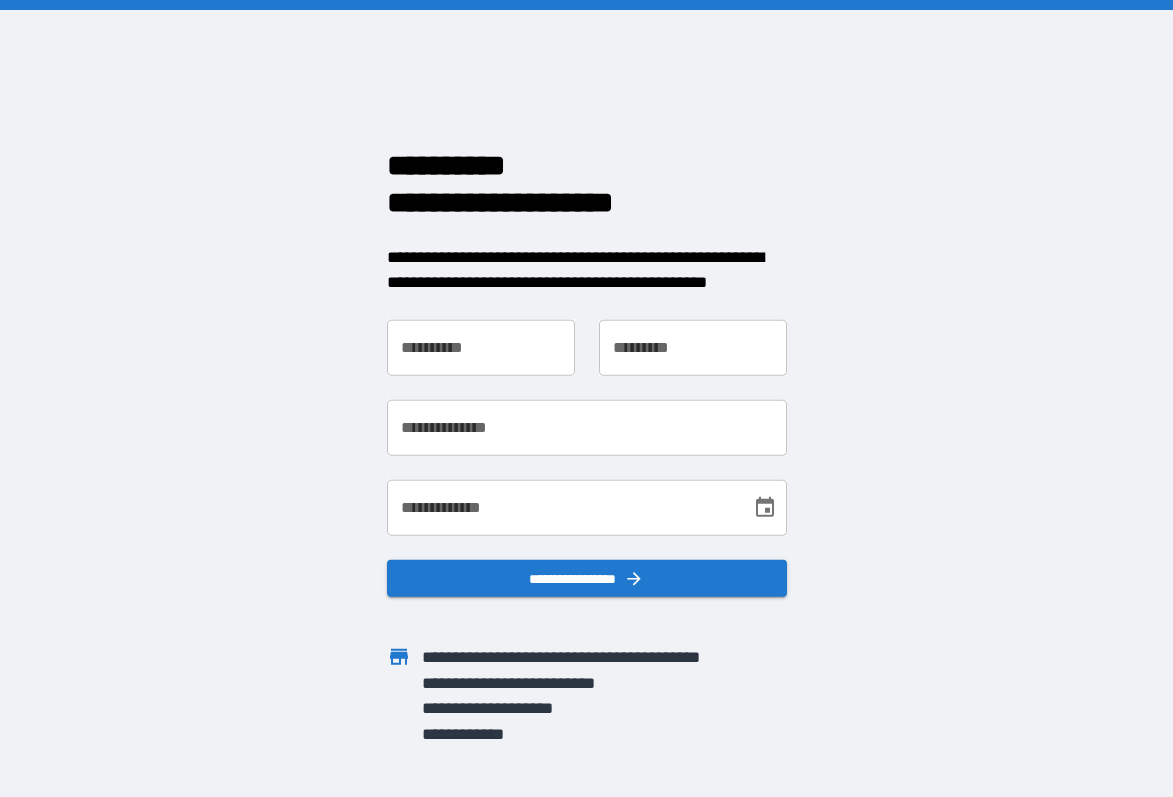 scroll, scrollTop: 0, scrollLeft: 0, axis: both 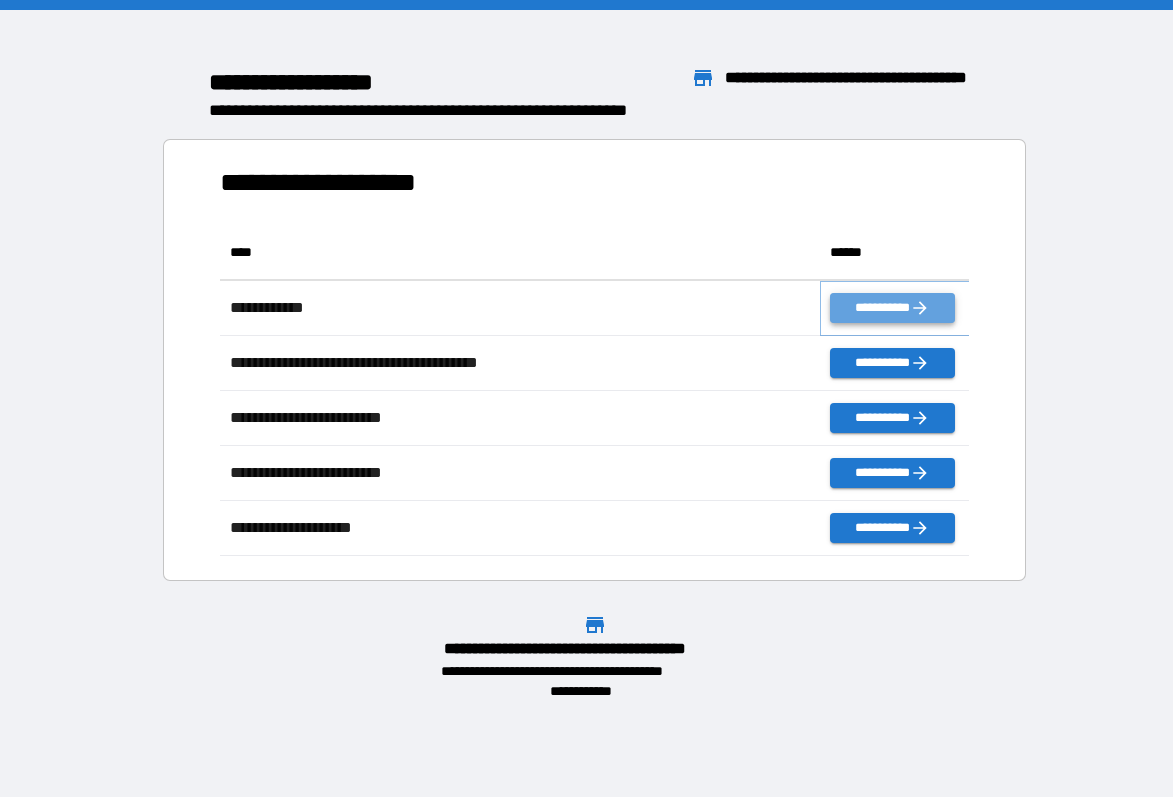 click on "**********" at bounding box center (892, 308) 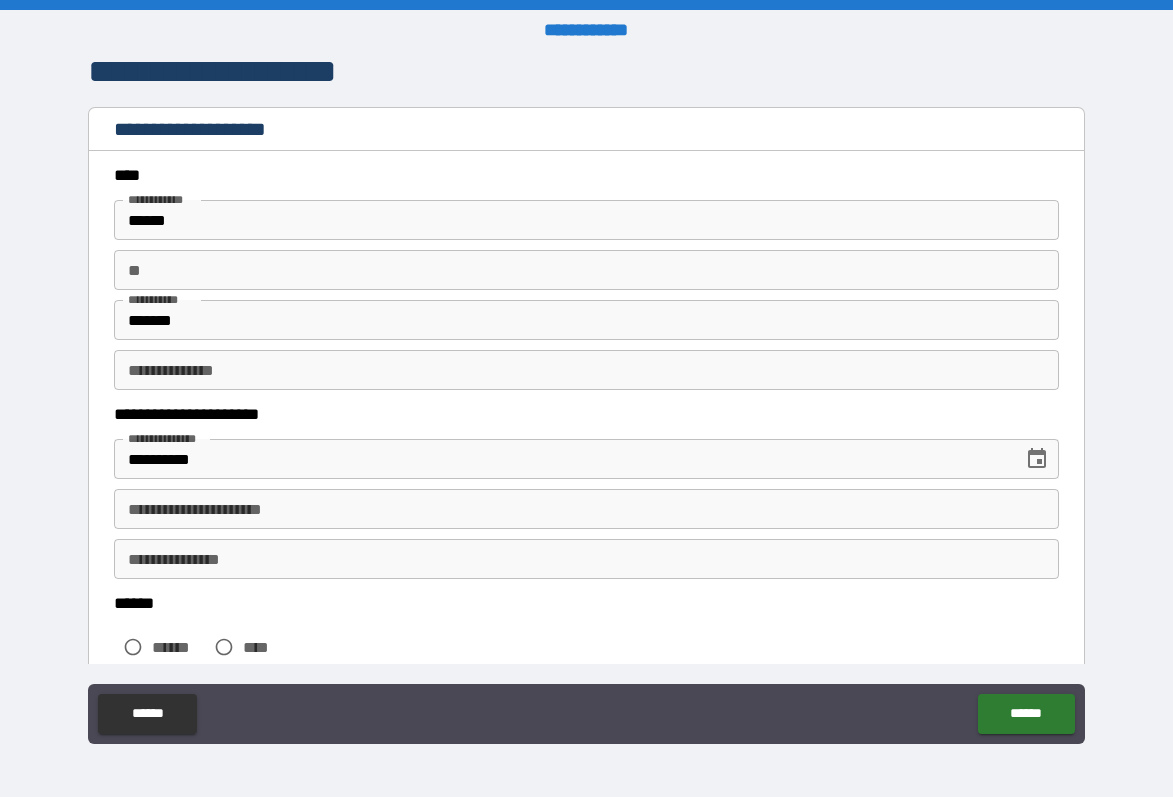 click on "****" at bounding box center [261, 647] 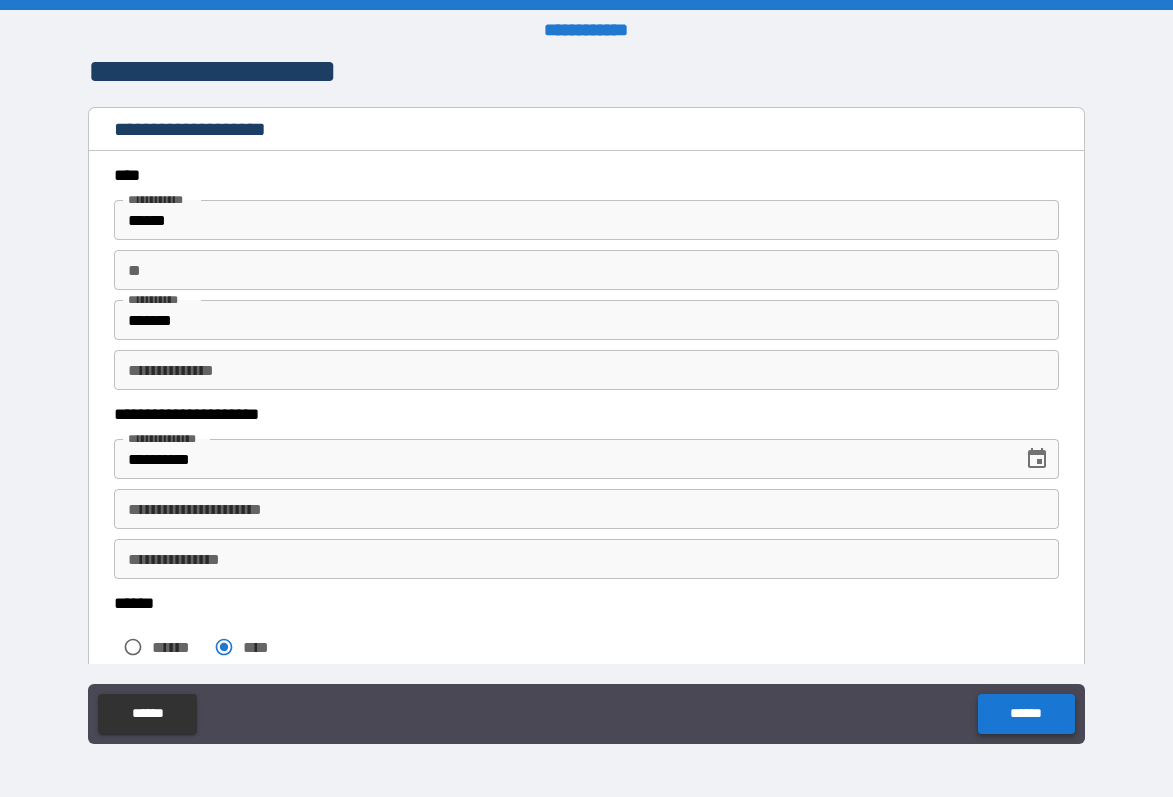 click on "******" at bounding box center (1026, 714) 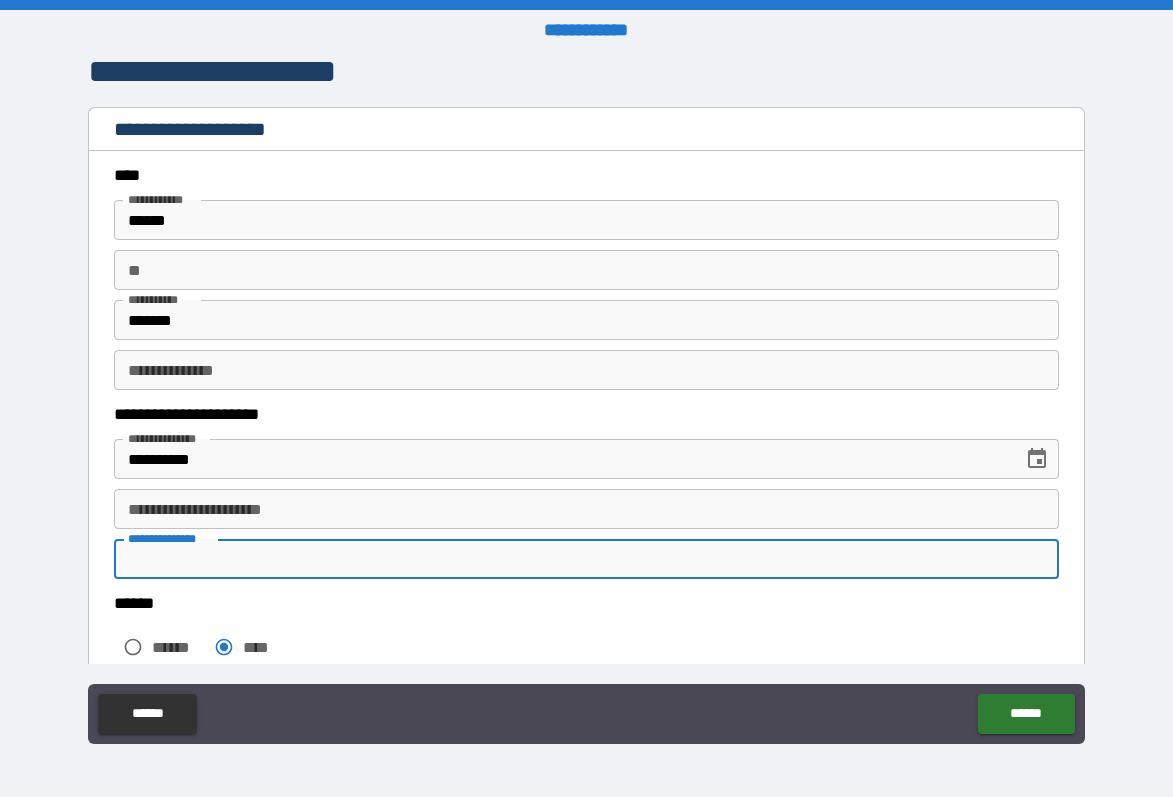 click on "**********" at bounding box center (586, 559) 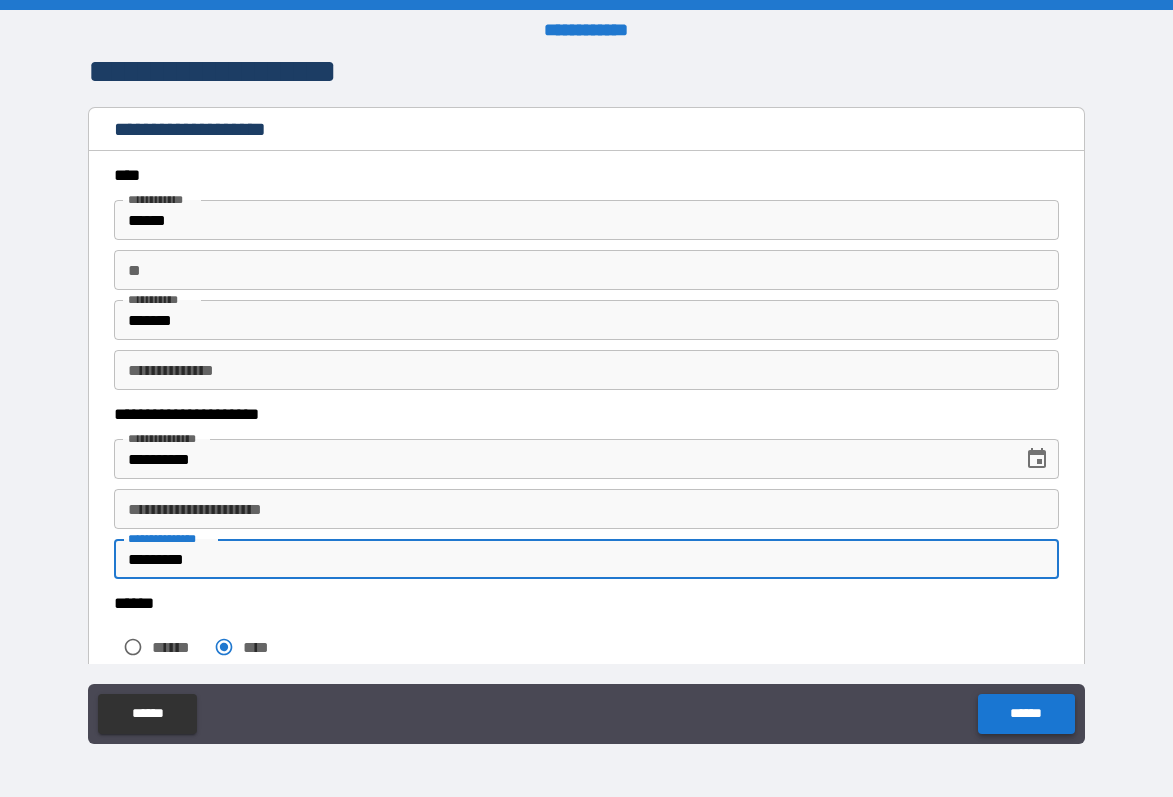 type on "*********" 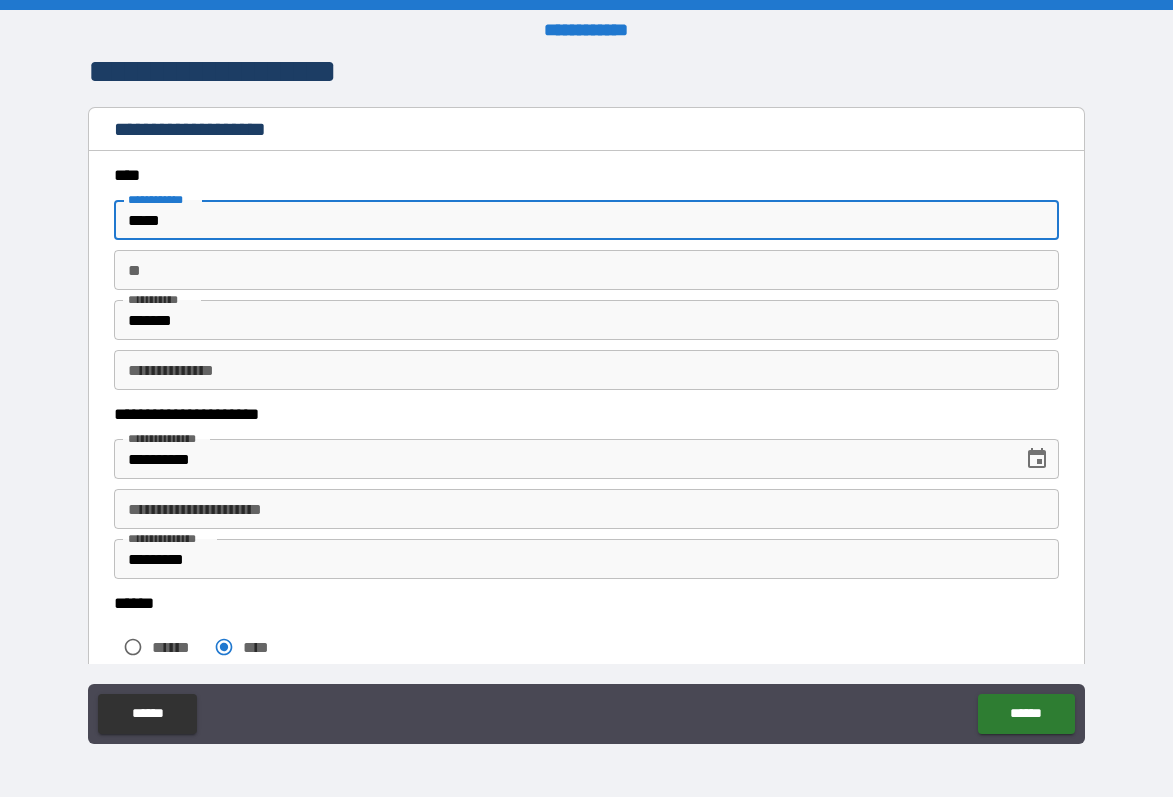 type on "******" 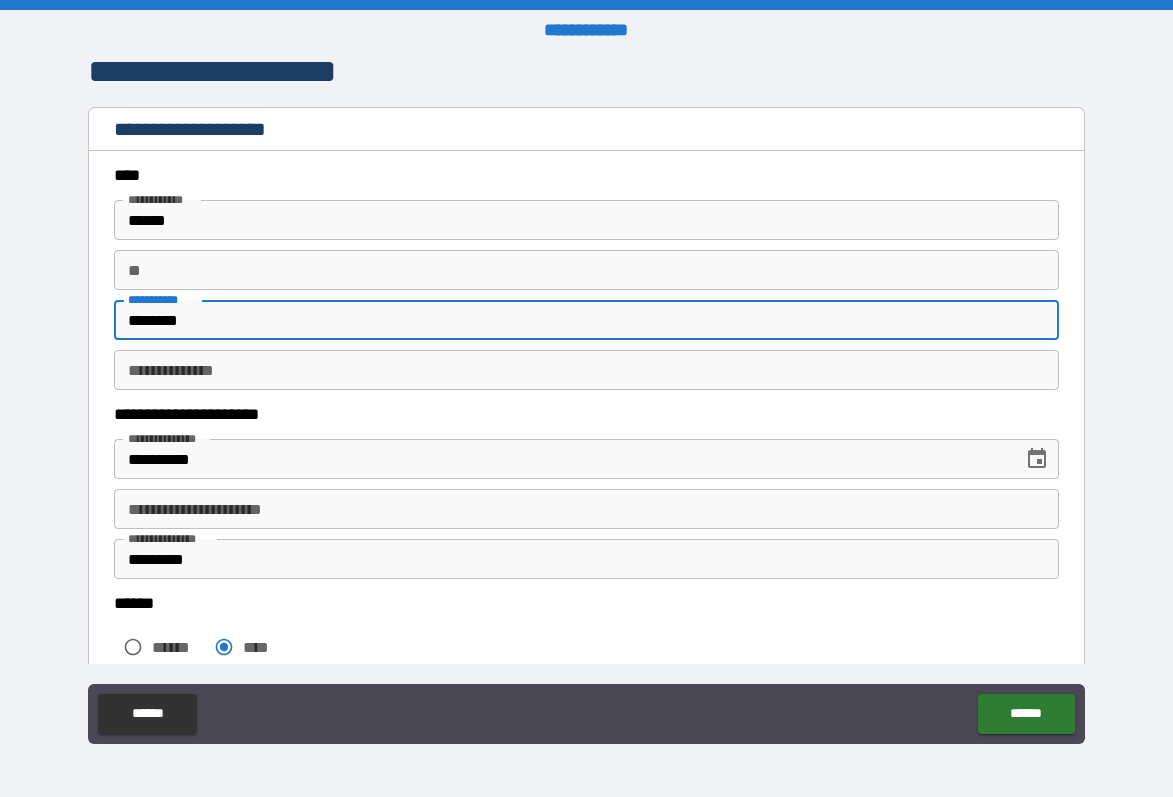 type on "*******" 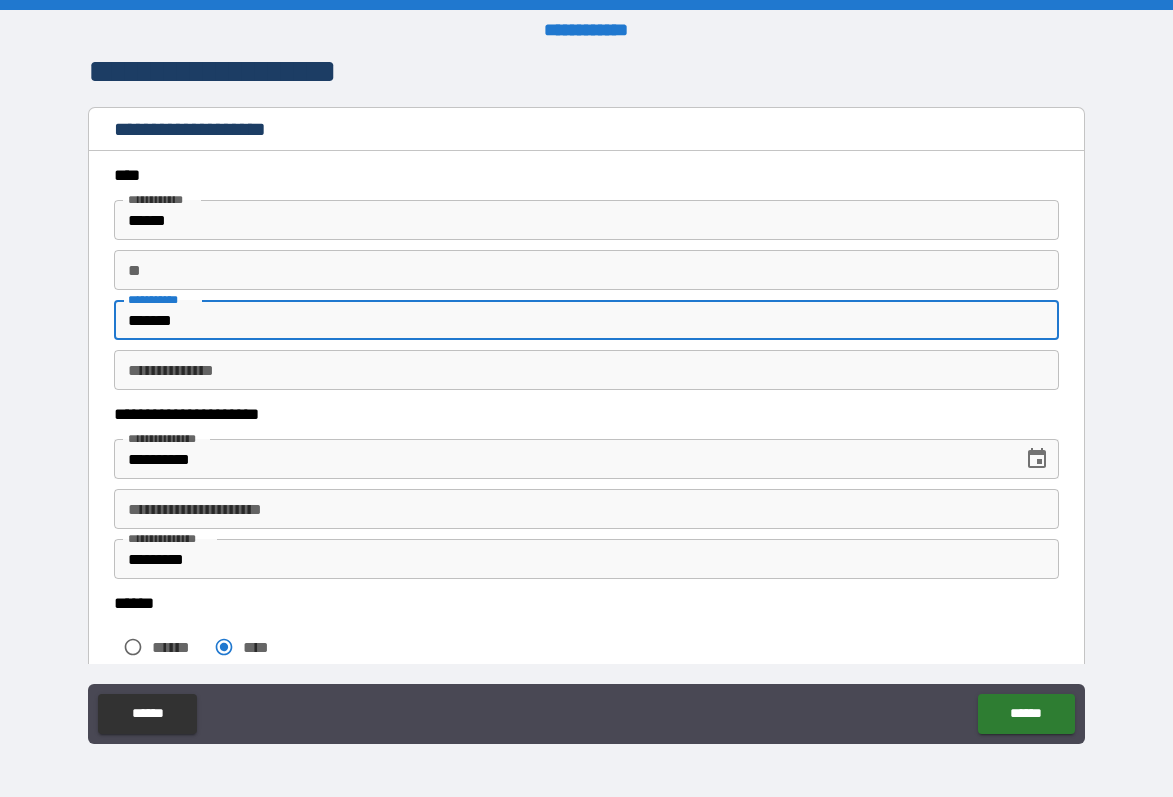 drag, startPoint x: 20, startPoint y: 319, endPoint x: 65, endPoint y: 306, distance: 46.840153 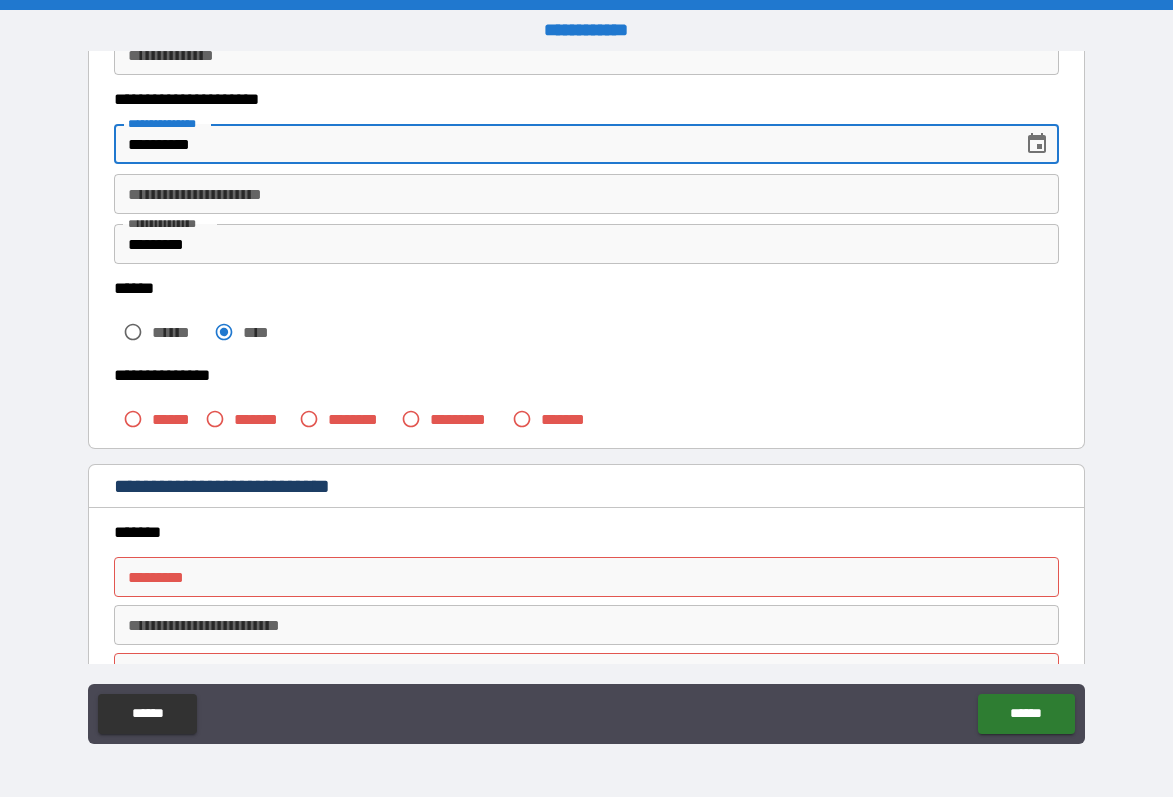 scroll, scrollTop: 316, scrollLeft: 0, axis: vertical 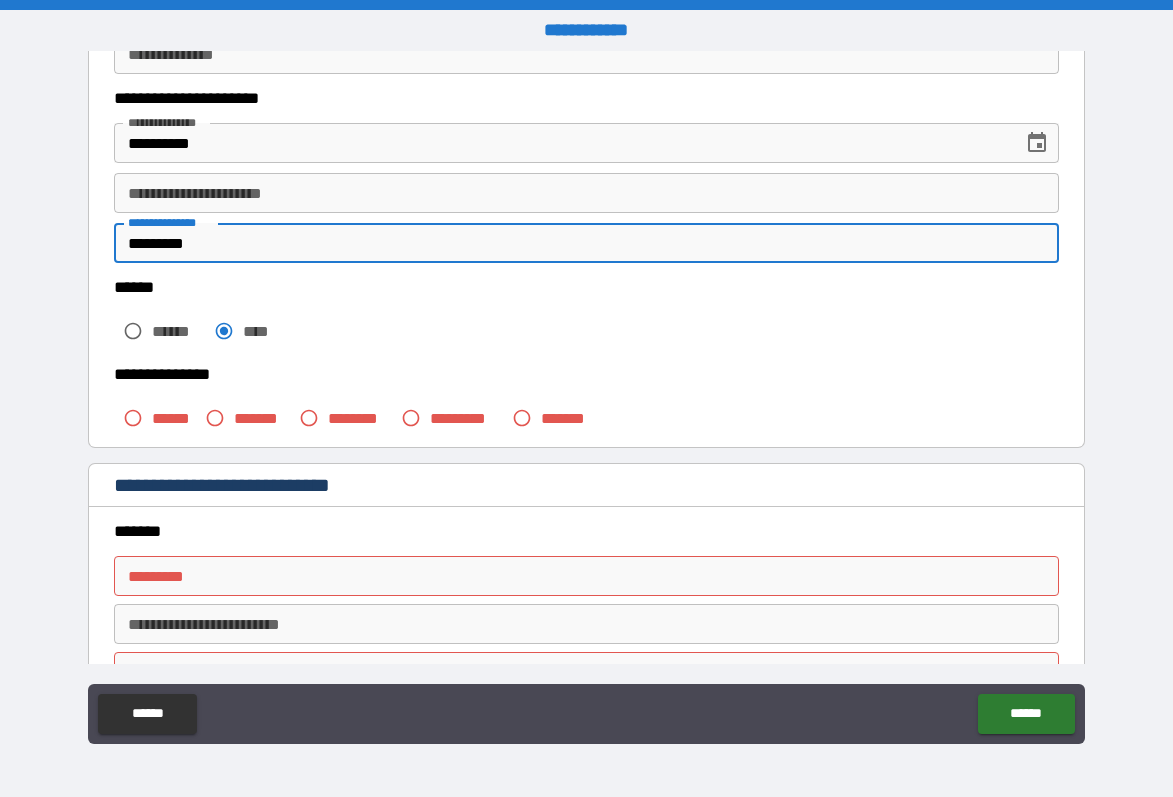 drag, startPoint x: 255, startPoint y: 238, endPoint x: 84, endPoint y: 233, distance: 171.07309 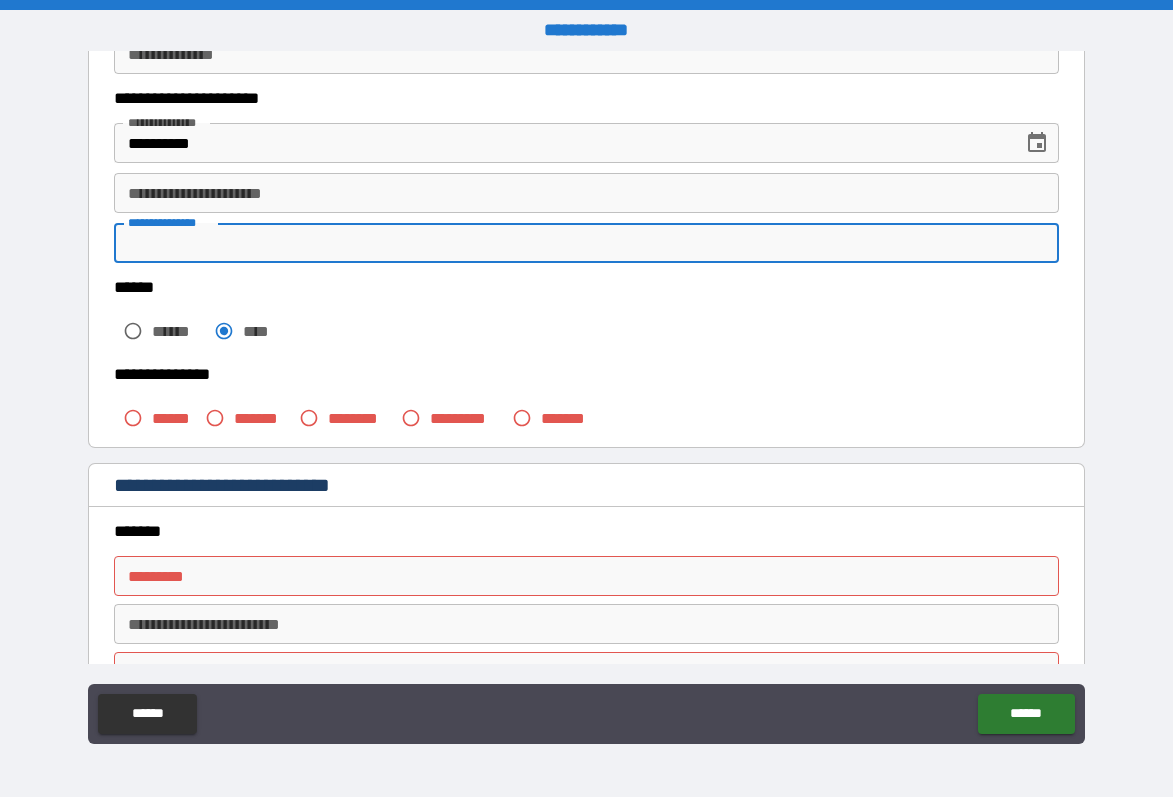 type 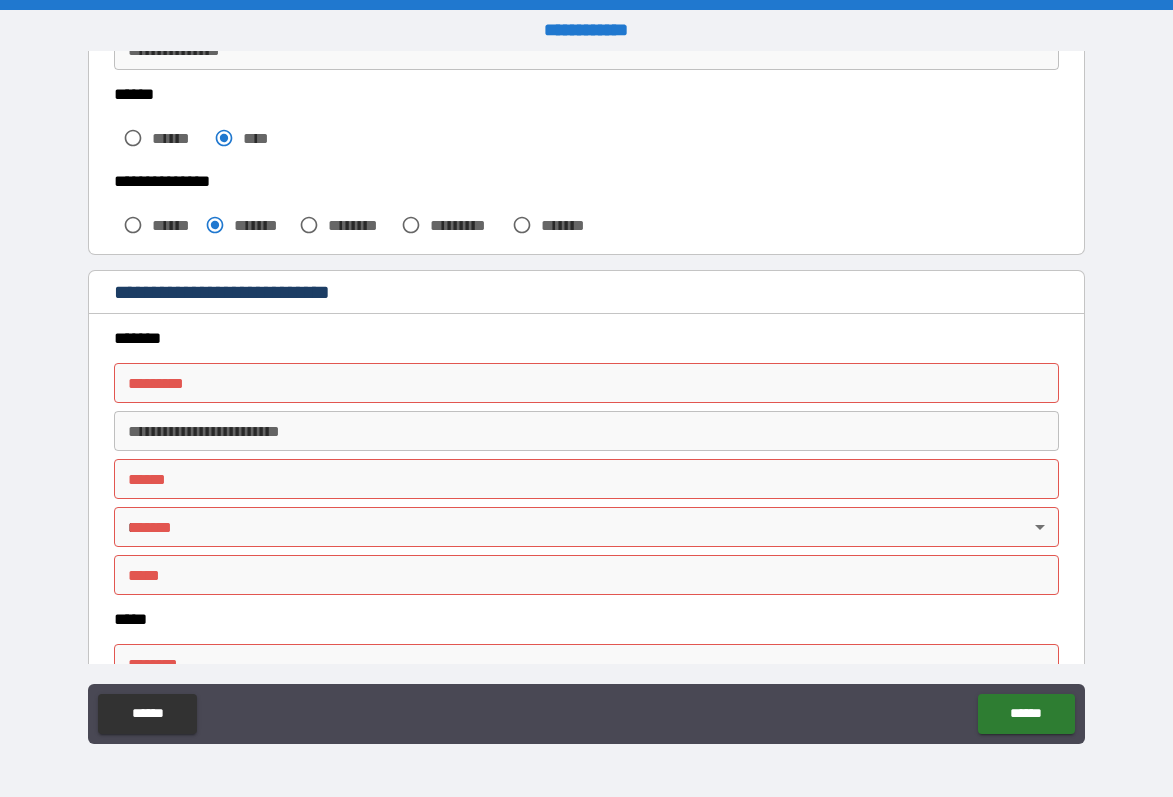 scroll, scrollTop: 548, scrollLeft: 0, axis: vertical 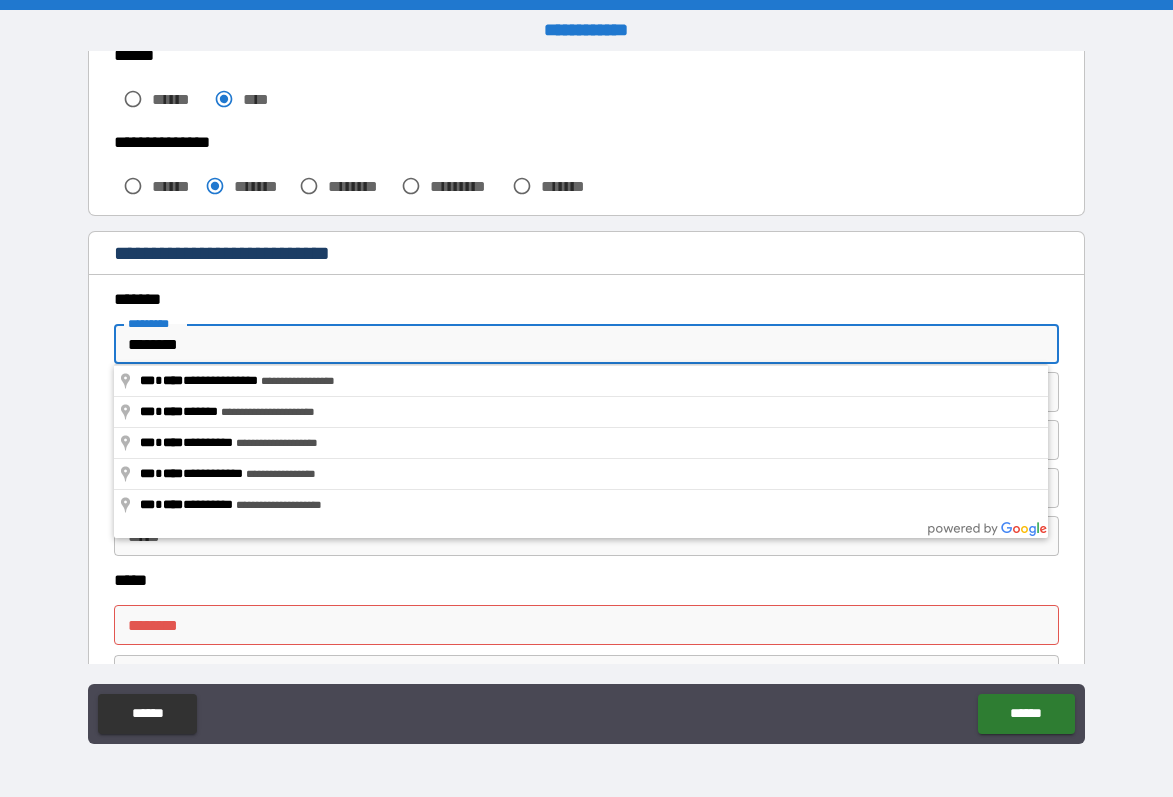 type on "**********" 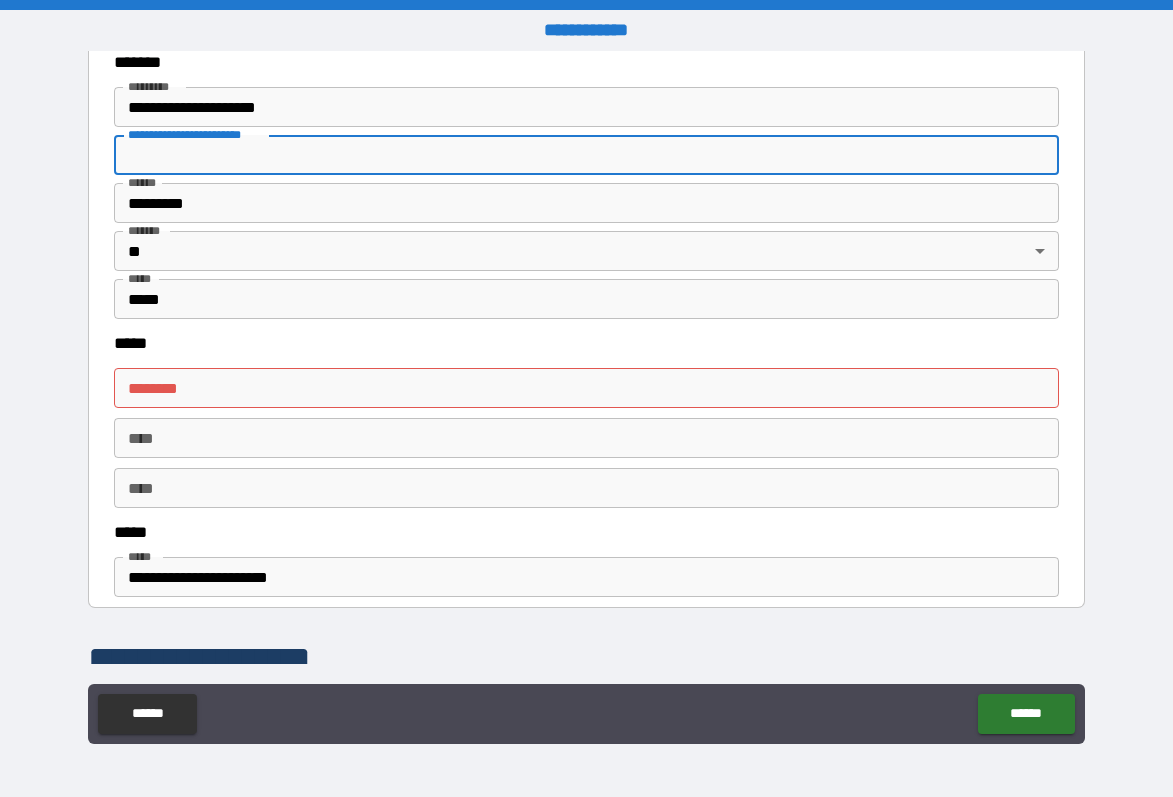 scroll, scrollTop: 801, scrollLeft: 0, axis: vertical 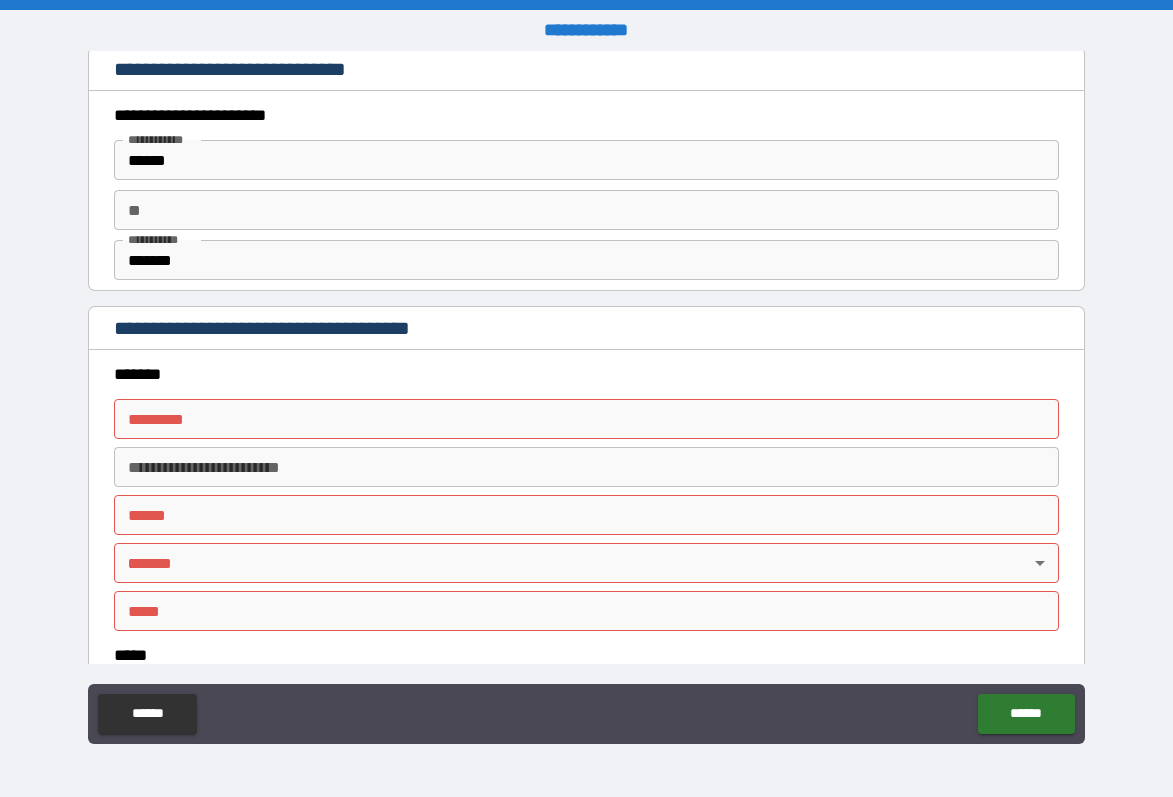 type on "**********" 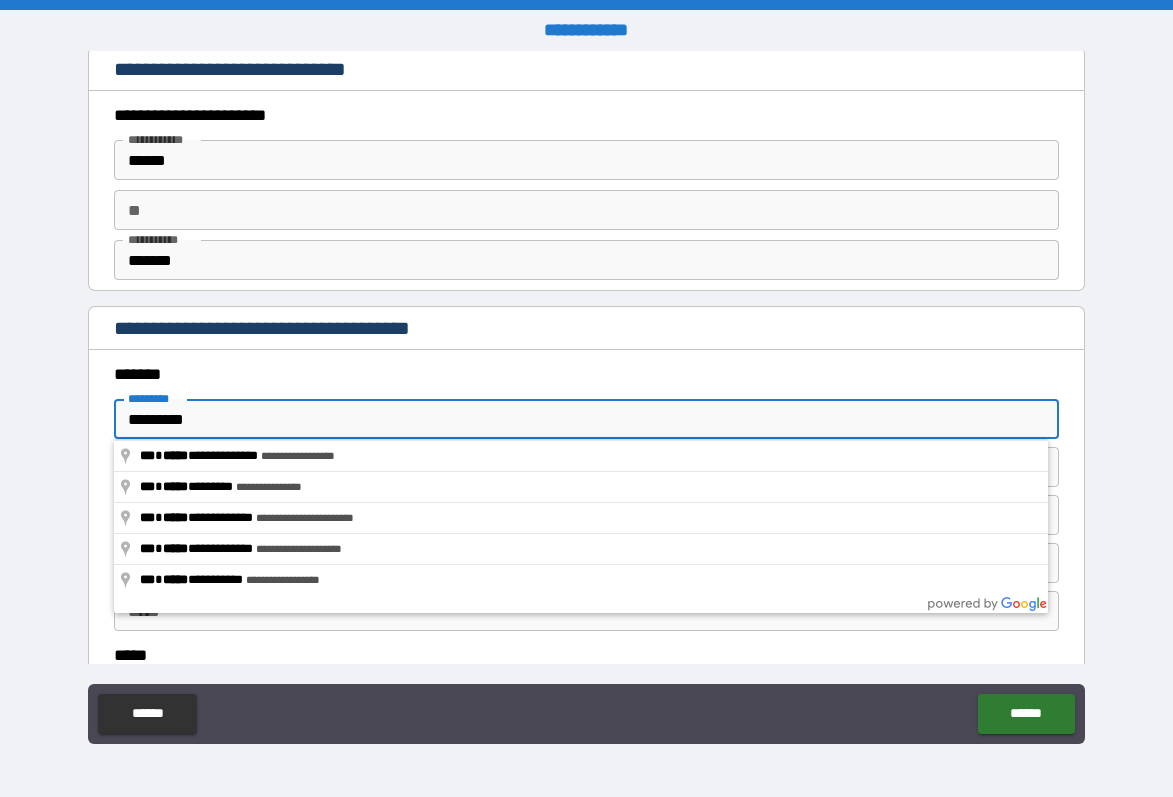 type on "**********" 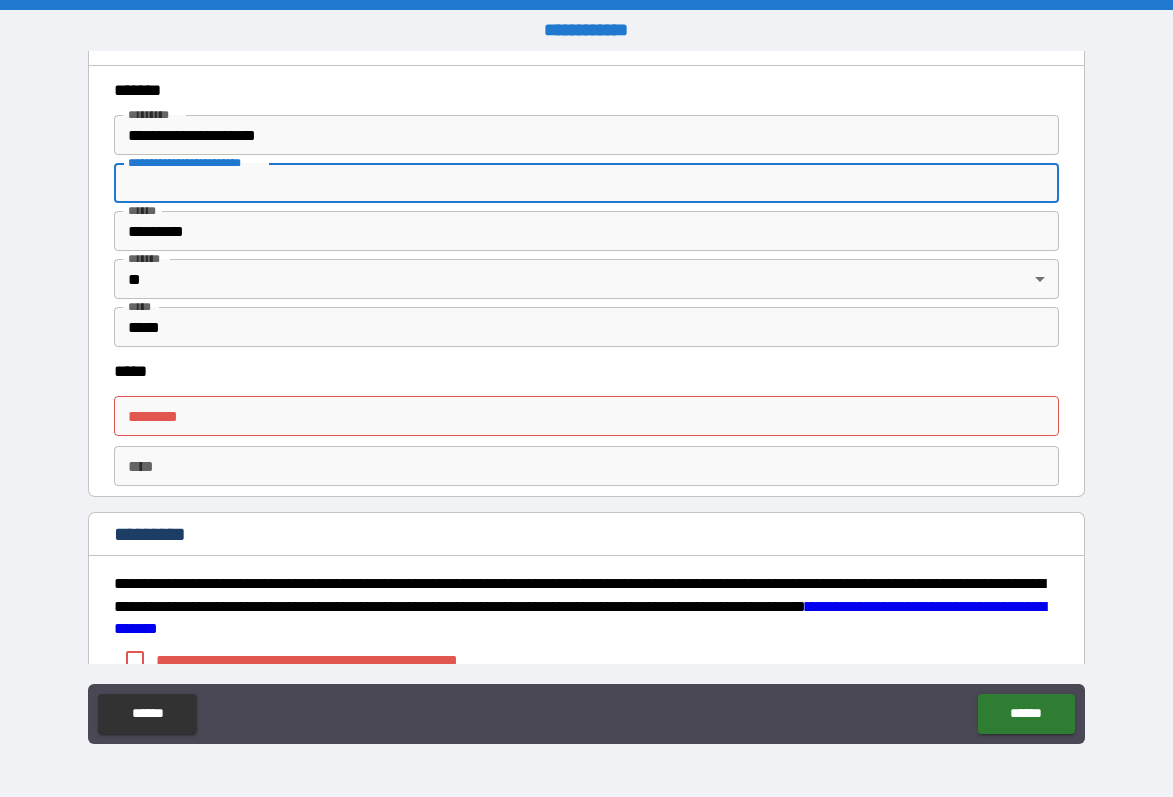 scroll, scrollTop: 1876, scrollLeft: 0, axis: vertical 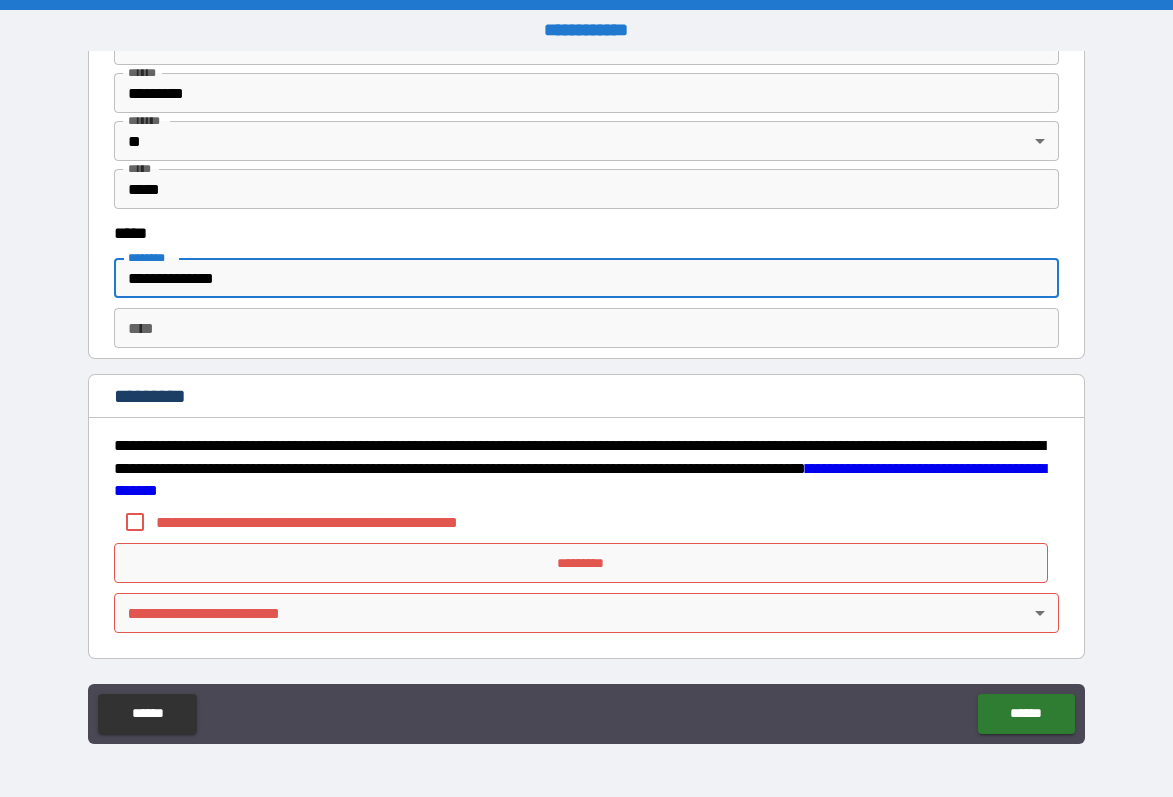type on "**********" 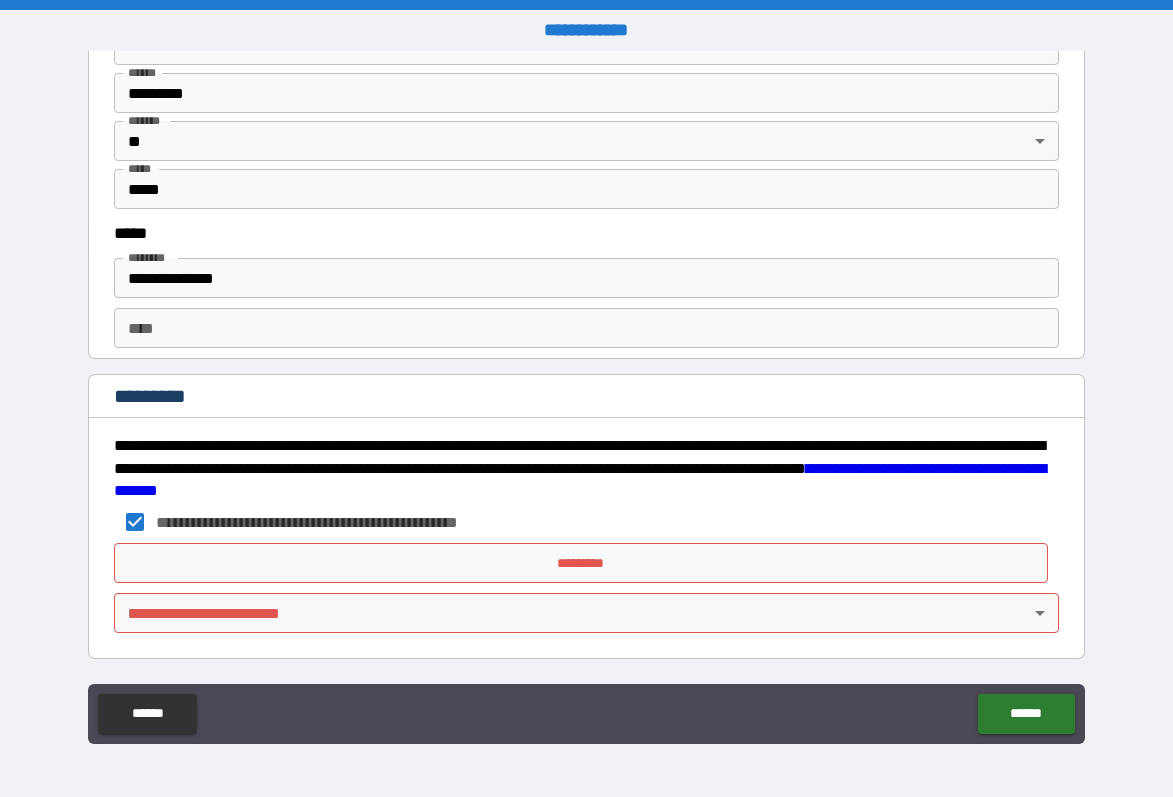 click on "**********" at bounding box center [586, 398] 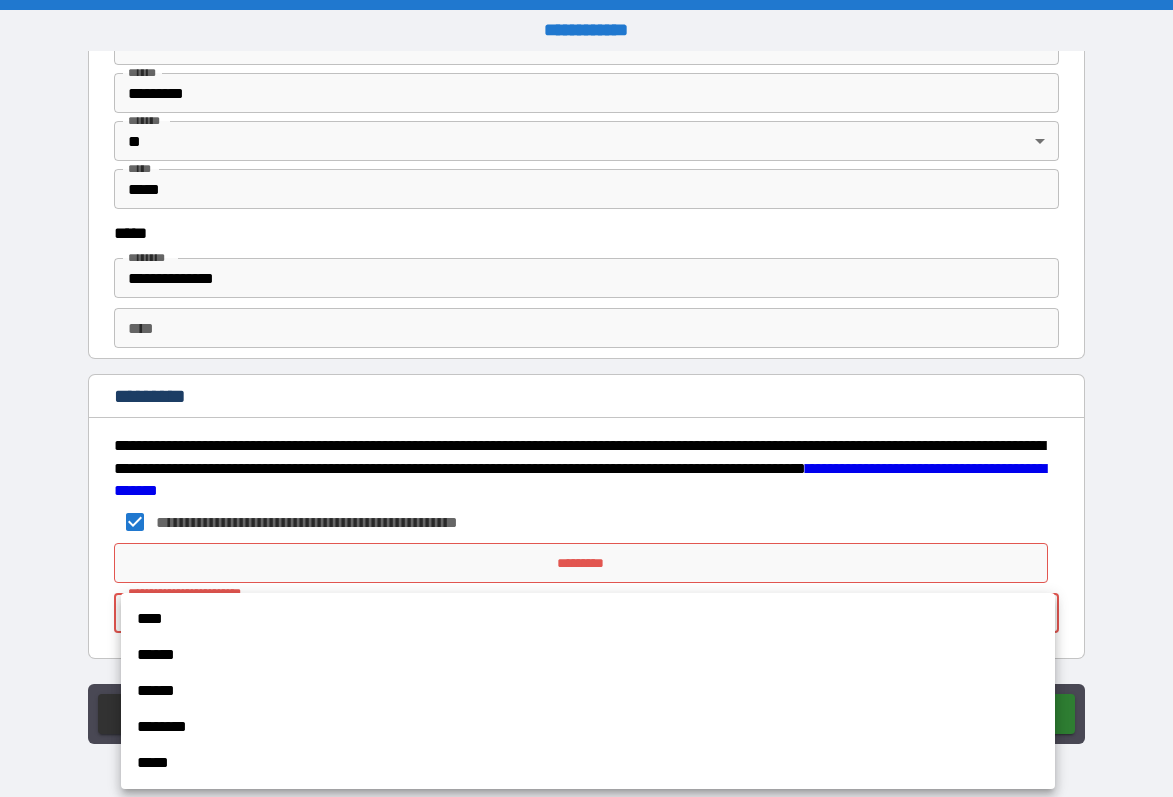 click on "****" at bounding box center (588, 619) 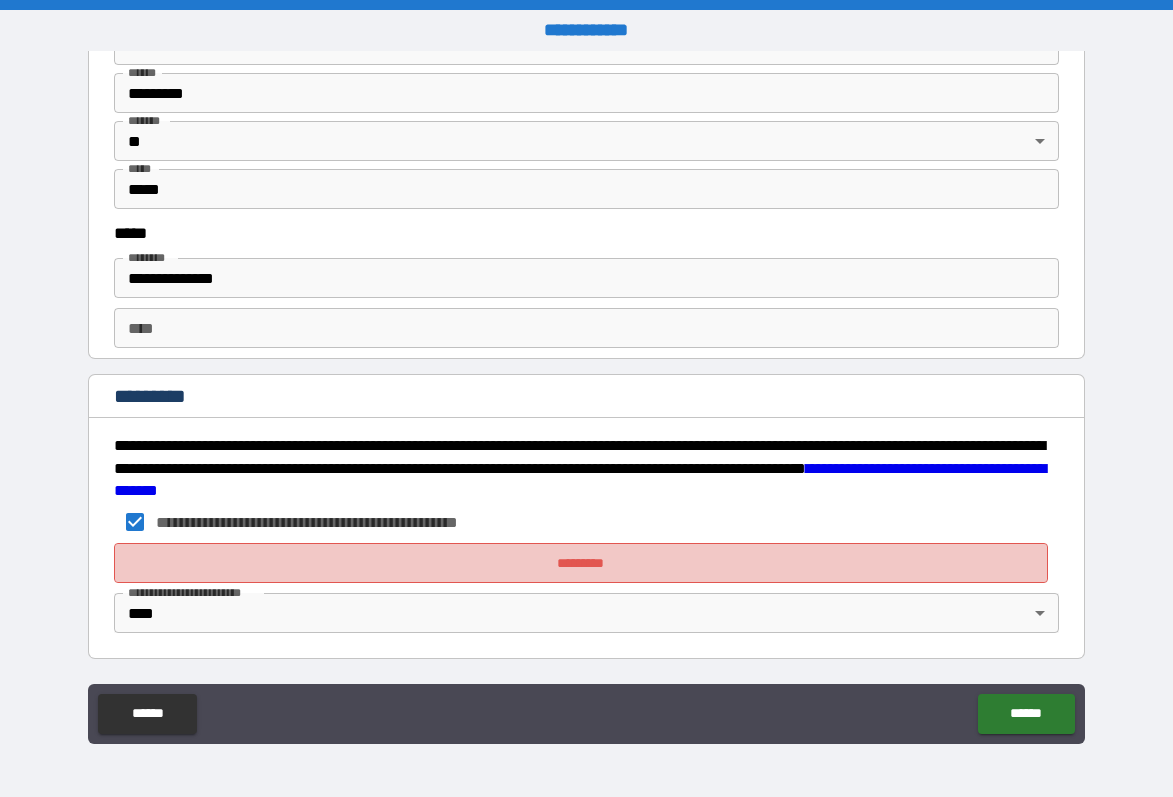 click on "*********" at bounding box center (581, 563) 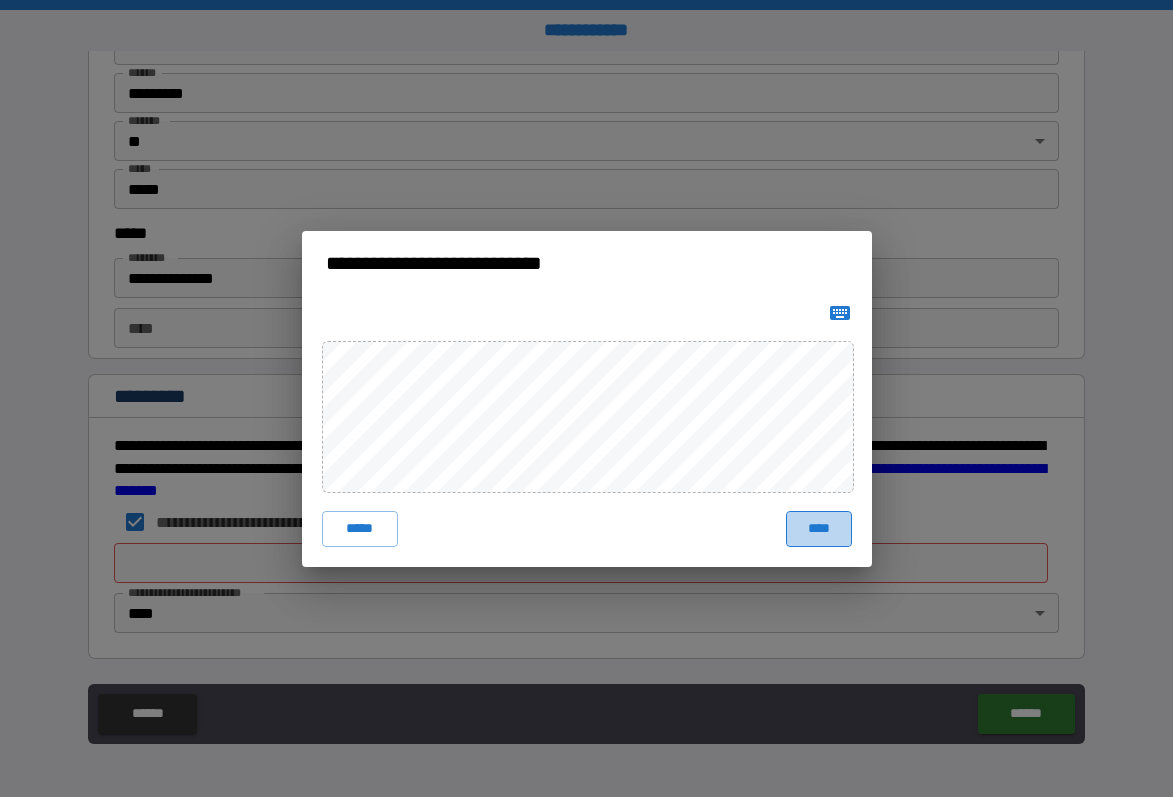 click on "****" at bounding box center [819, 529] 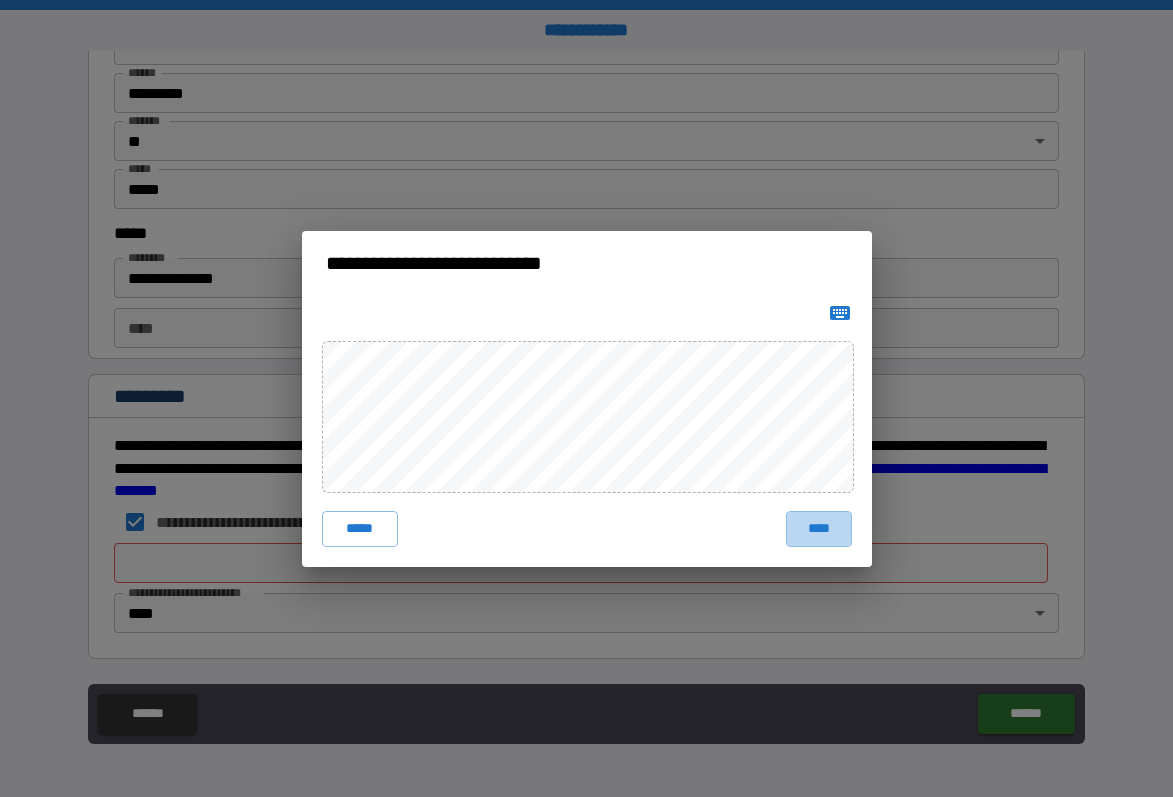 scroll, scrollTop: 2001, scrollLeft: 0, axis: vertical 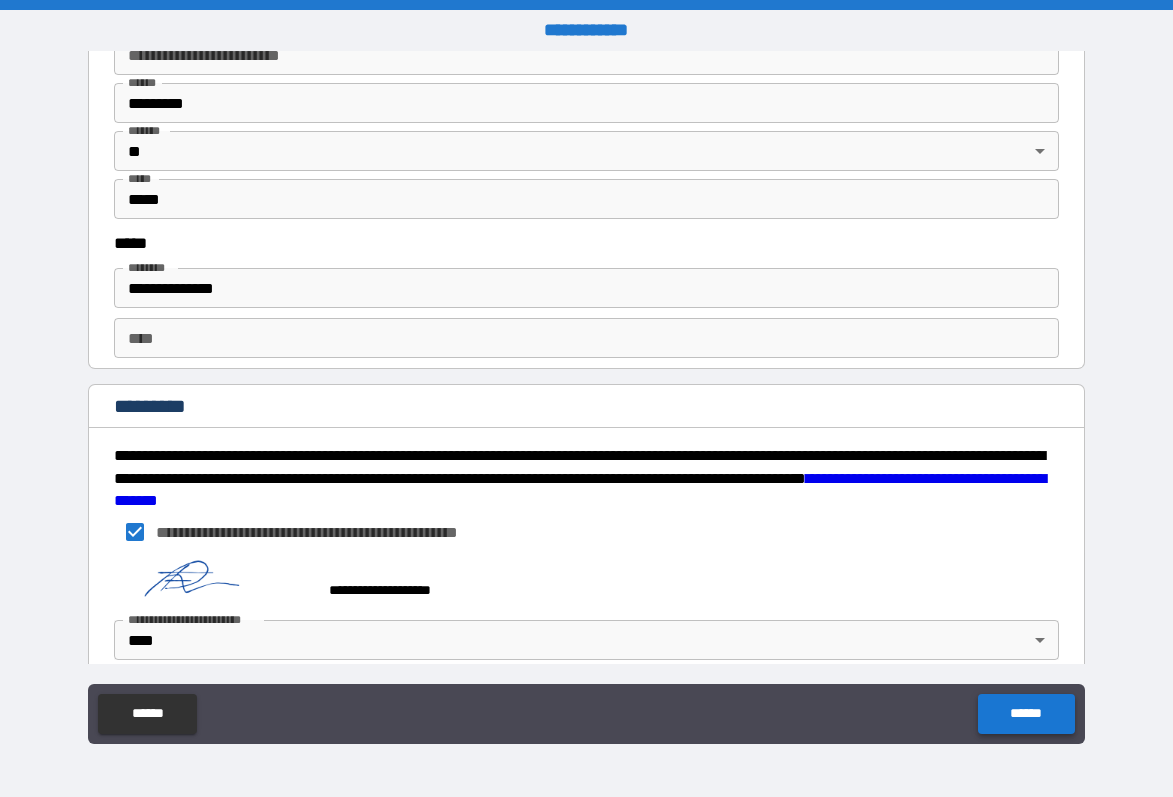 click on "******" at bounding box center (1026, 714) 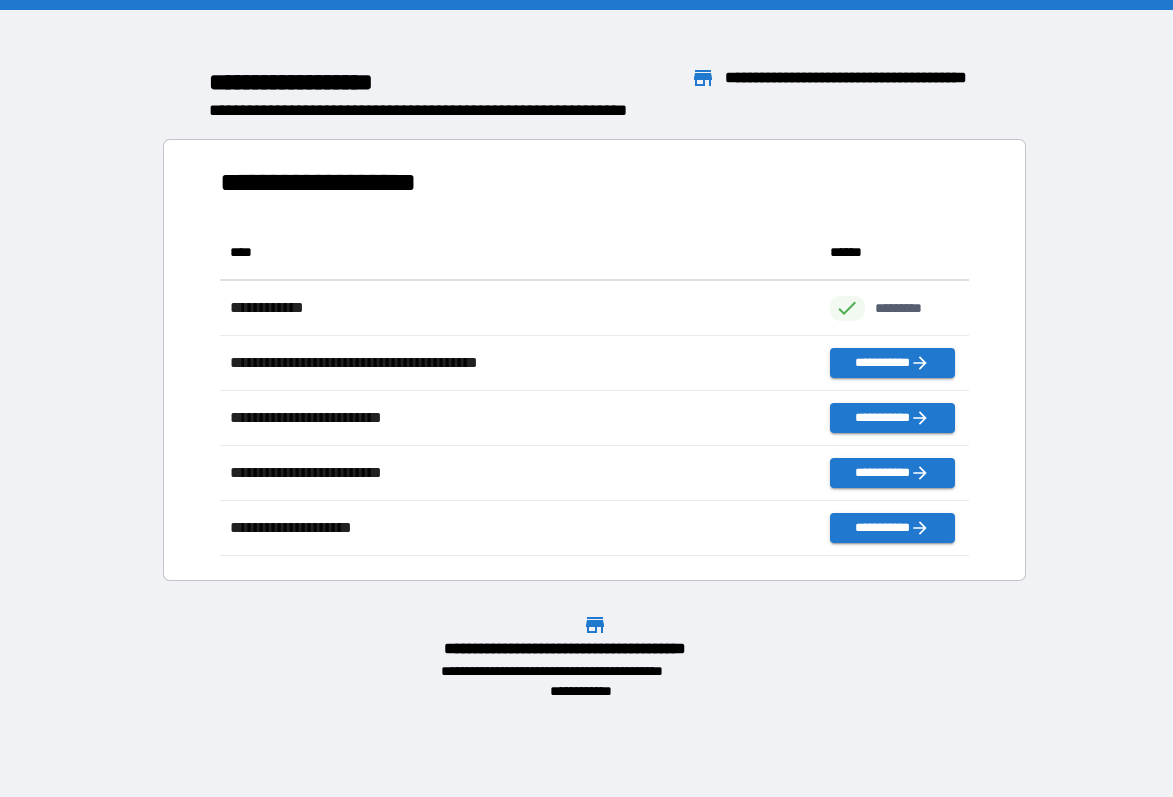 scroll, scrollTop: 1, scrollLeft: 1, axis: both 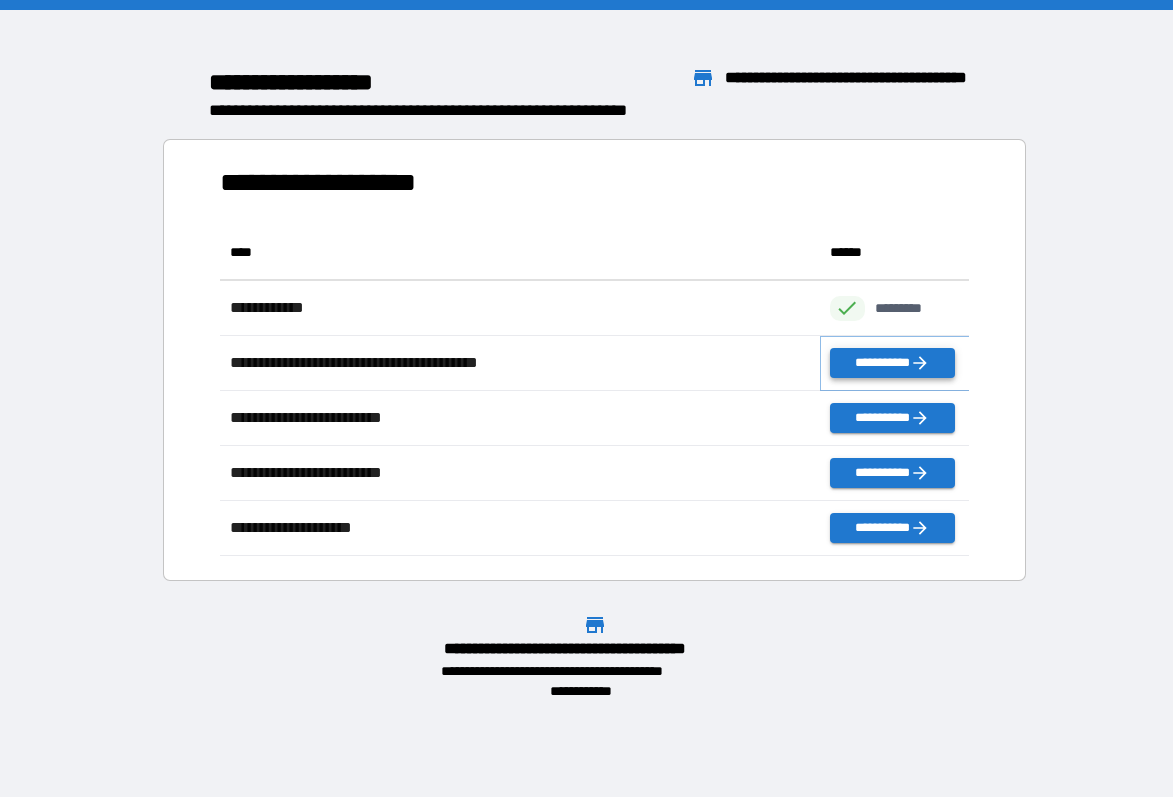click on "**********" at bounding box center [892, 363] 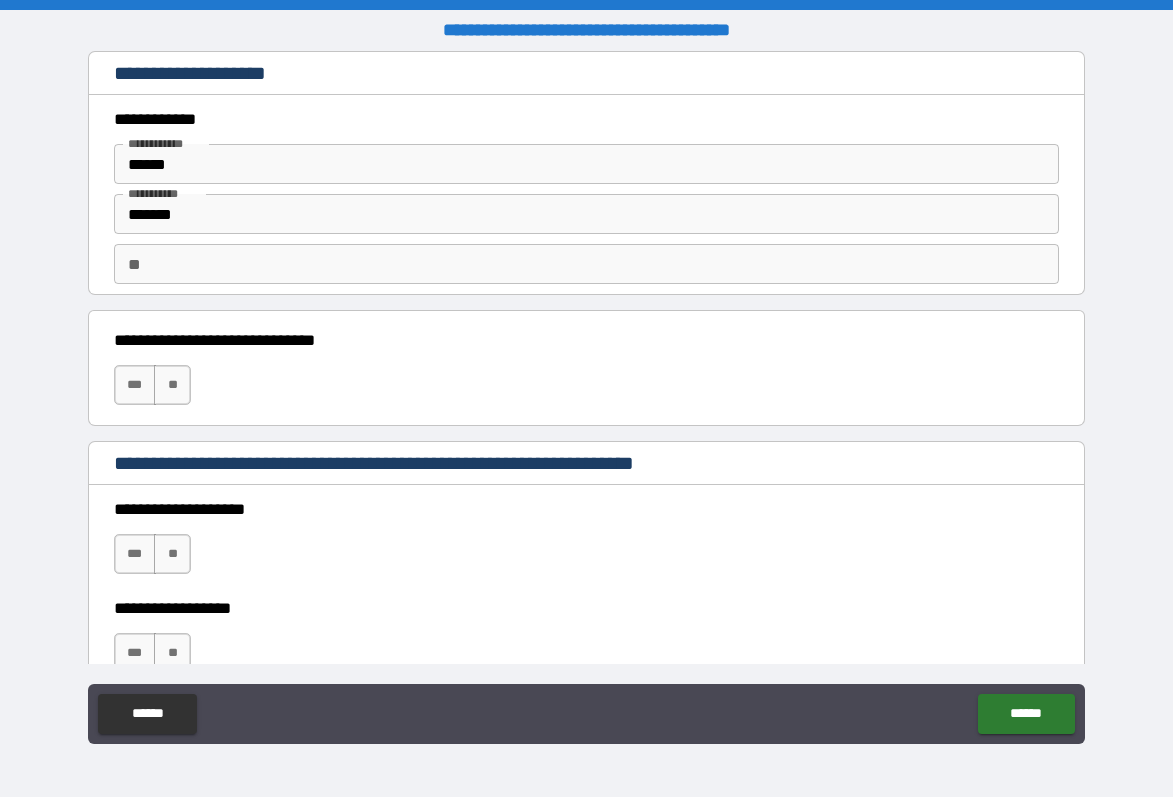 type on "*" 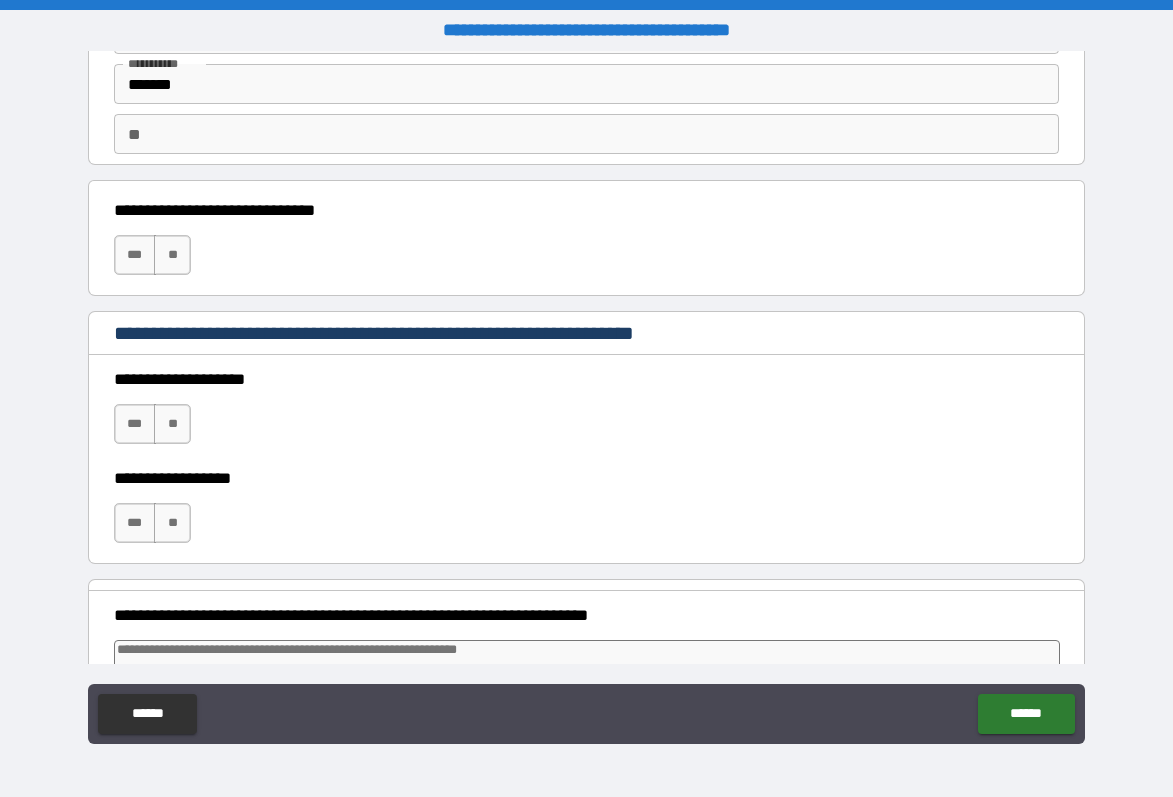scroll, scrollTop: 166, scrollLeft: 0, axis: vertical 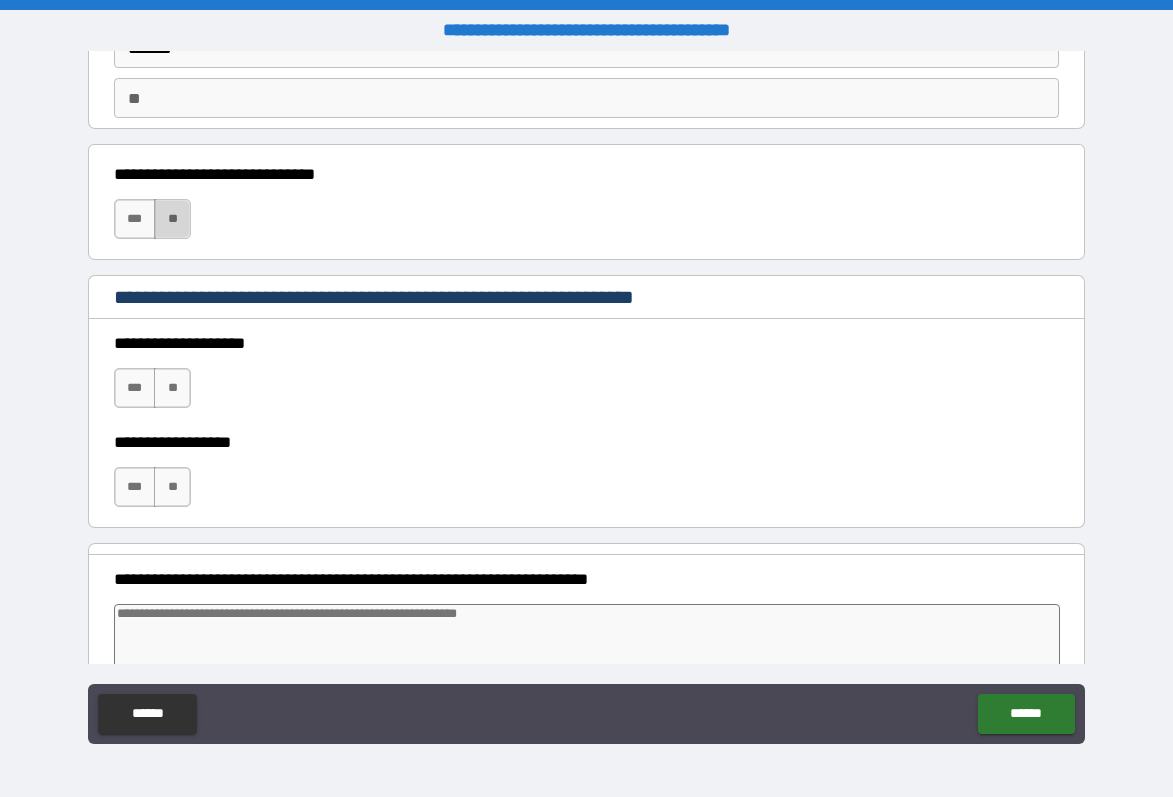 click on "**" at bounding box center (172, 219) 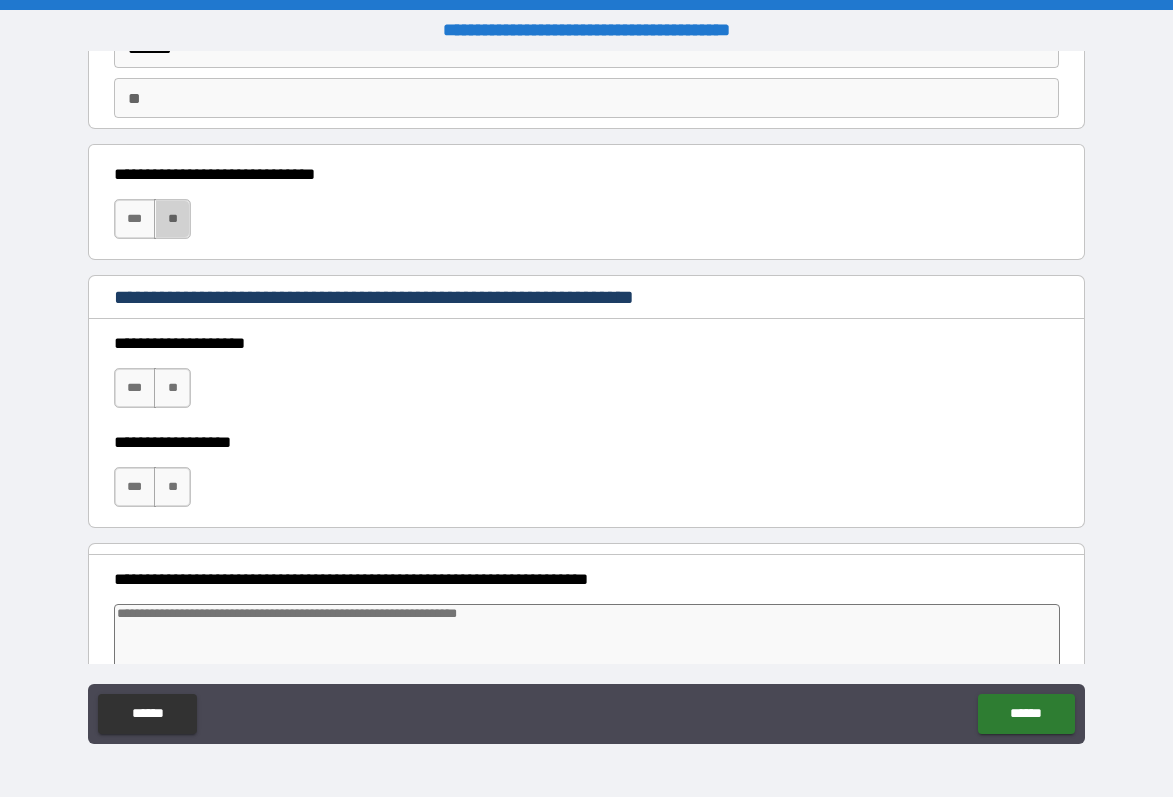 type on "*" 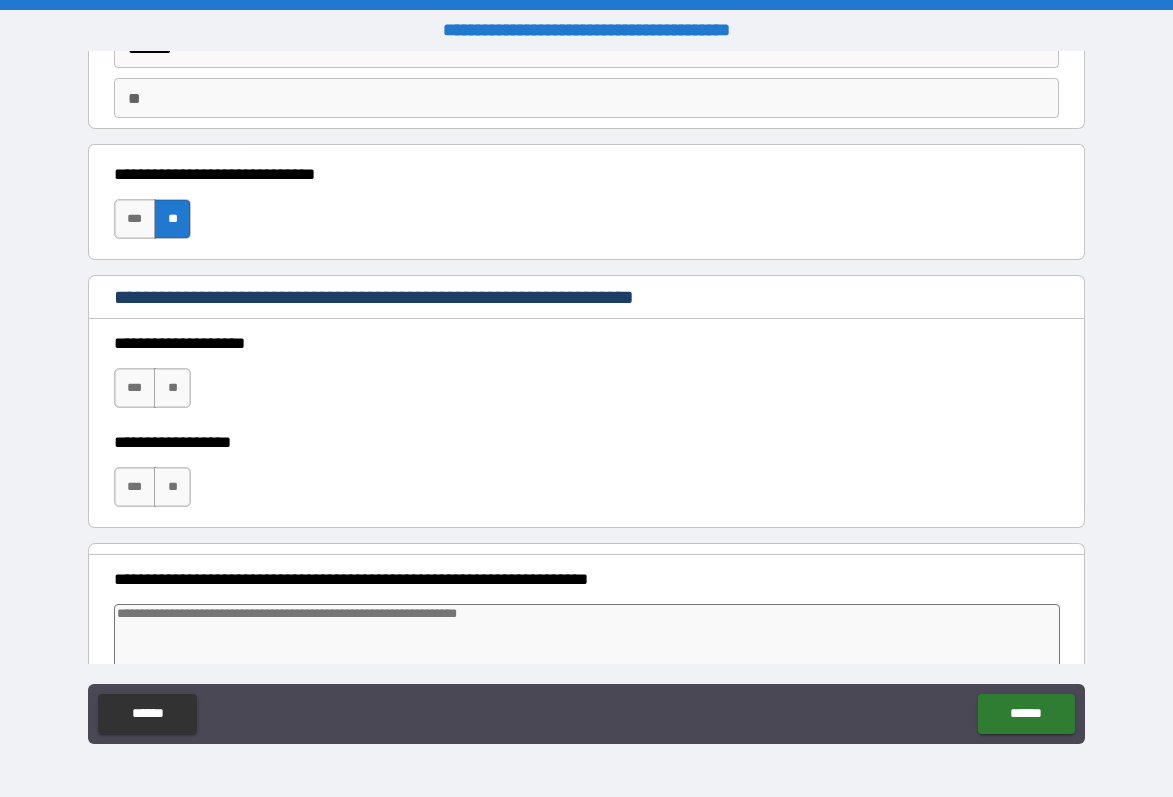 type on "*" 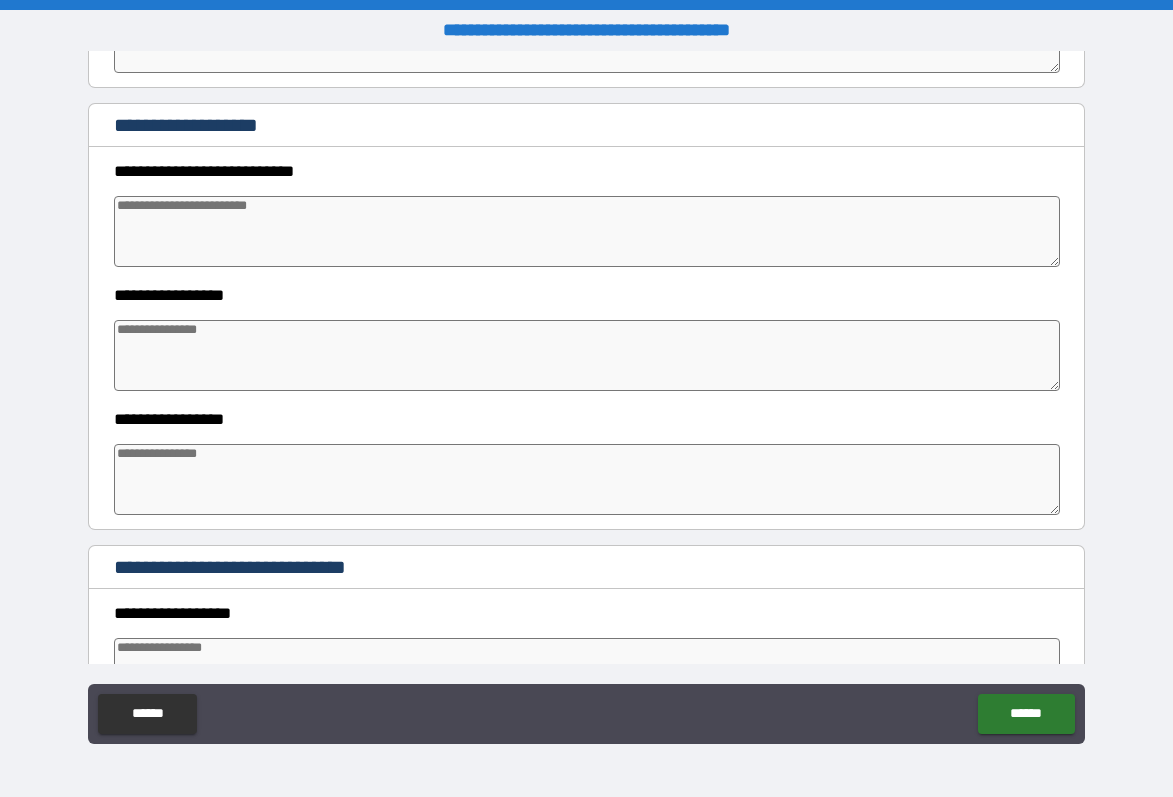 scroll, scrollTop: 2459, scrollLeft: 0, axis: vertical 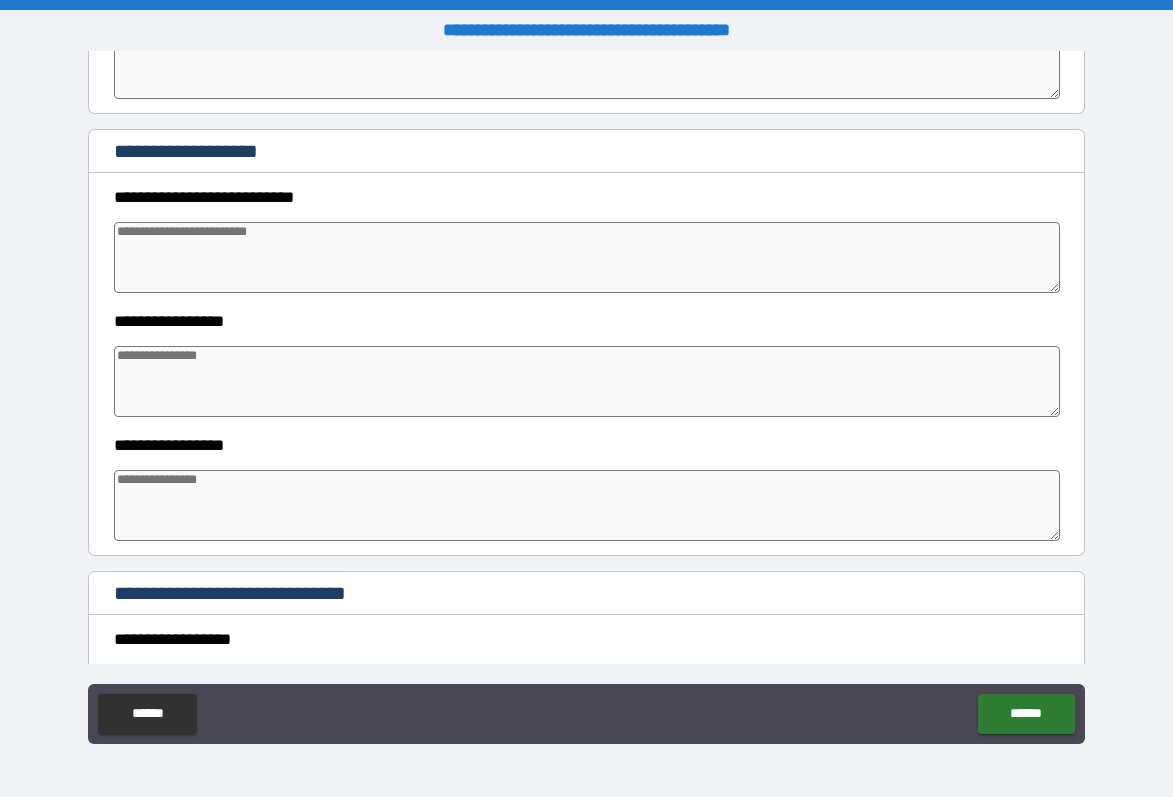 click at bounding box center [587, 257] 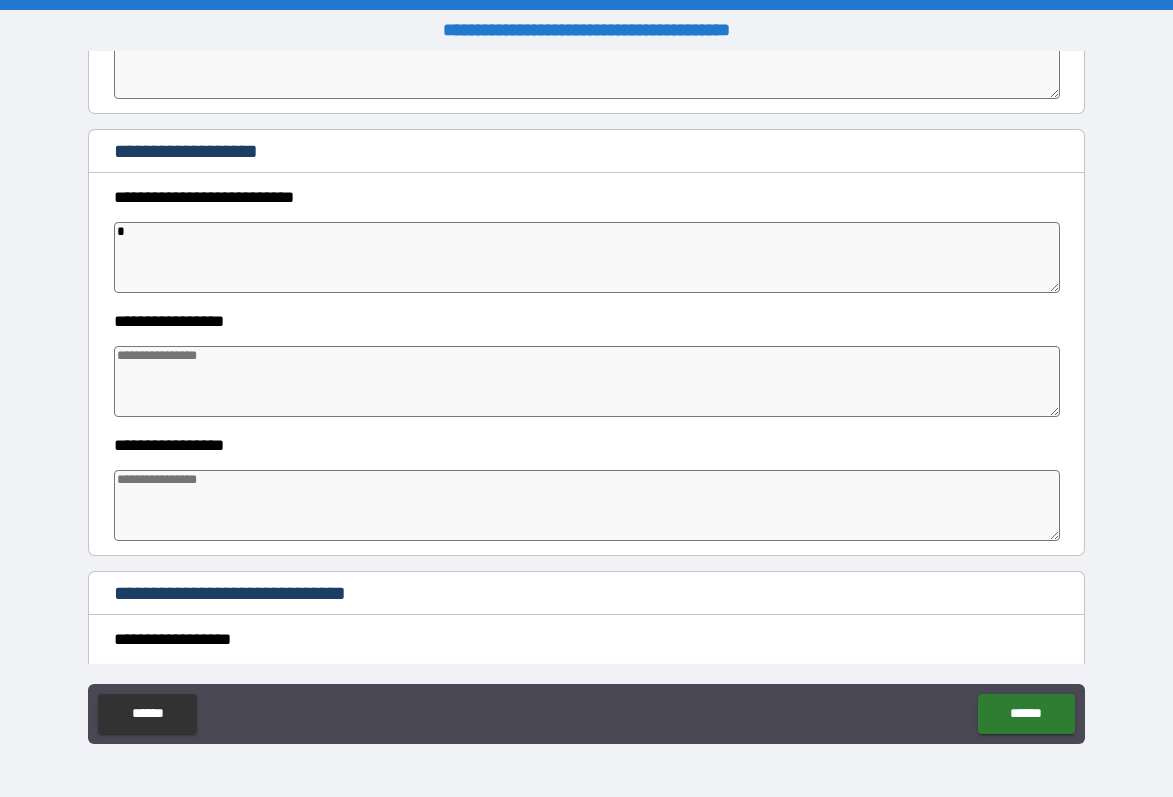 type on "*" 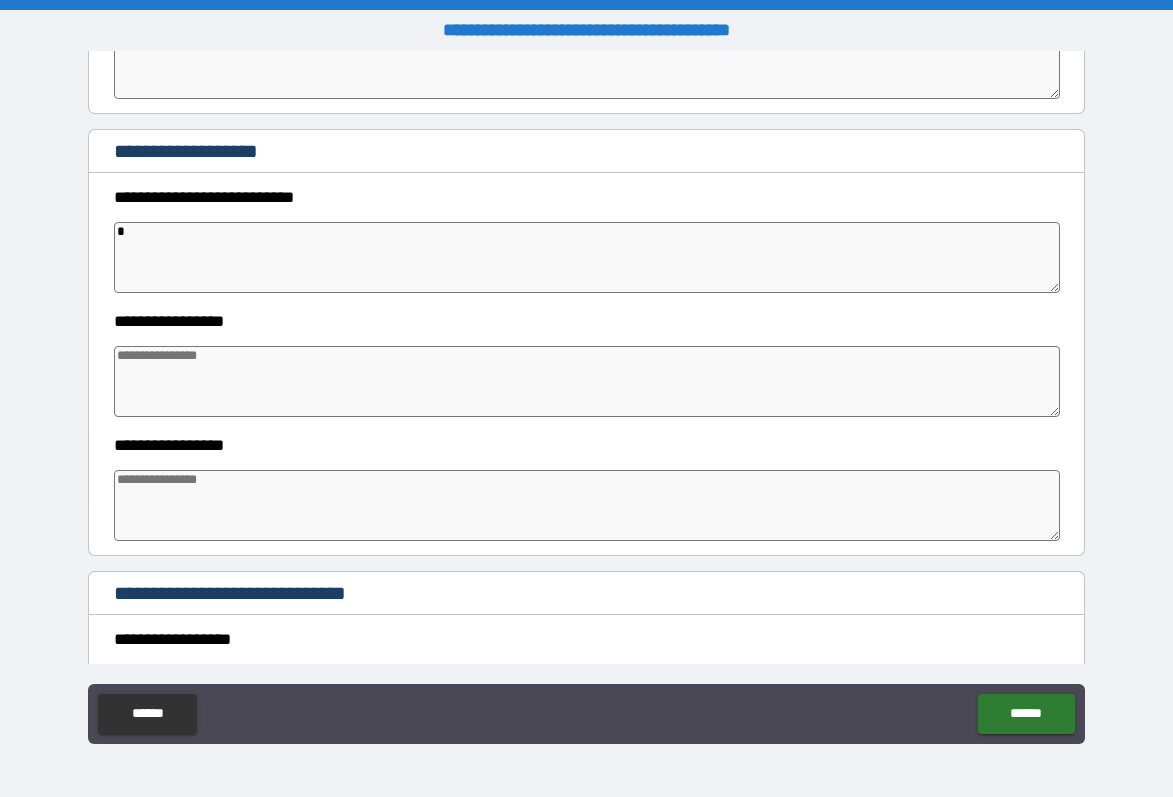 type on "*" 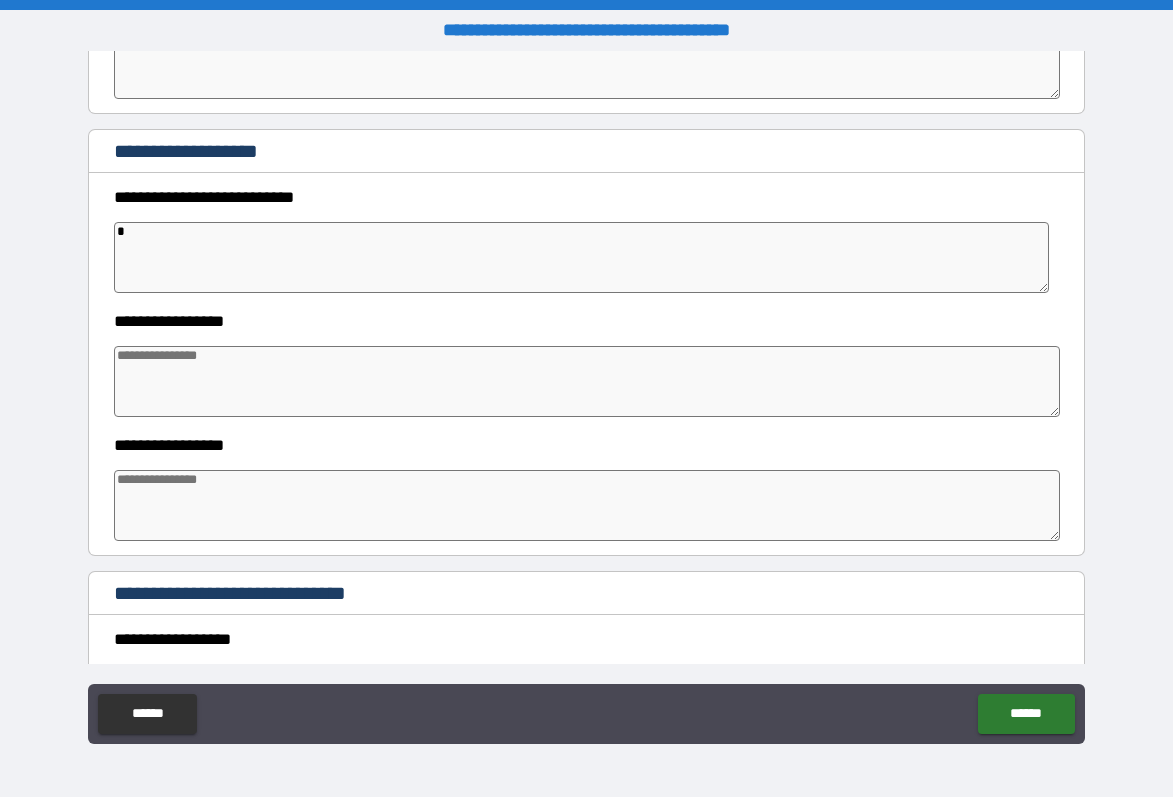 type on "*" 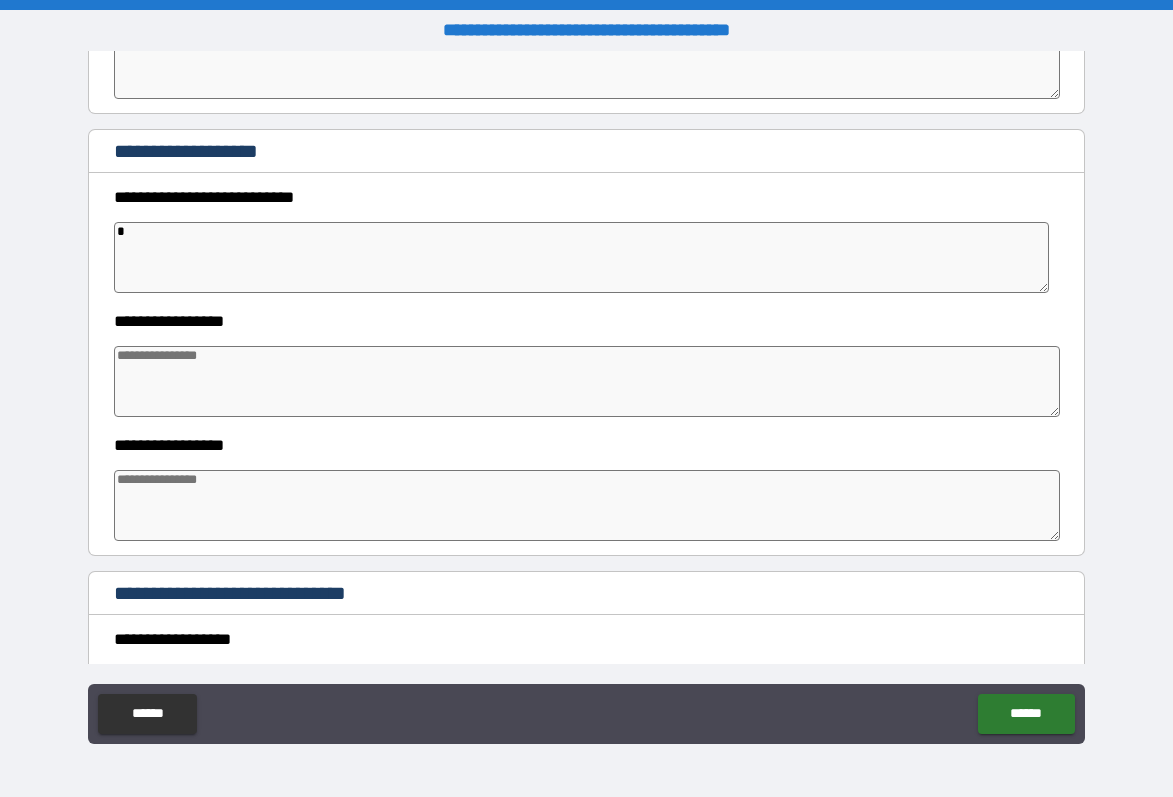 type on "*" 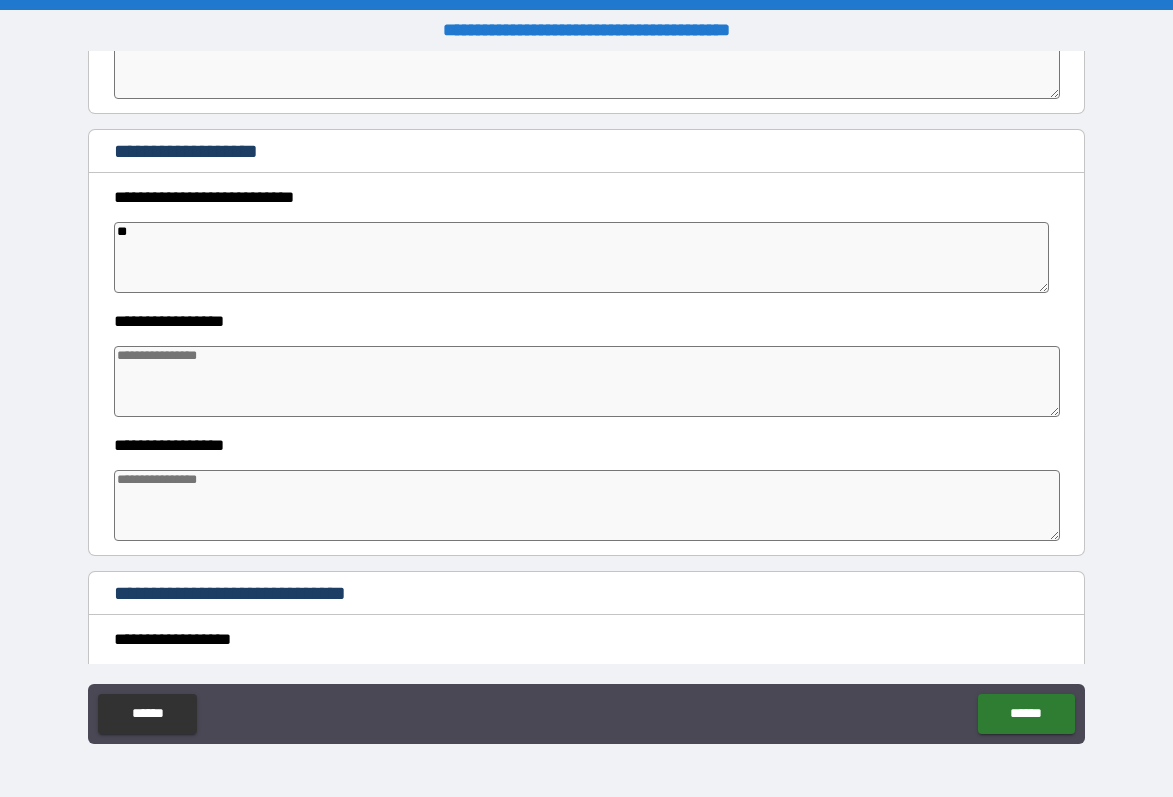 type on "*" 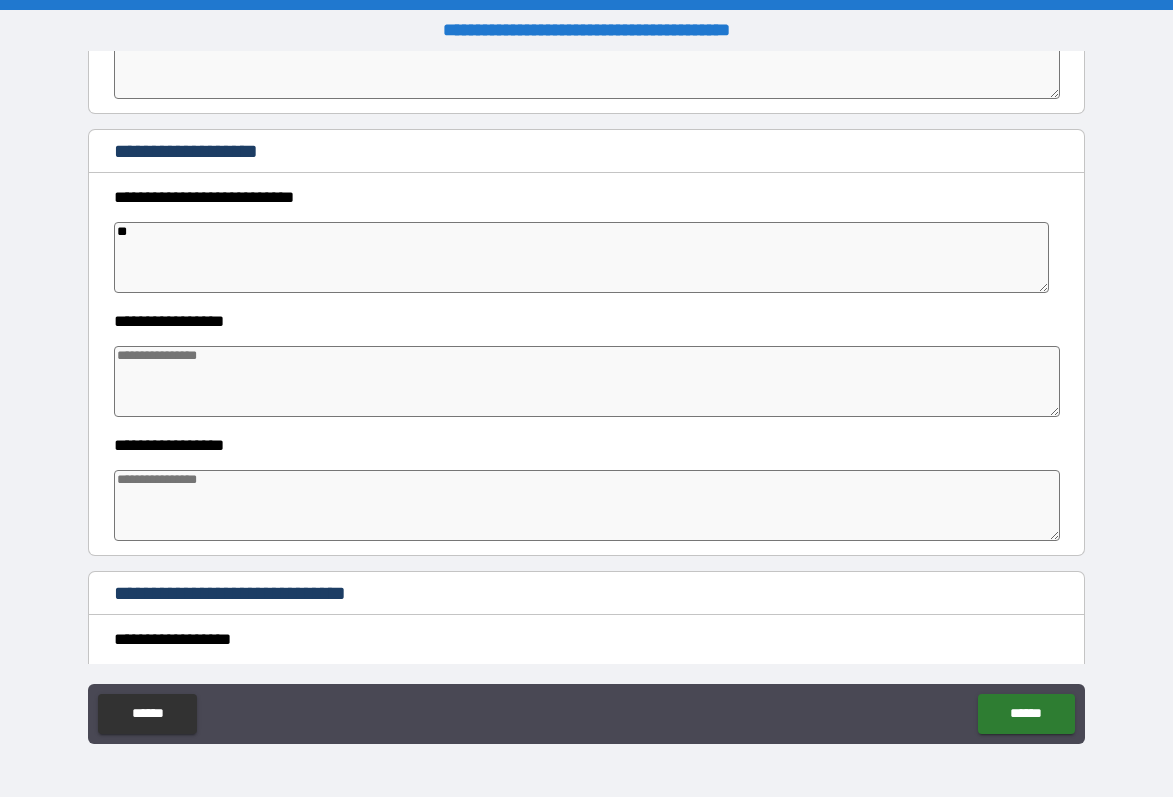 type on "*" 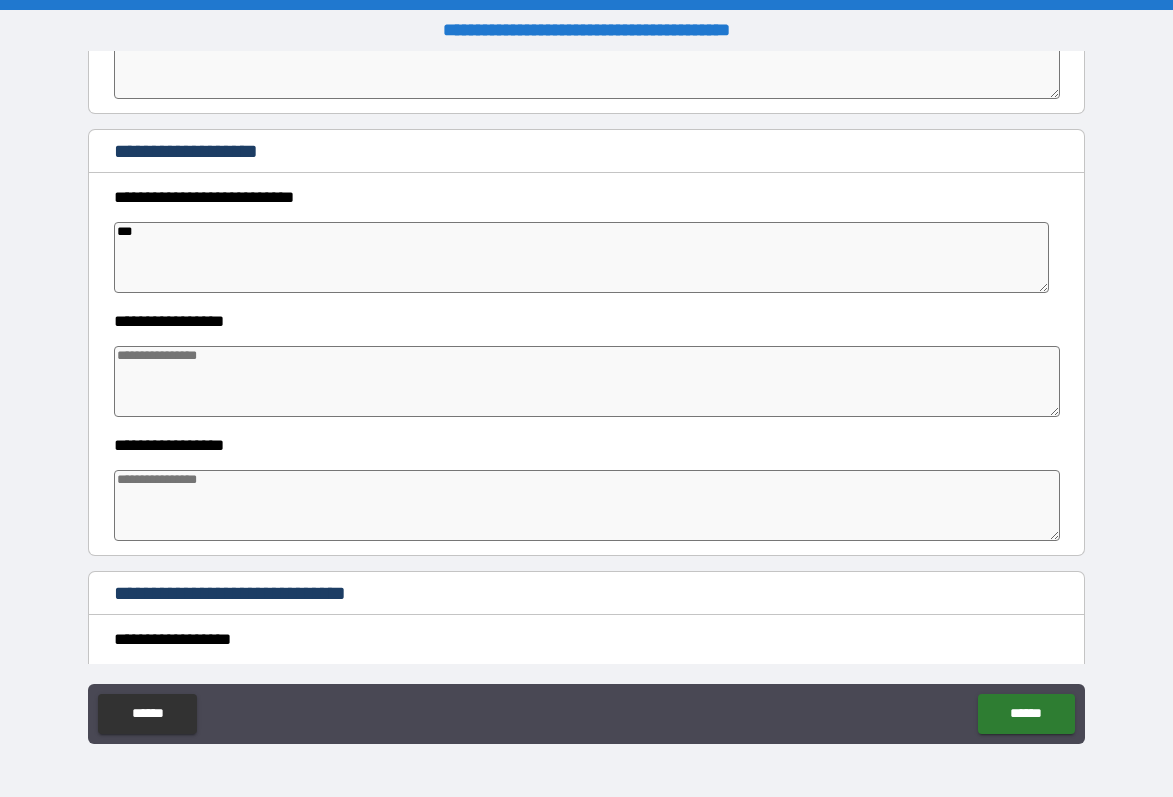 type on "*" 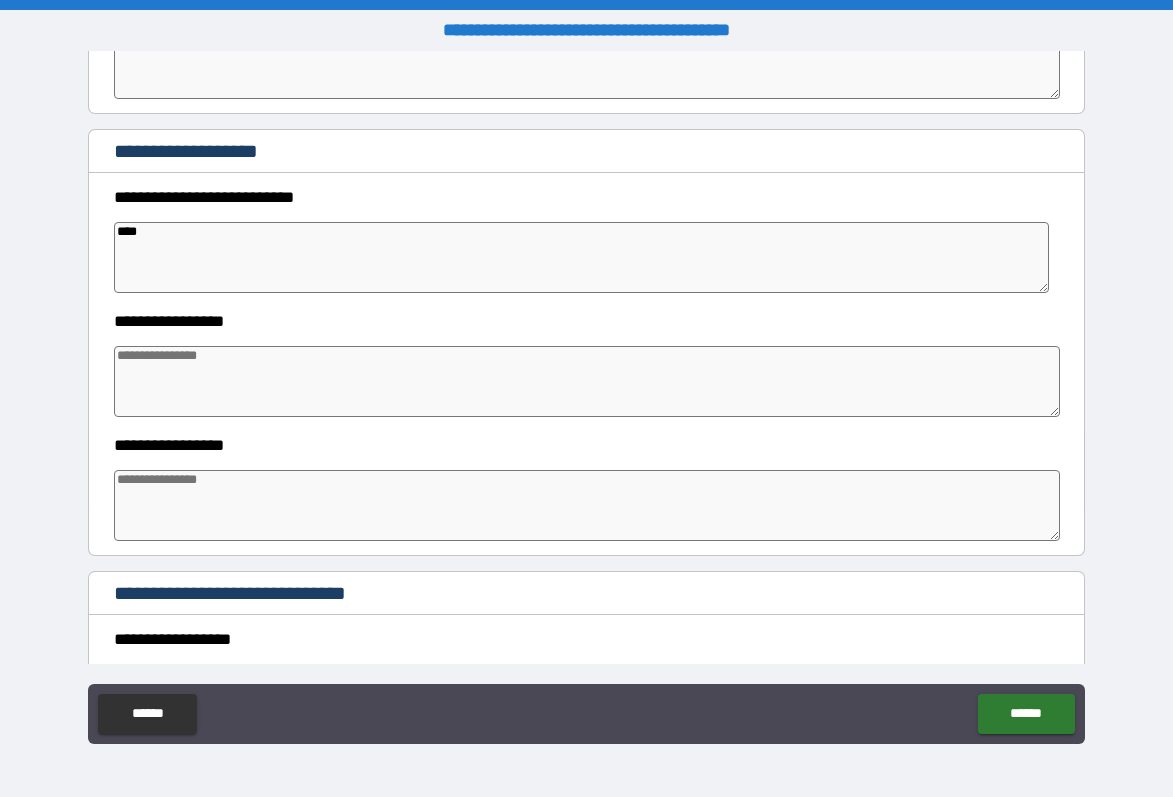 type on "*" 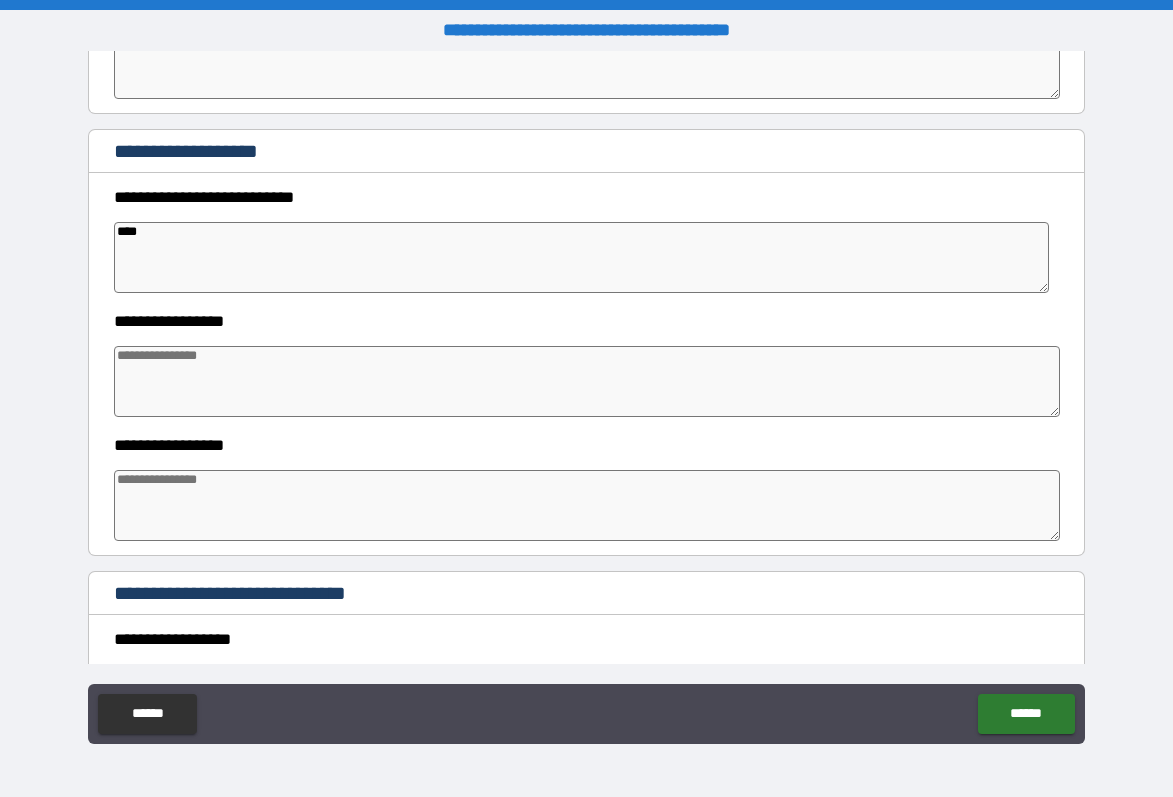 type on "*" 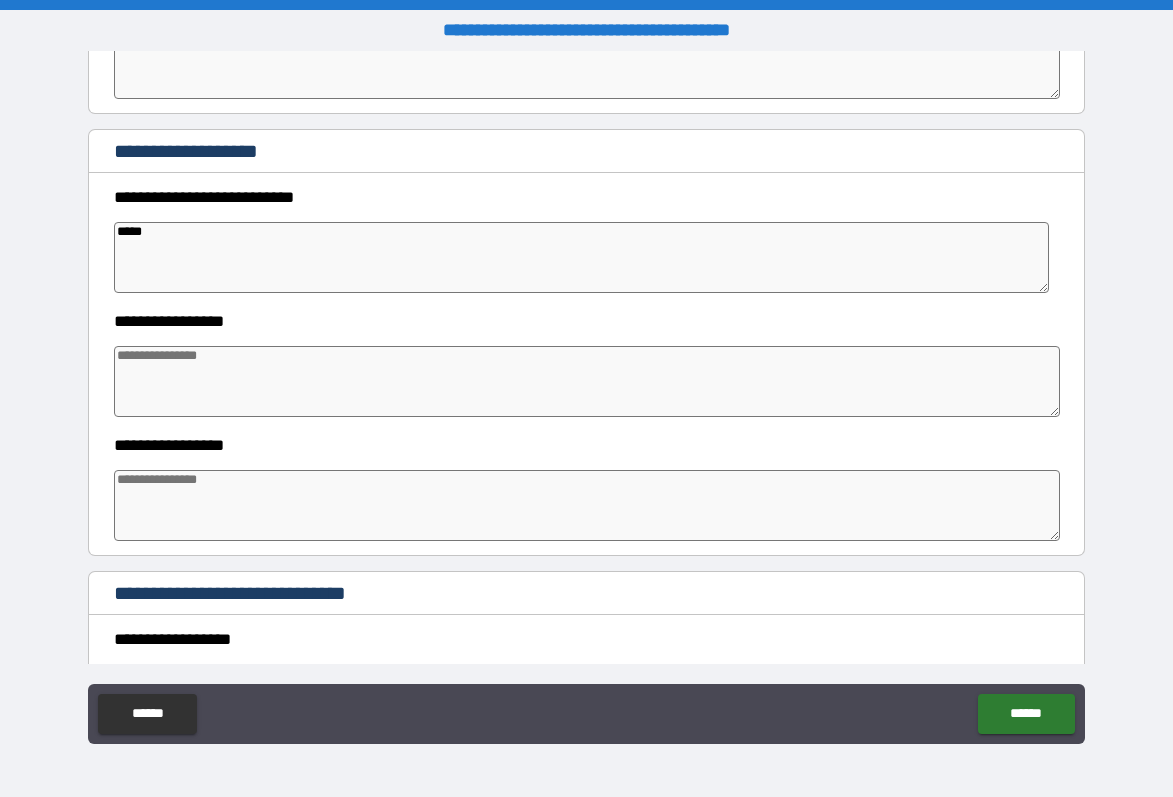 type on "*" 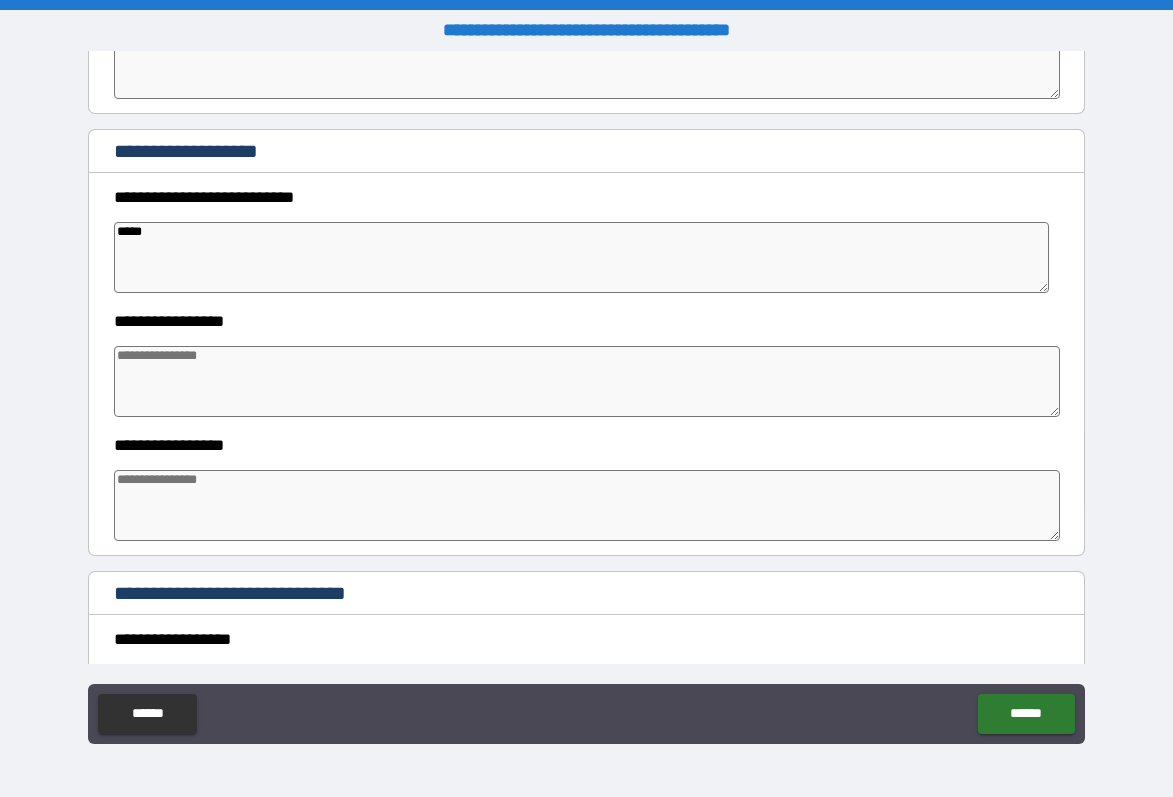 type on "*" 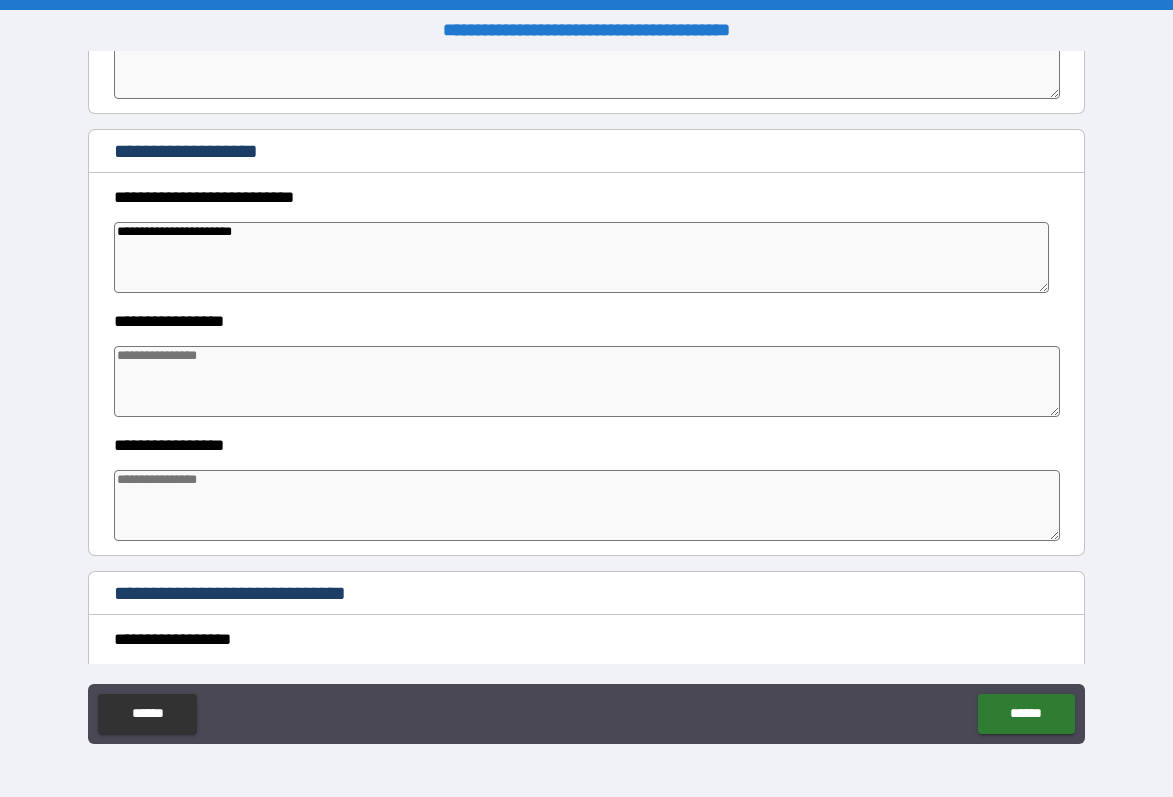 click at bounding box center (587, 381) 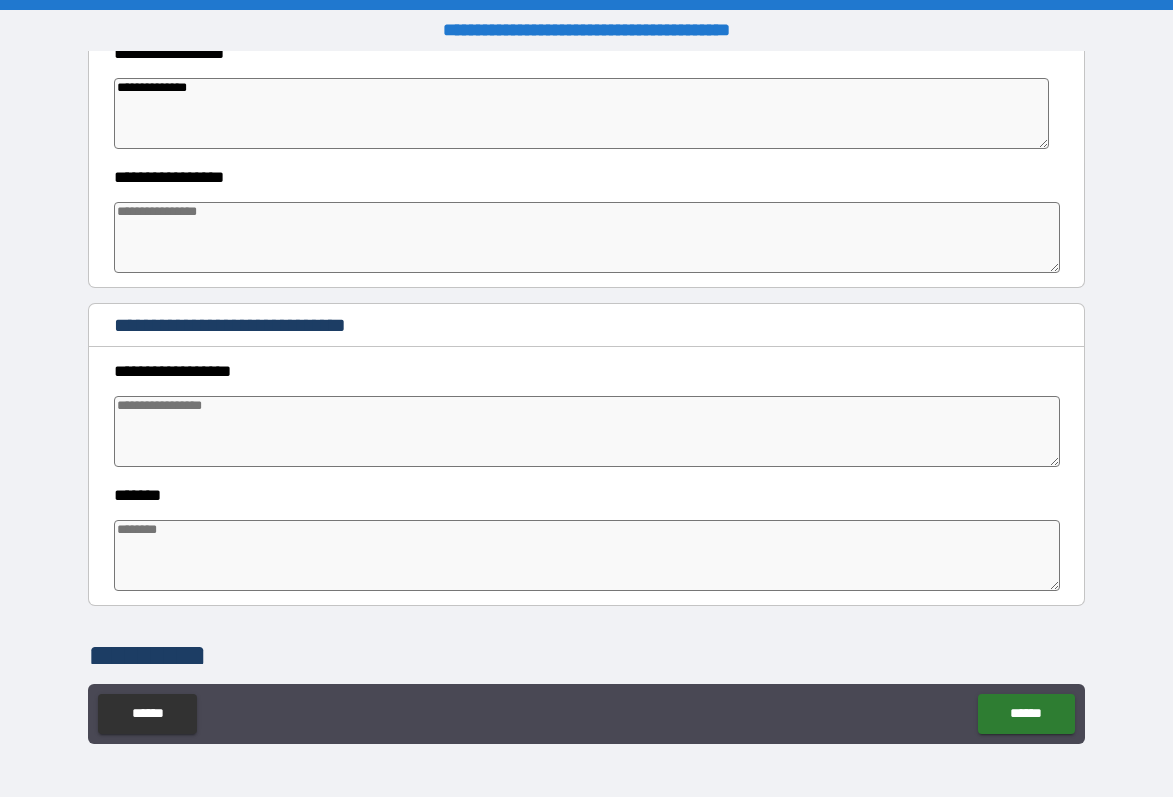 scroll, scrollTop: 2740, scrollLeft: 0, axis: vertical 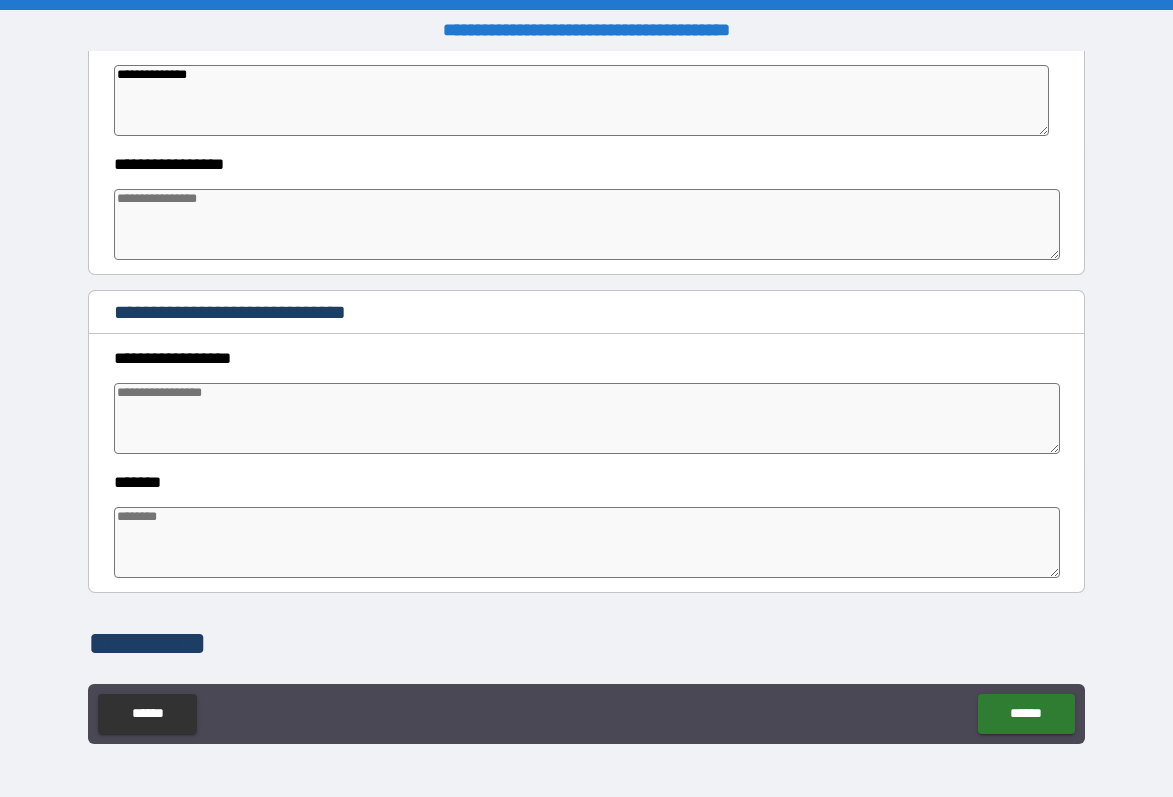 click at bounding box center [587, 224] 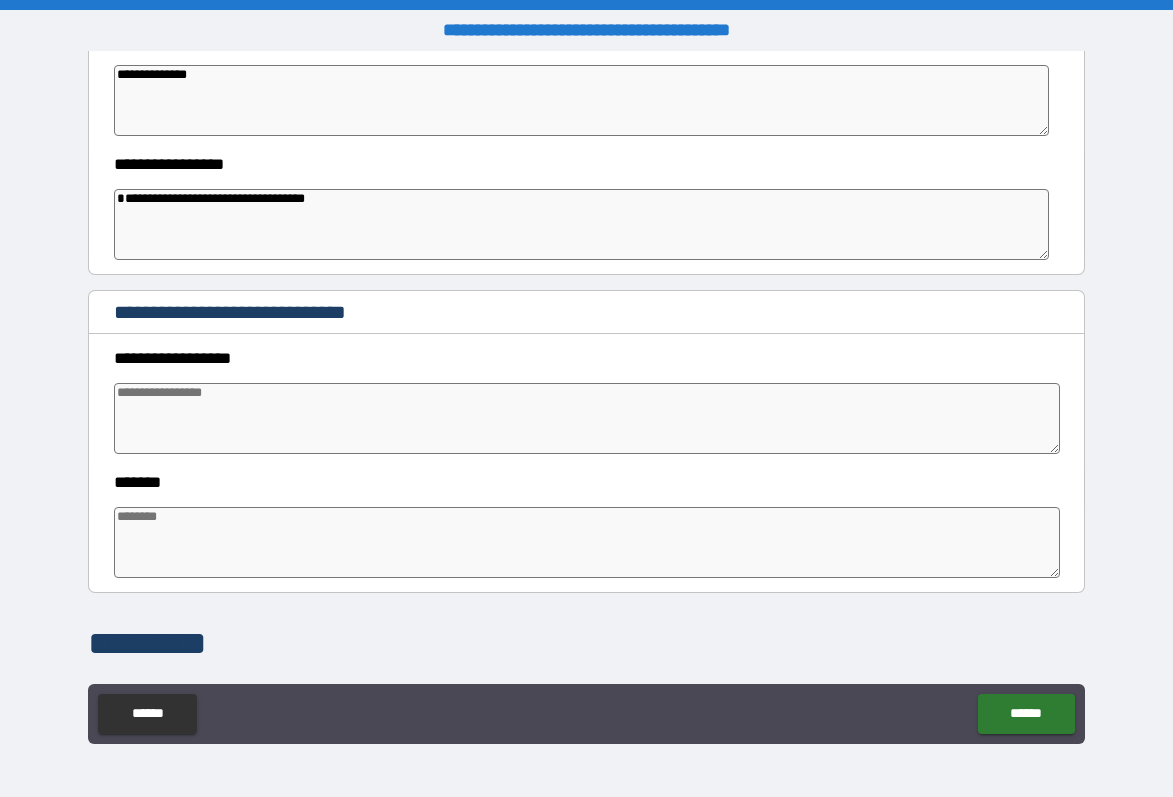 click at bounding box center (587, 418) 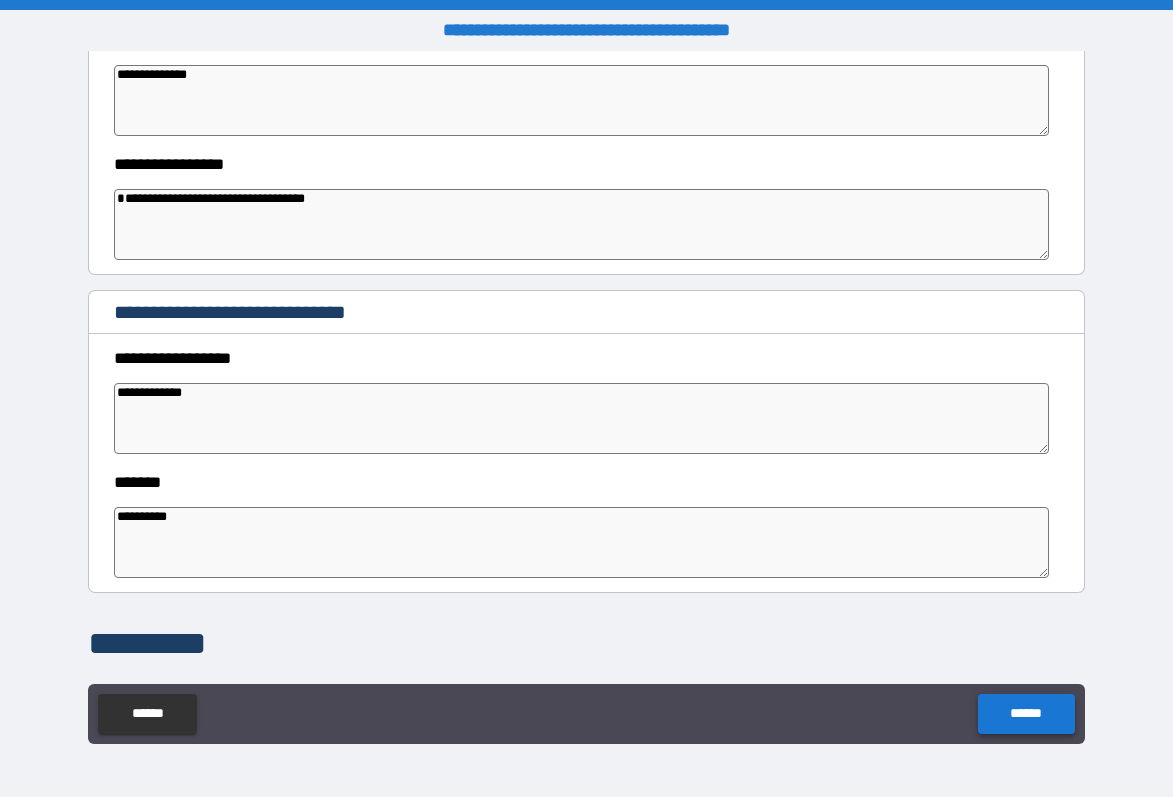 click on "******" at bounding box center (1026, 714) 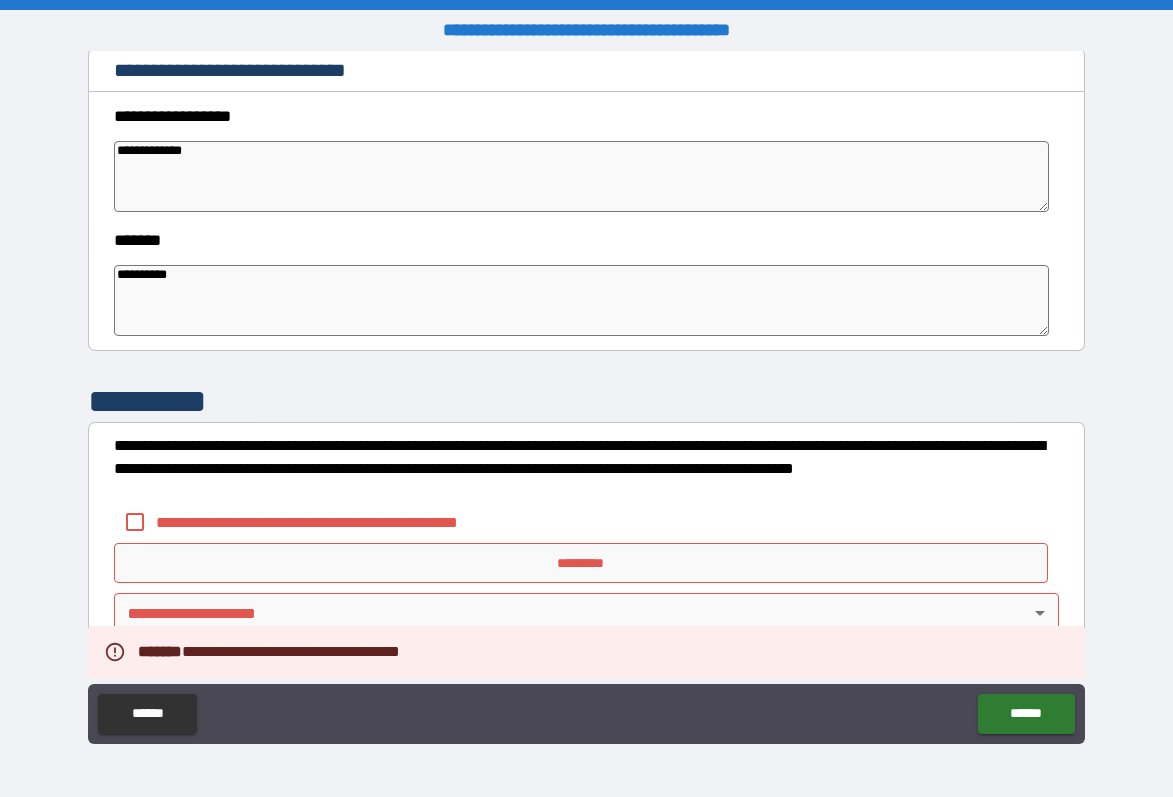 scroll, scrollTop: 2982, scrollLeft: 0, axis: vertical 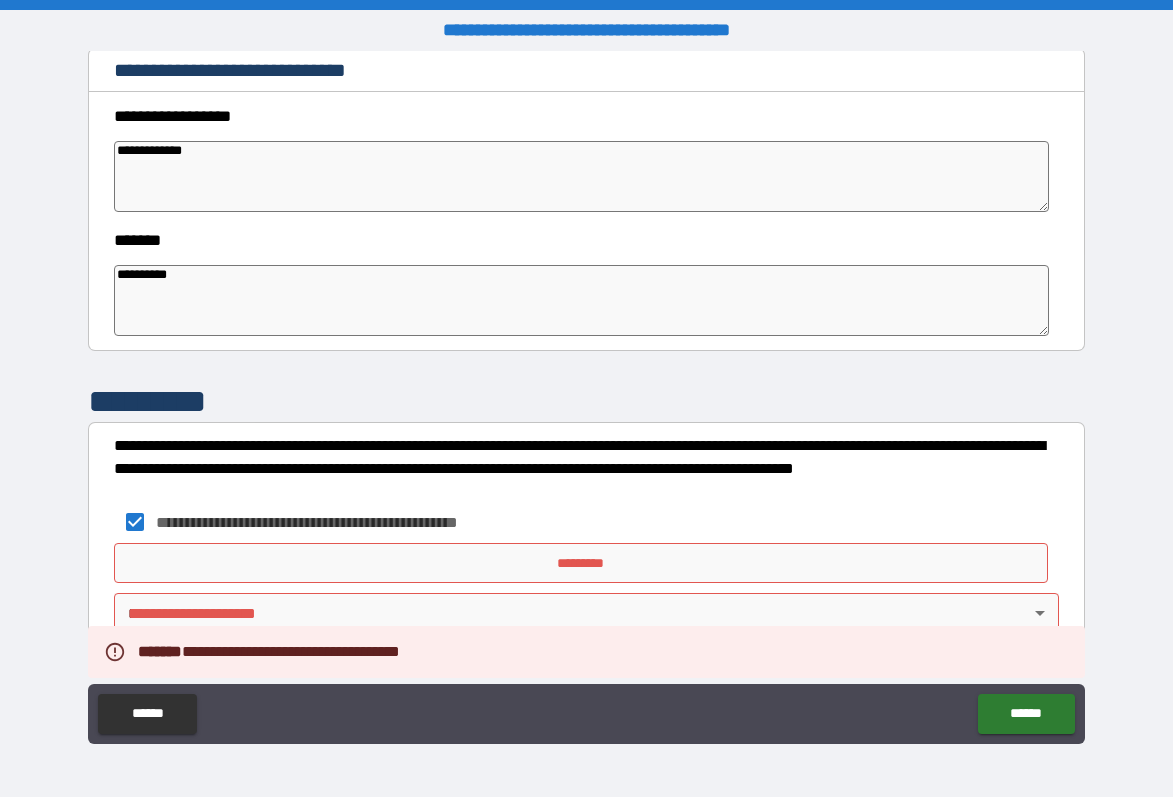 click on "**********" at bounding box center (586, 398) 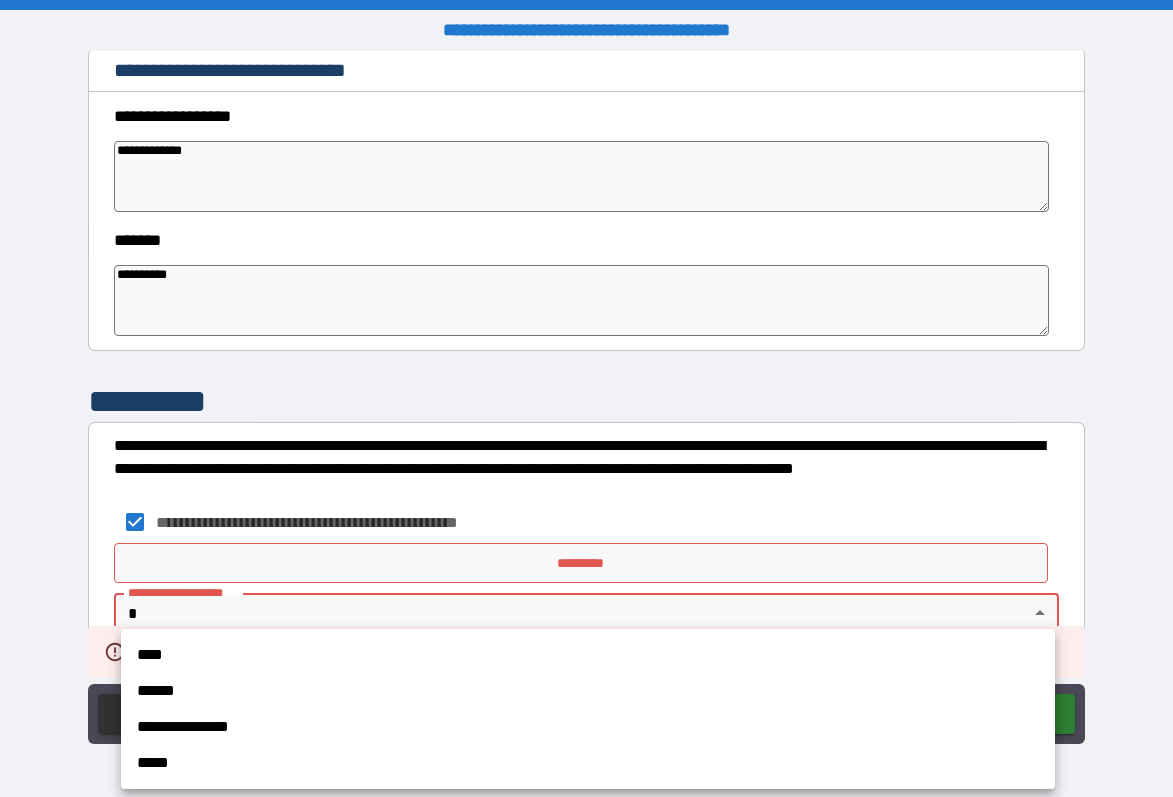 drag, startPoint x: 200, startPoint y: 647, endPoint x: 444, endPoint y: 581, distance: 252.76866 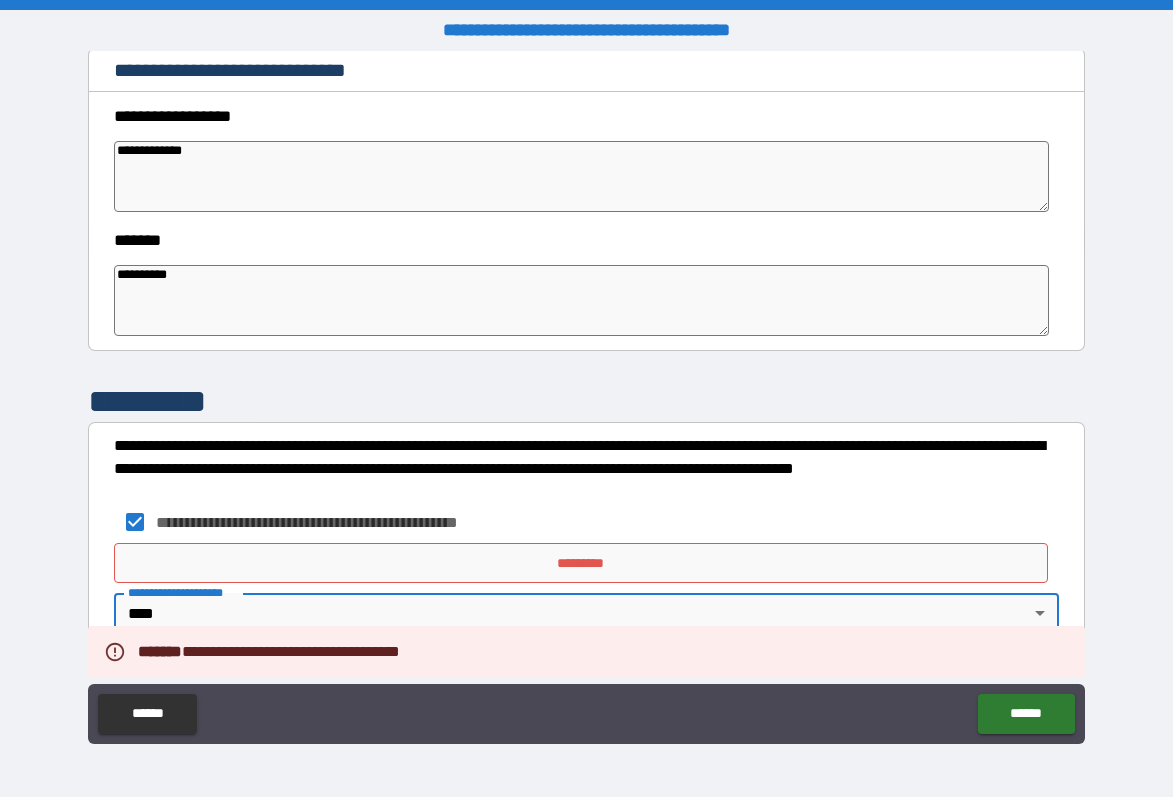 click on "*********" at bounding box center [581, 563] 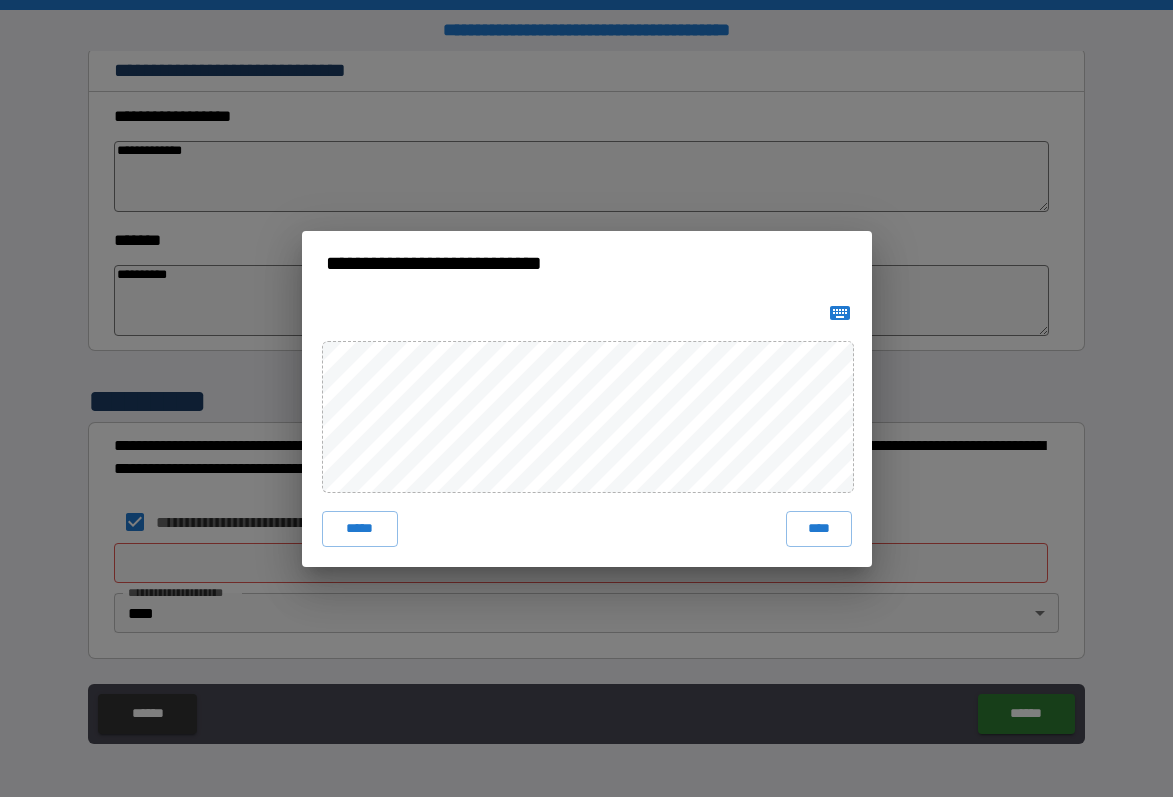 click at bounding box center [587, 416] 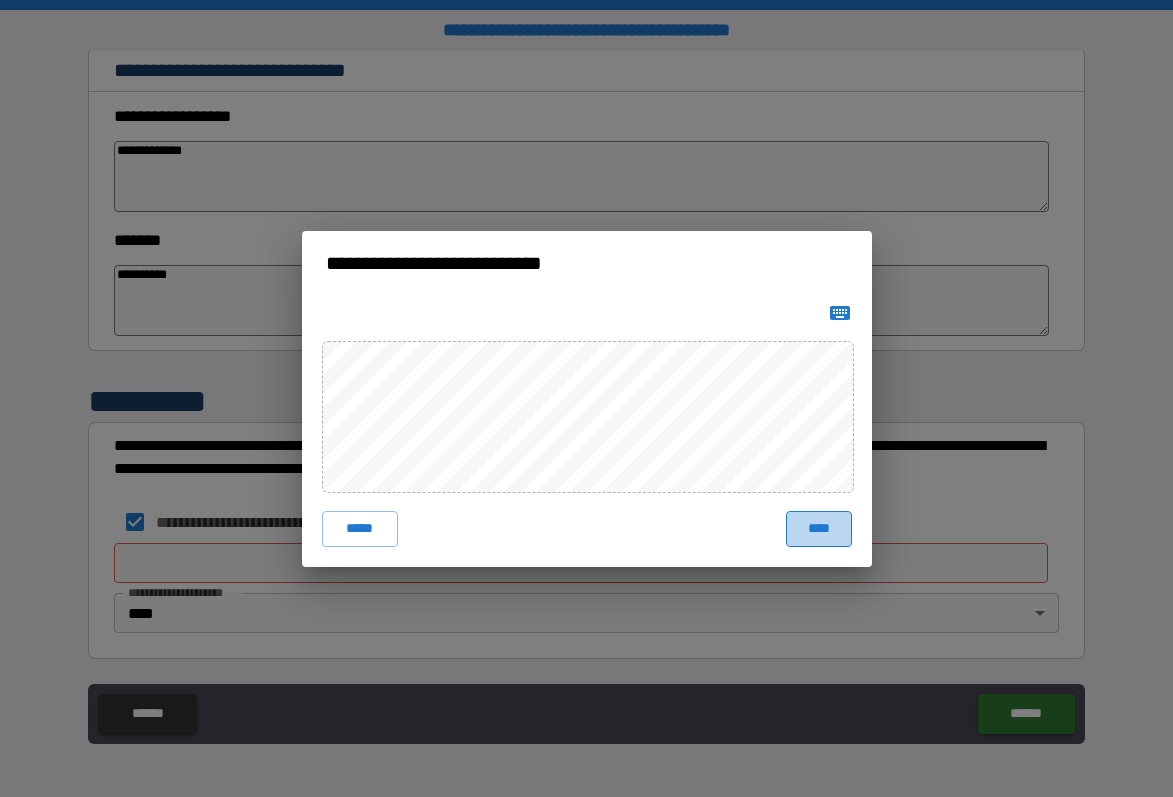 click on "****" at bounding box center [819, 529] 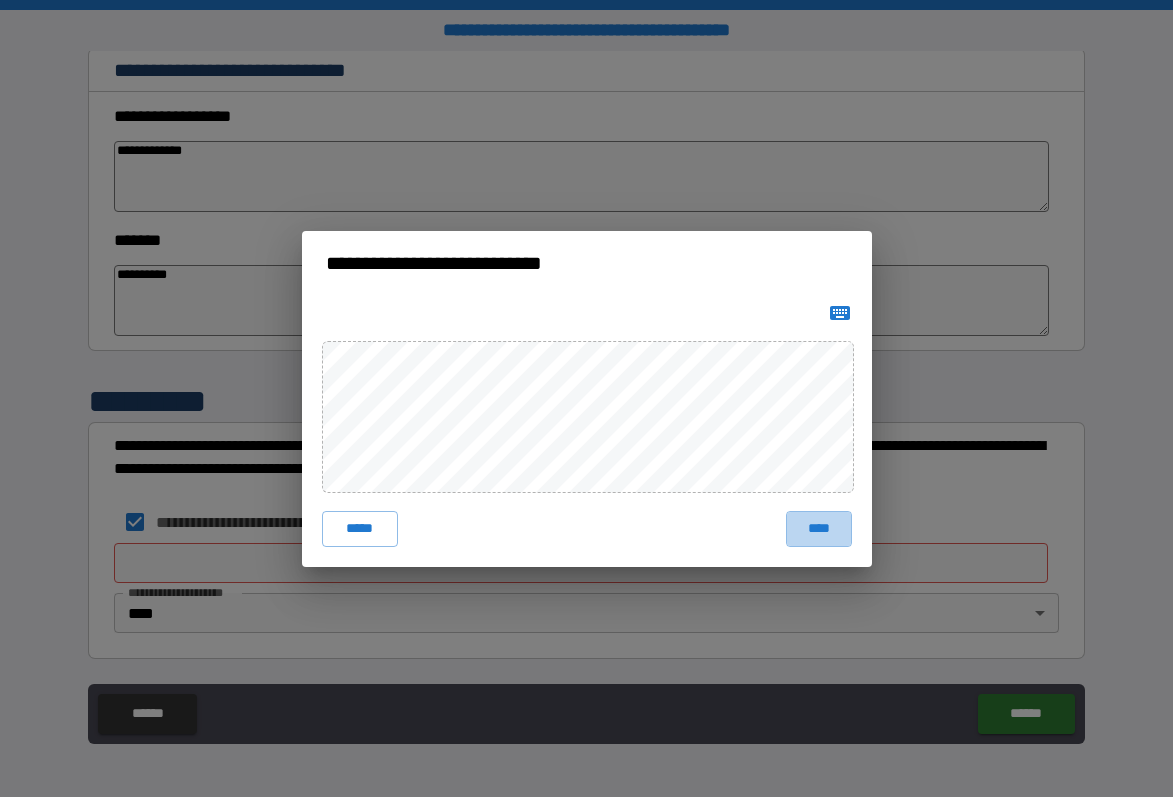 scroll, scrollTop: 2972, scrollLeft: 0, axis: vertical 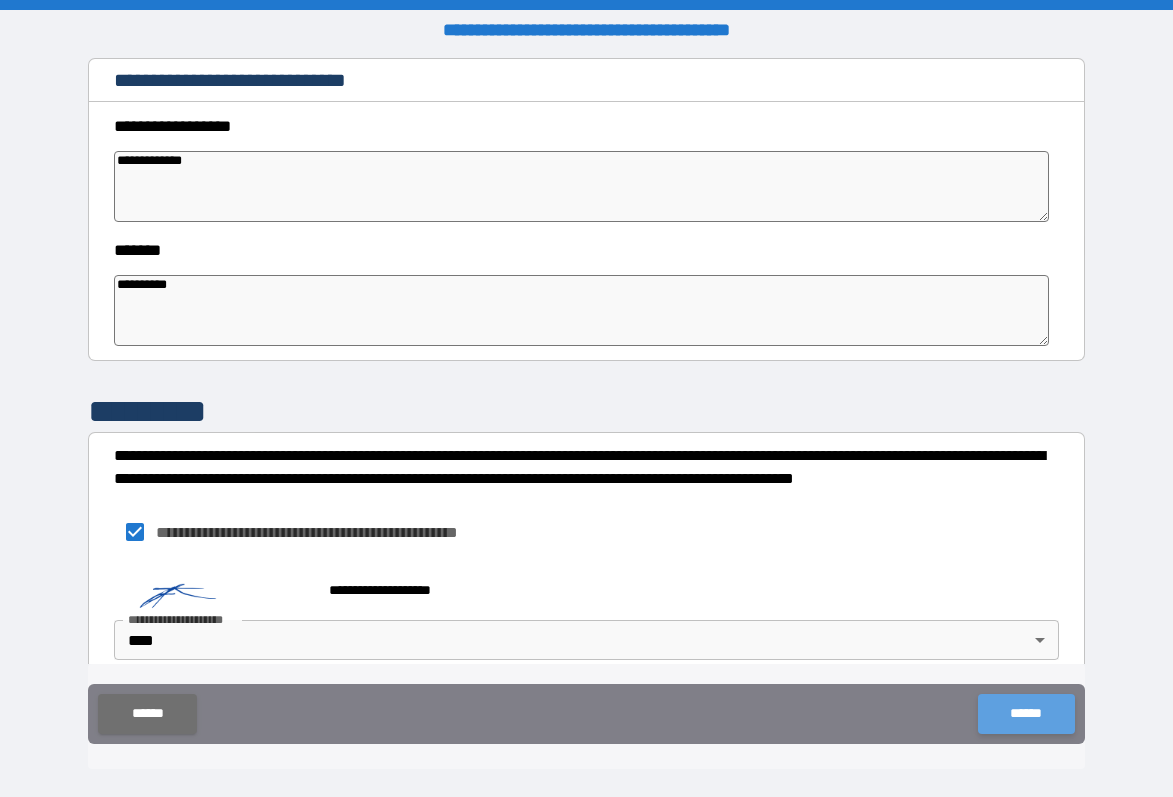 click on "******" at bounding box center (1026, 714) 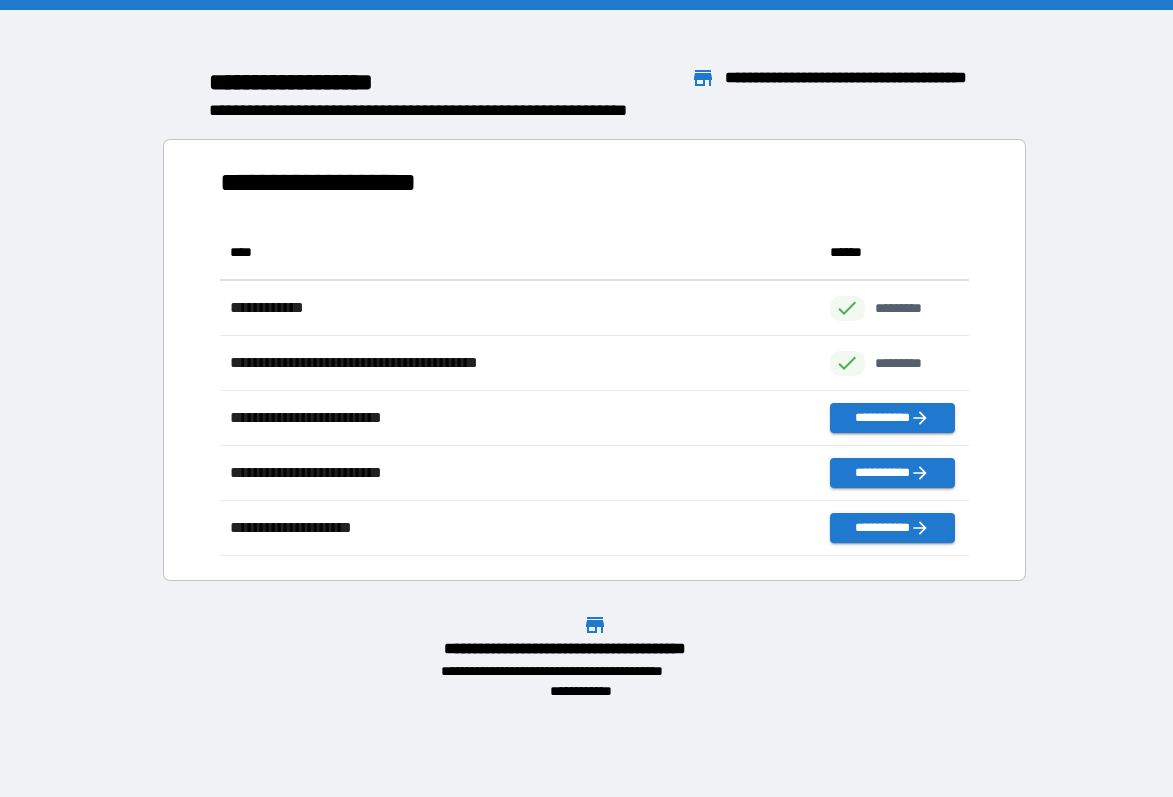 scroll, scrollTop: 1, scrollLeft: 1, axis: both 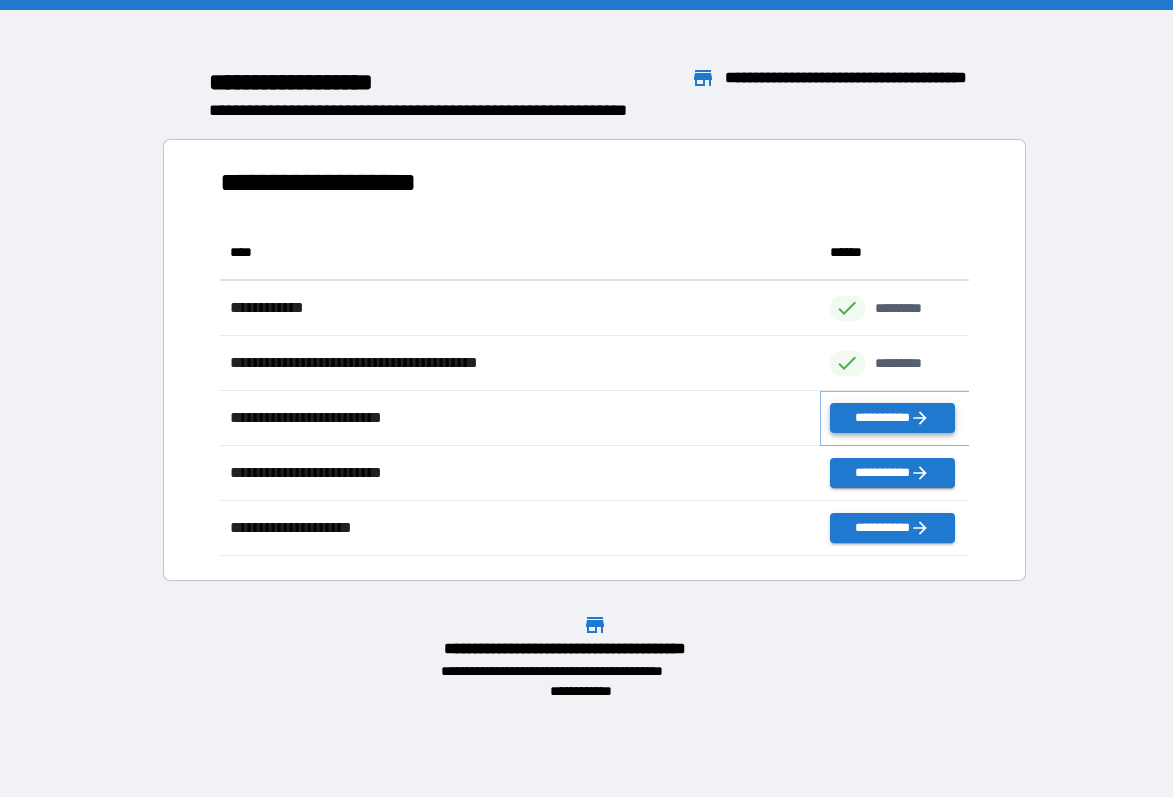 click on "**********" at bounding box center [892, 418] 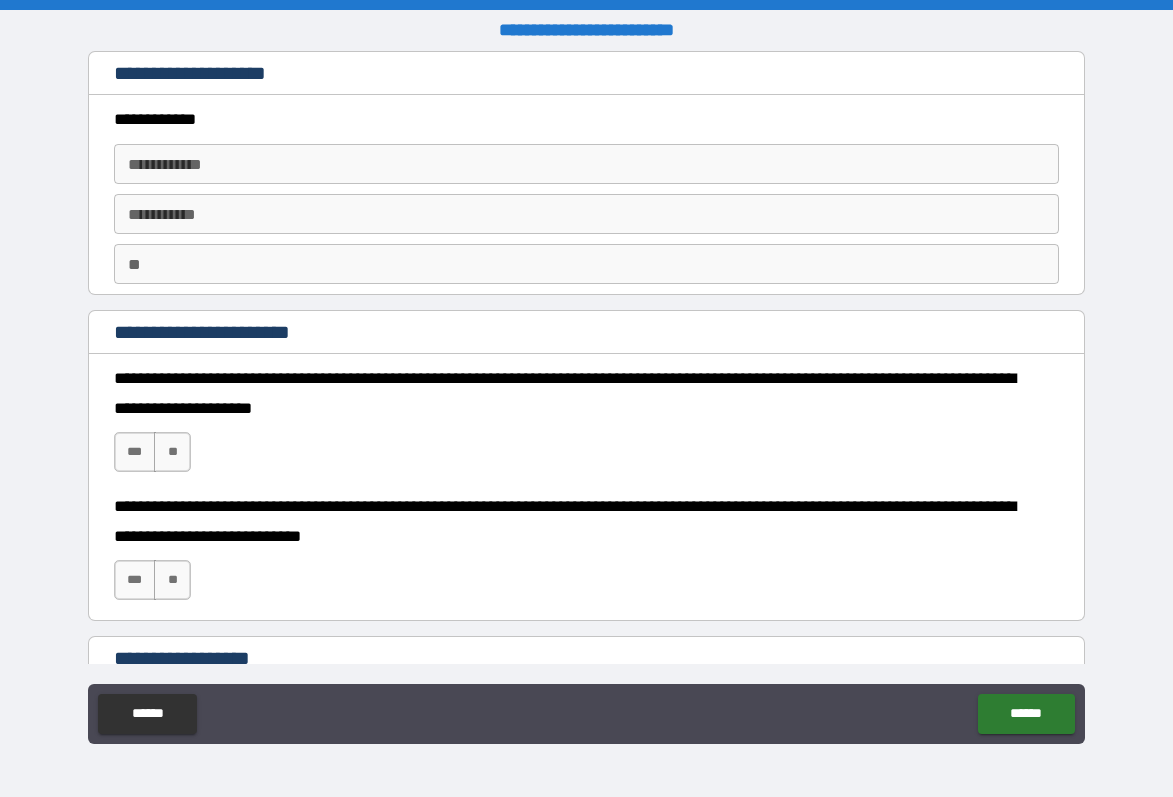 click on "**********" at bounding box center [586, 164] 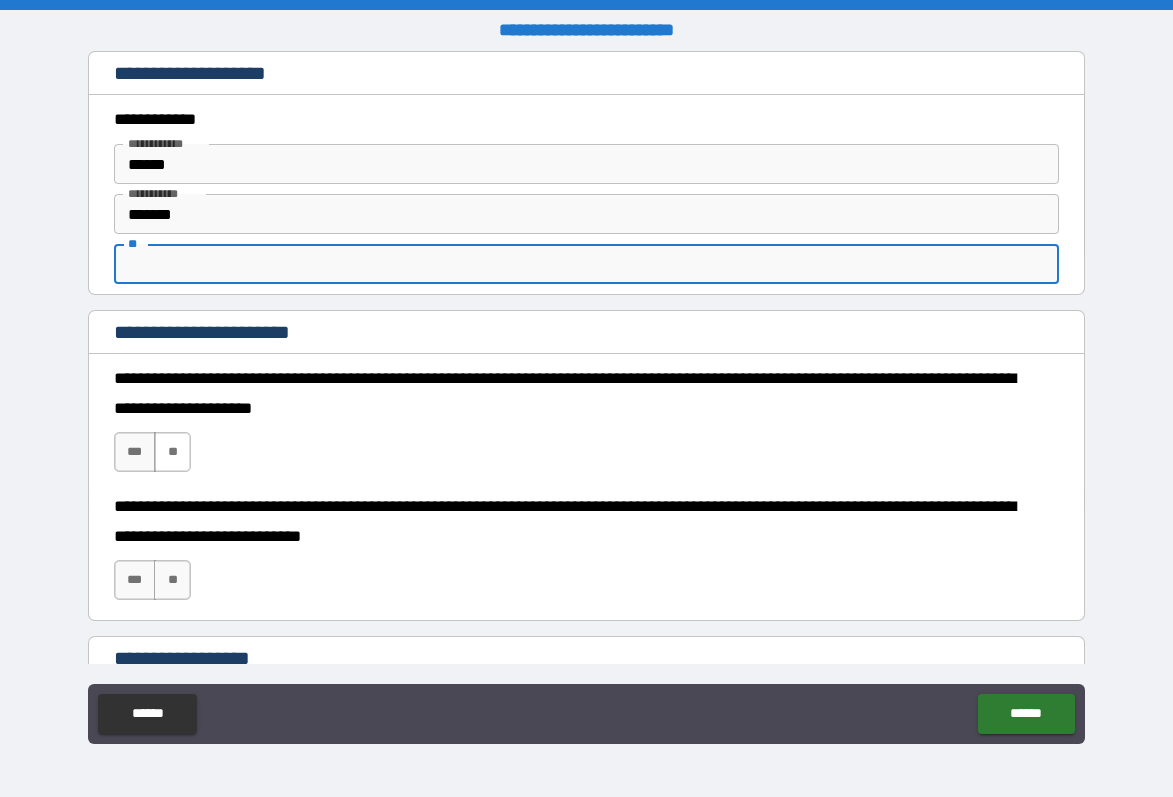 click on "**" at bounding box center (172, 452) 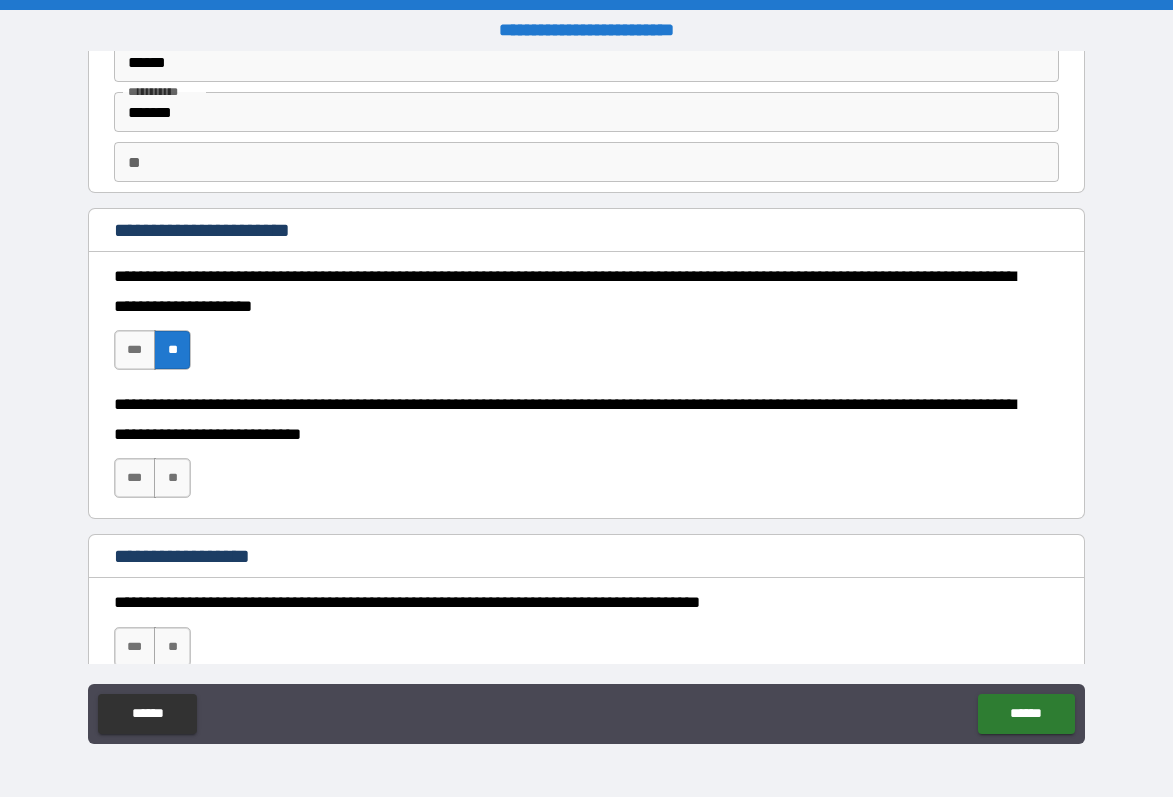 scroll, scrollTop: 115, scrollLeft: 0, axis: vertical 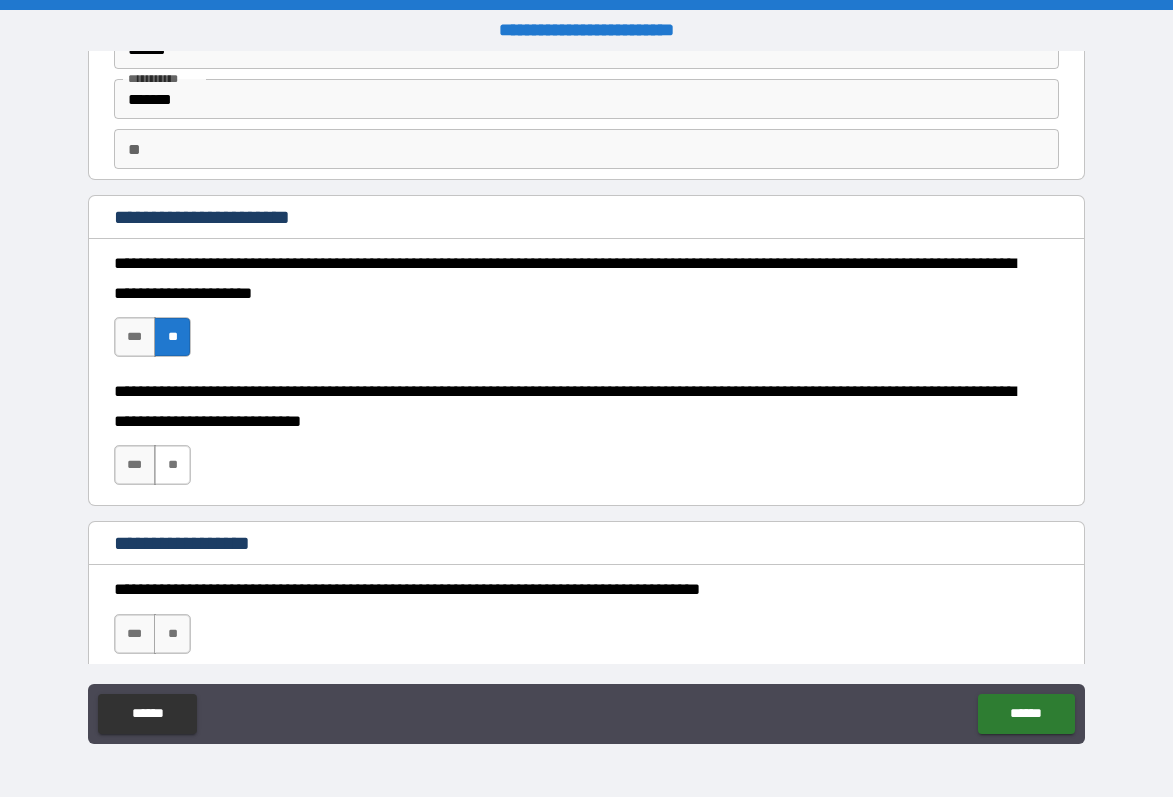 click on "**" at bounding box center [172, 465] 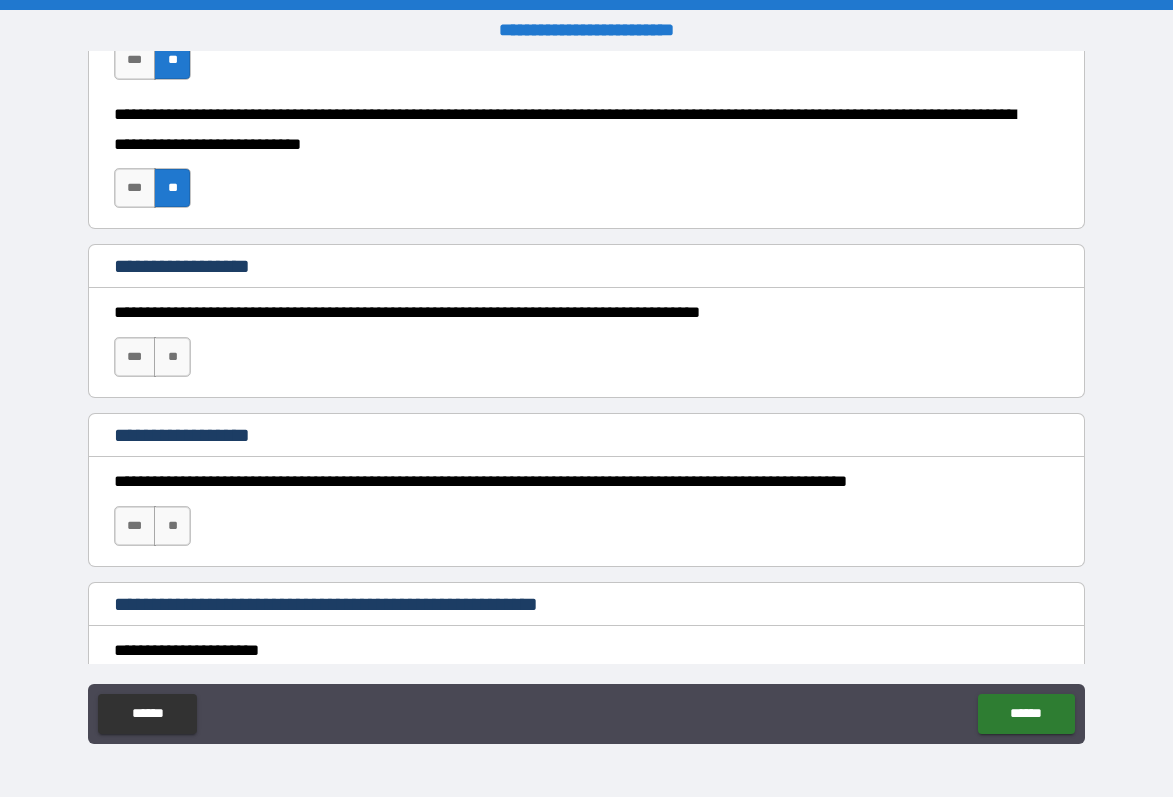 scroll, scrollTop: 415, scrollLeft: 0, axis: vertical 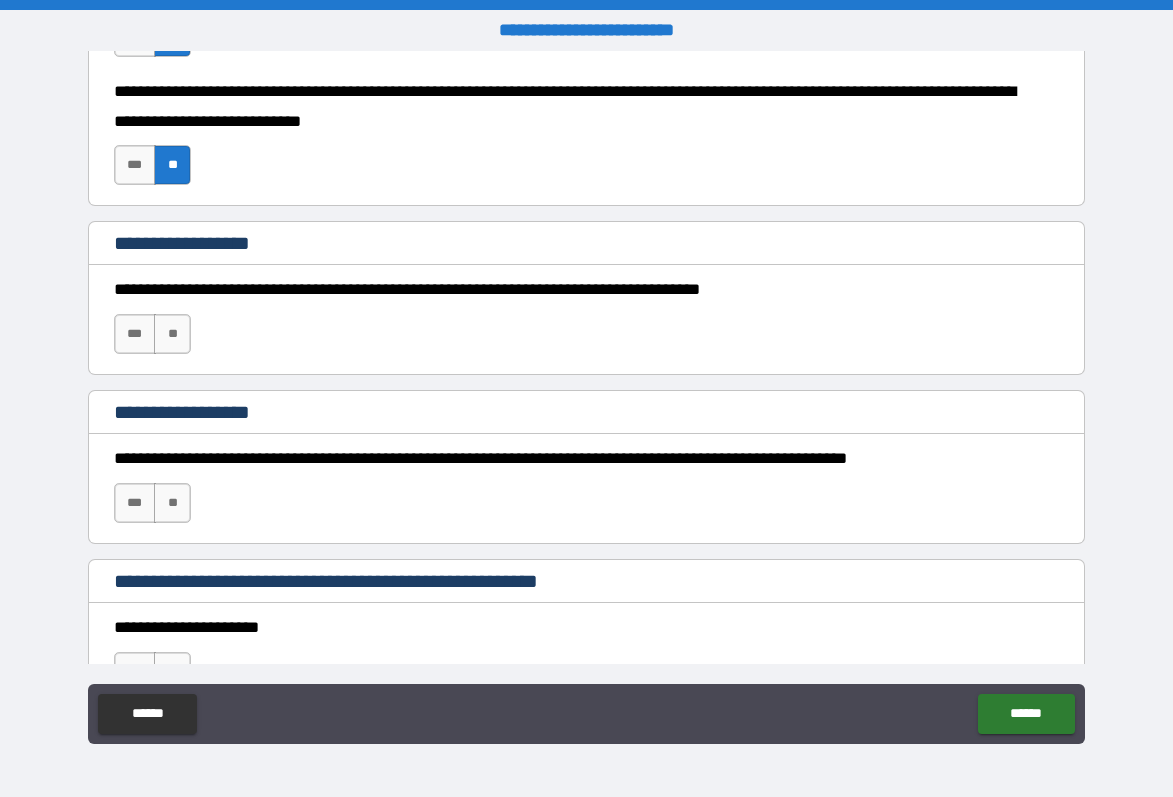 click on "*** **" at bounding box center [155, 339] 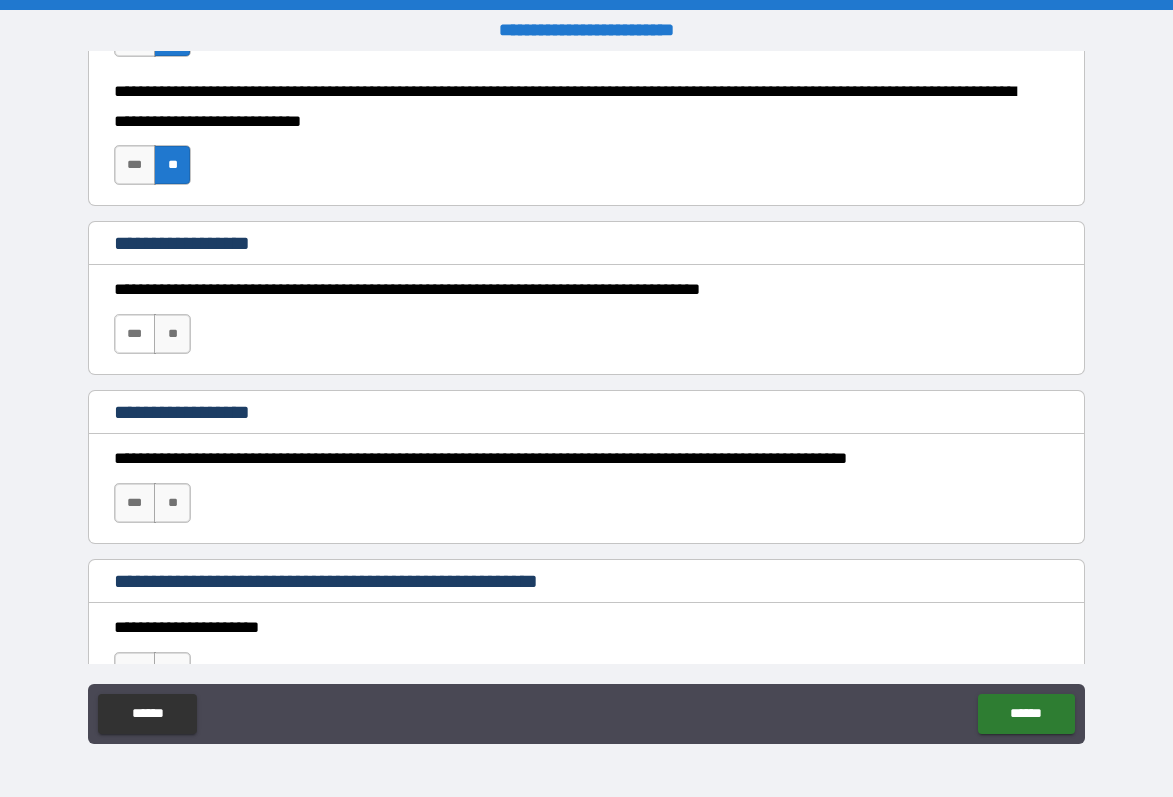 click on "***" at bounding box center [135, 334] 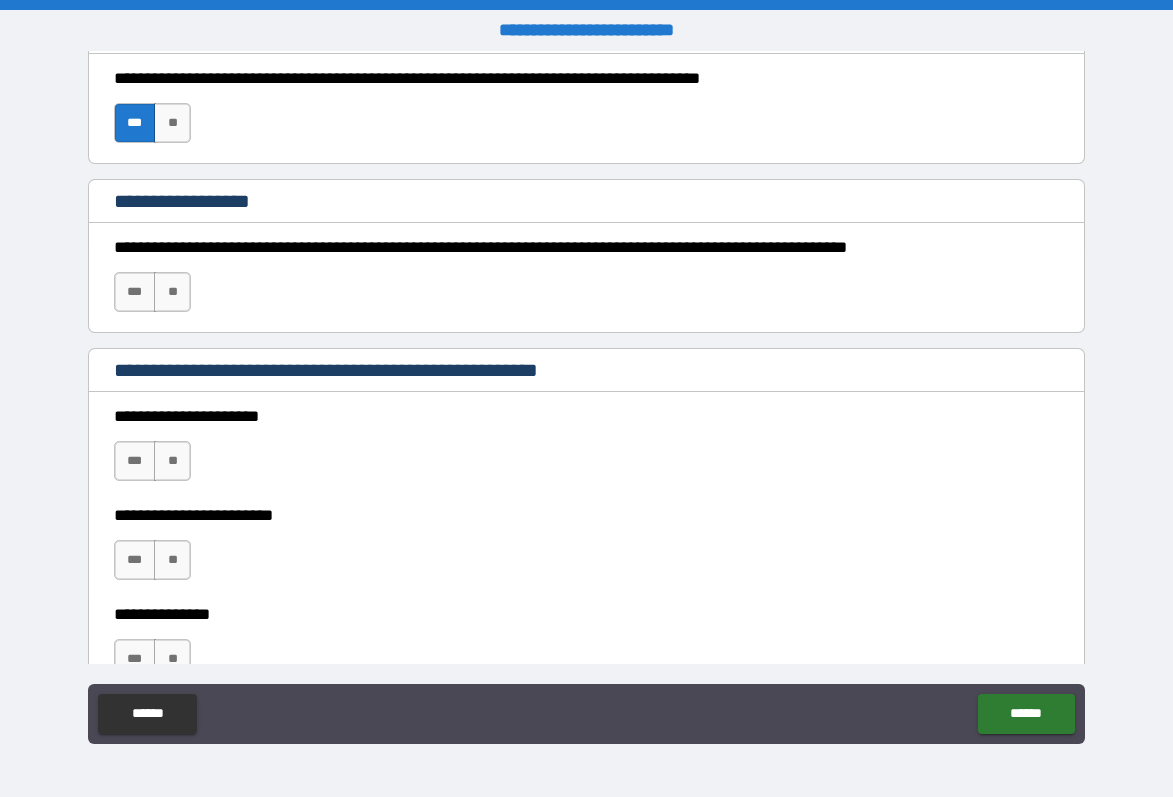 scroll, scrollTop: 632, scrollLeft: 0, axis: vertical 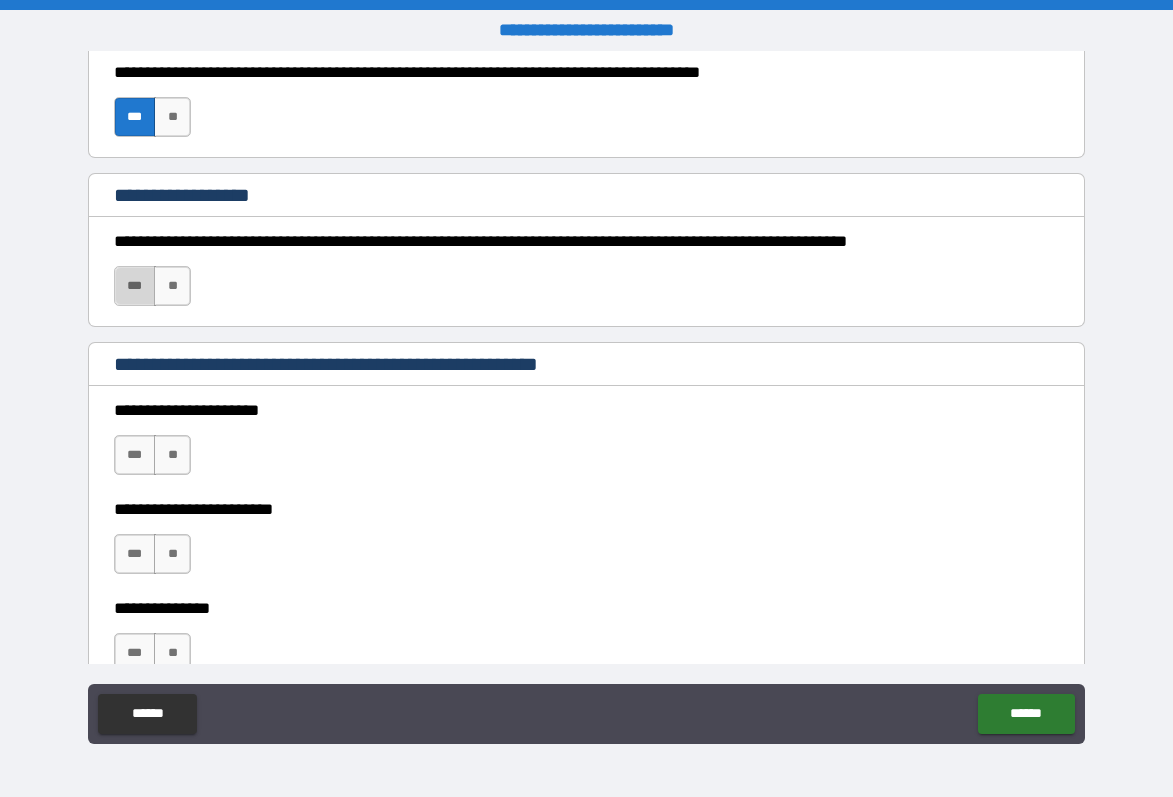click on "***" at bounding box center [135, 286] 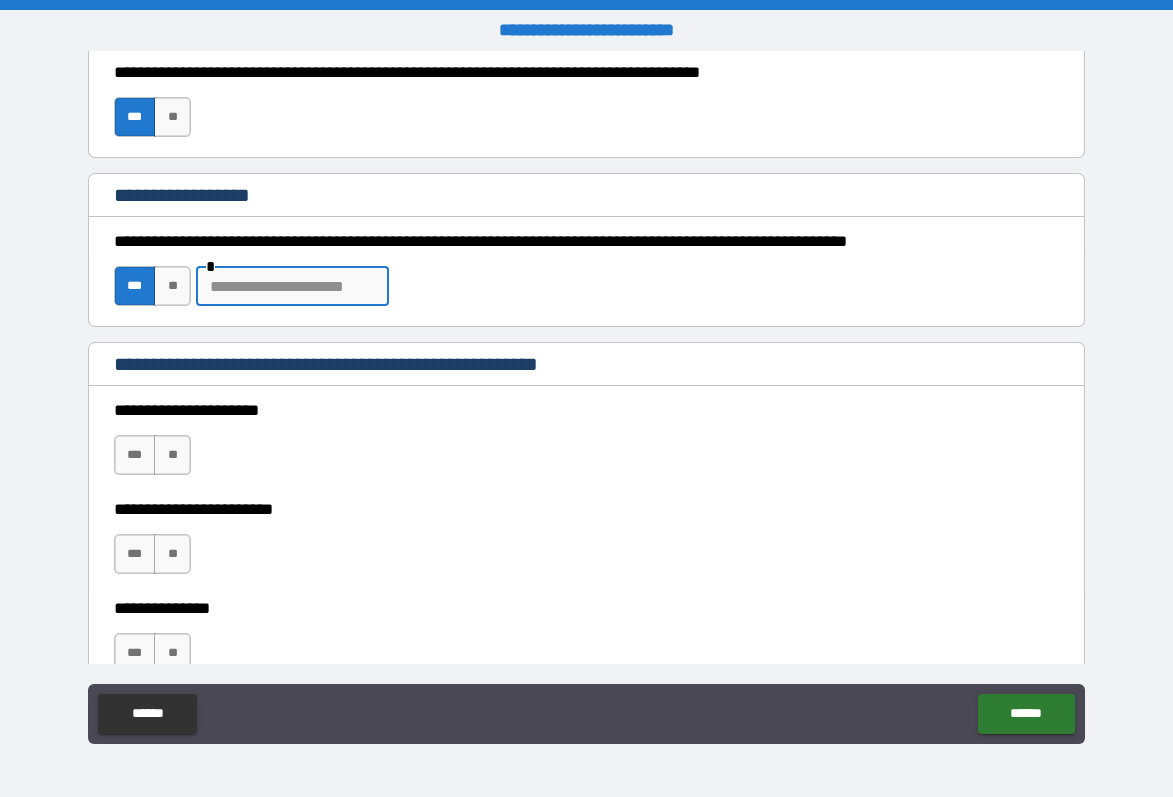 click at bounding box center [292, 286] 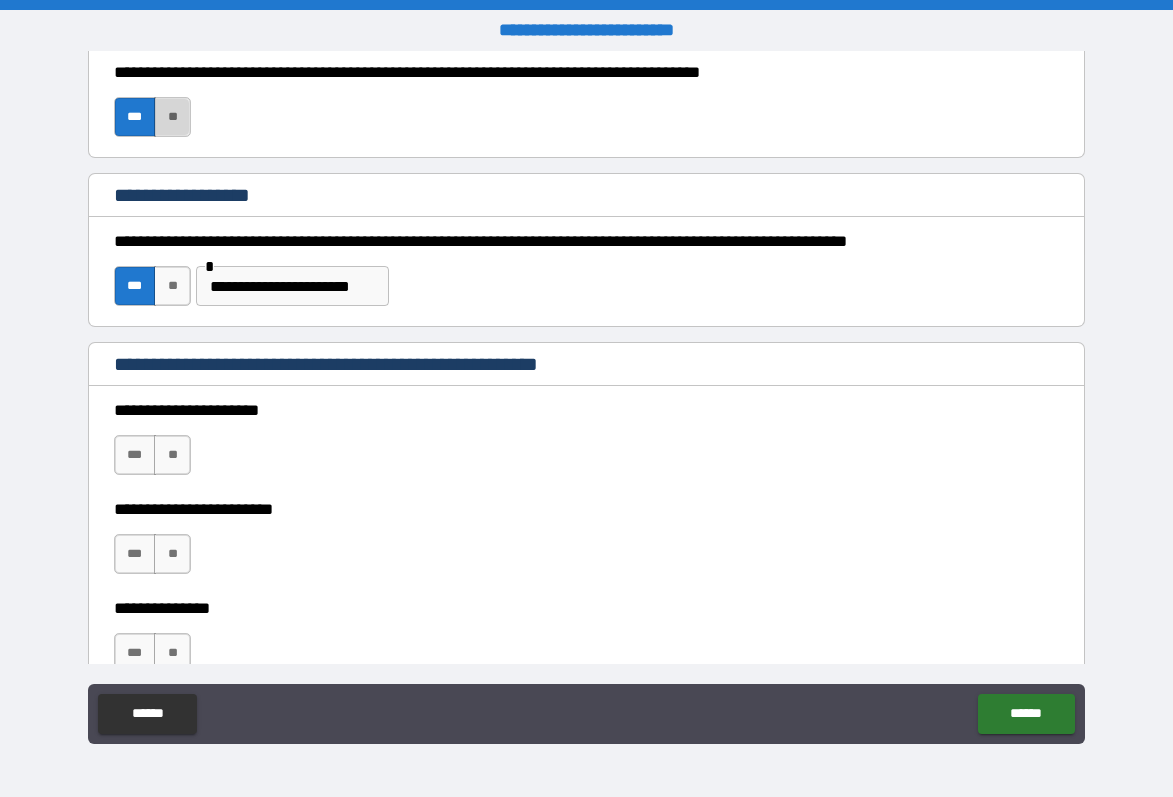 click on "**" at bounding box center (172, 117) 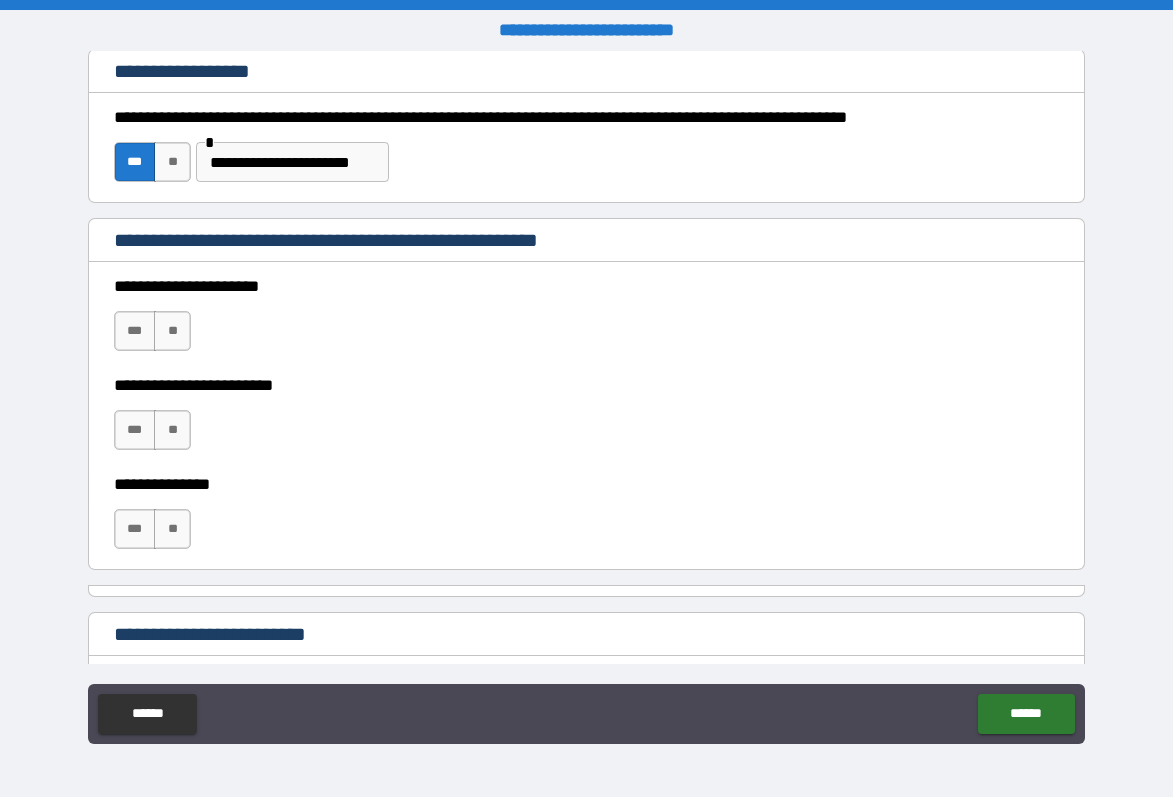 scroll, scrollTop: 798, scrollLeft: 0, axis: vertical 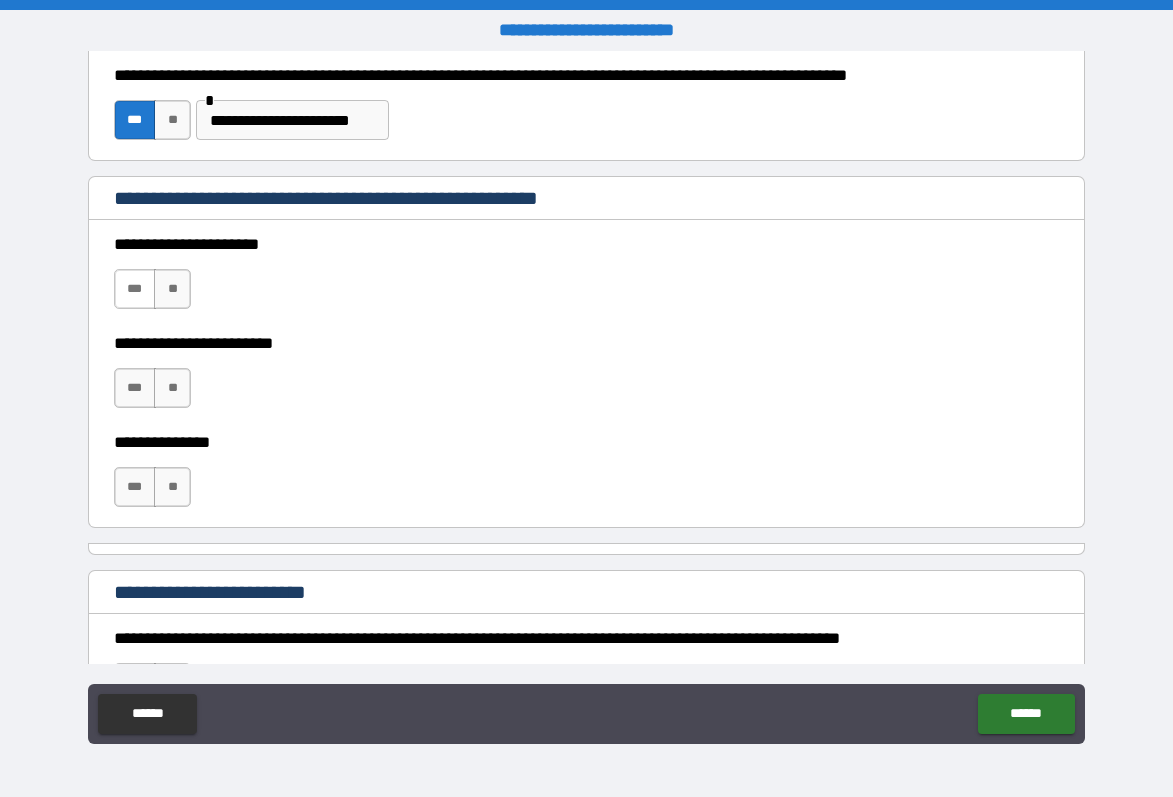 click on "***" at bounding box center [135, 289] 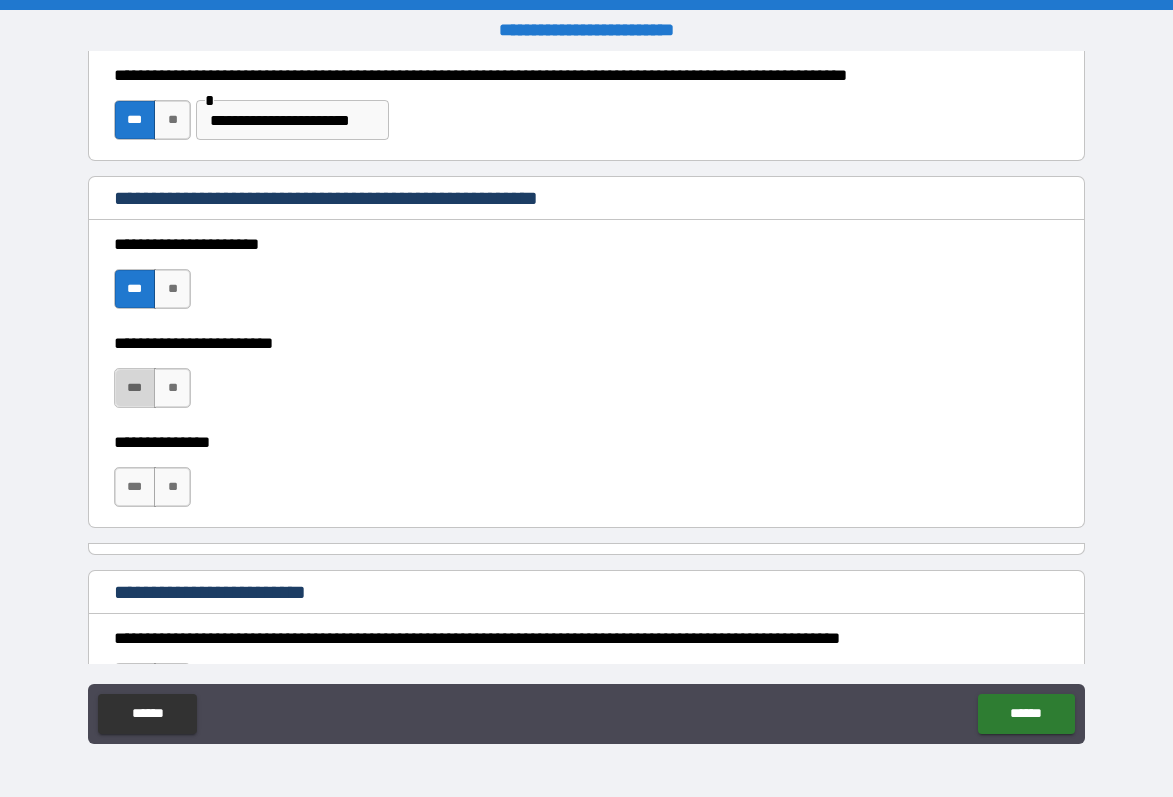 click on "***" at bounding box center [135, 388] 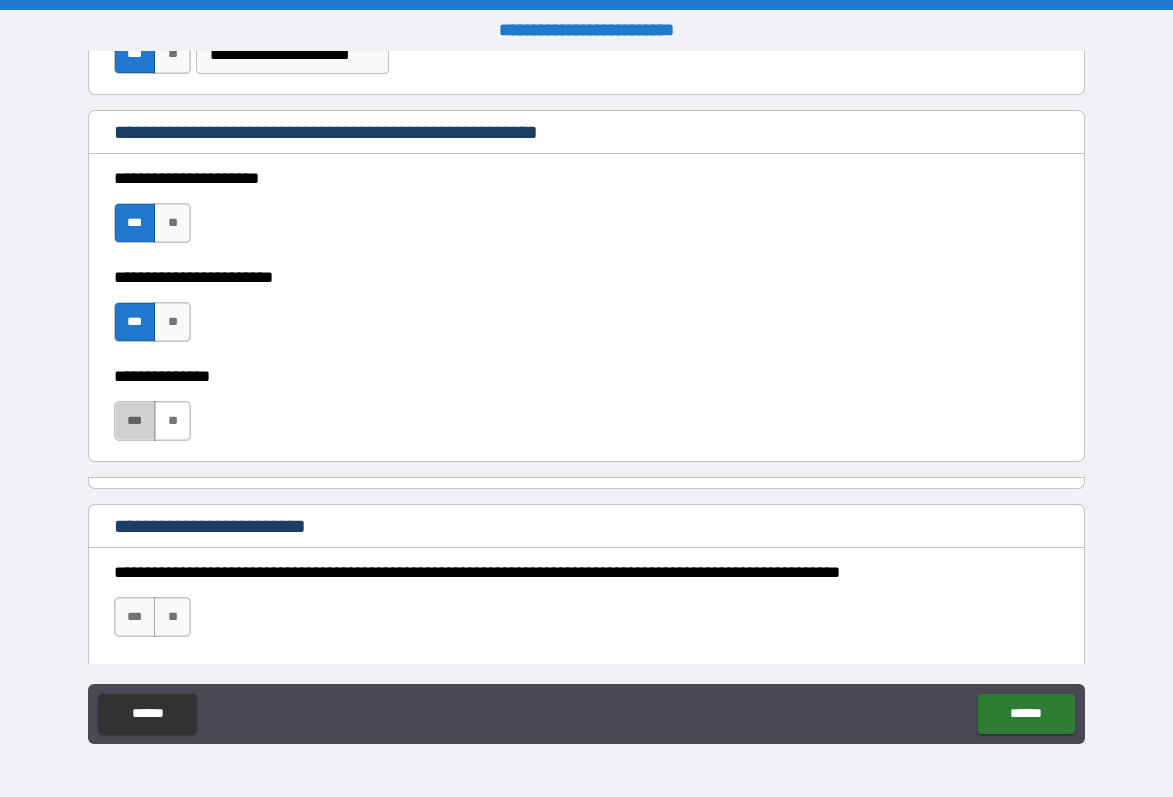 drag, startPoint x: 125, startPoint y: 416, endPoint x: 188, endPoint y: 406, distance: 63.788715 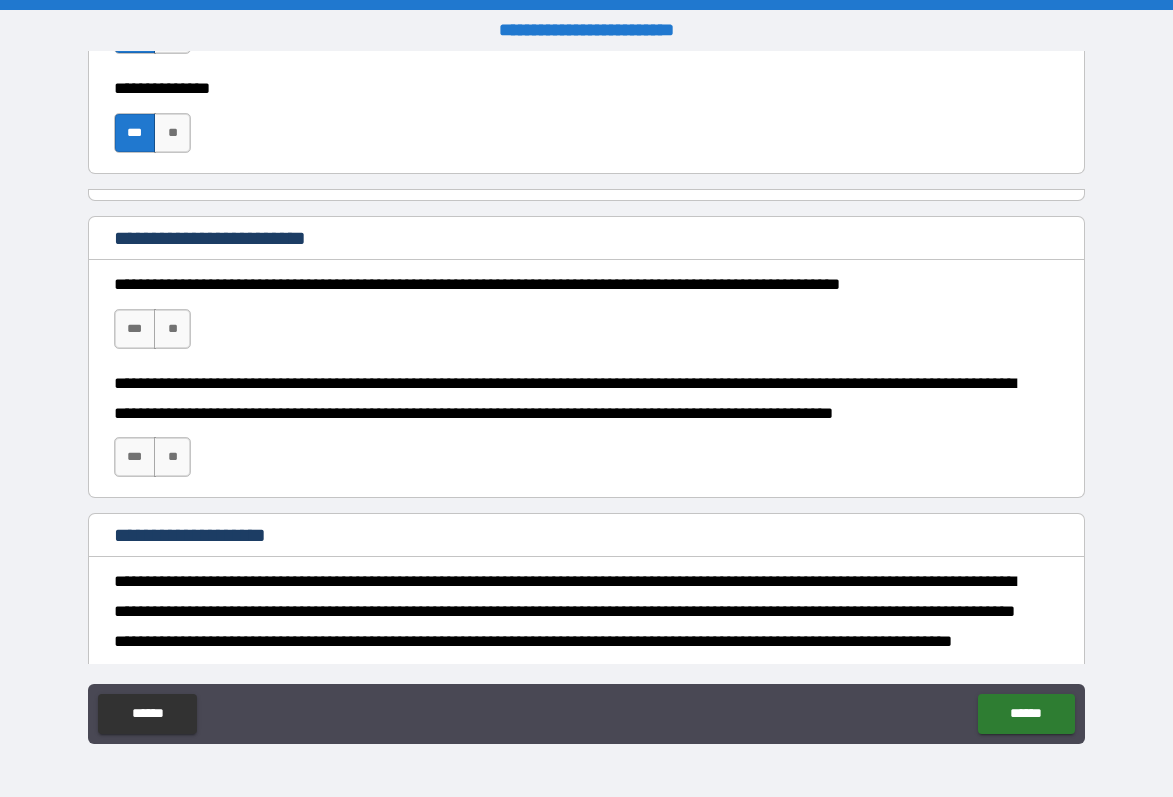 scroll, scrollTop: 1157, scrollLeft: 0, axis: vertical 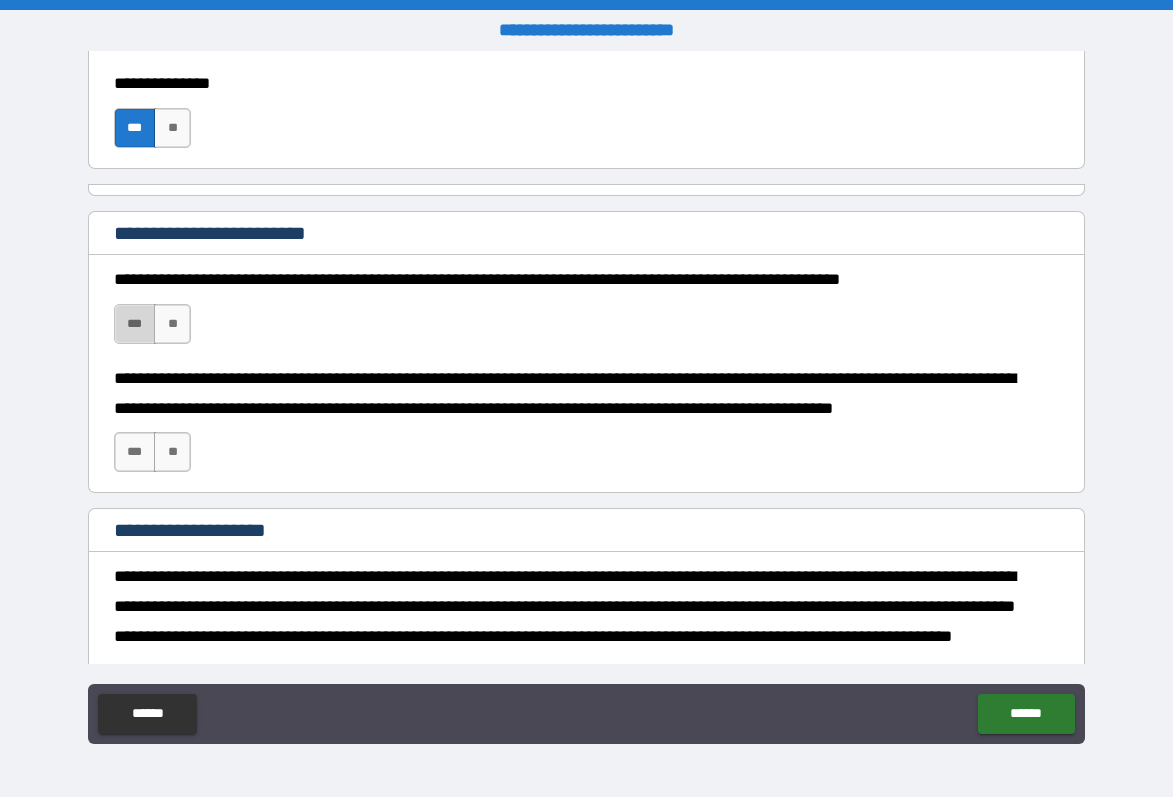 drag, startPoint x: 129, startPoint y: 330, endPoint x: 145, endPoint y: 332, distance: 16.124516 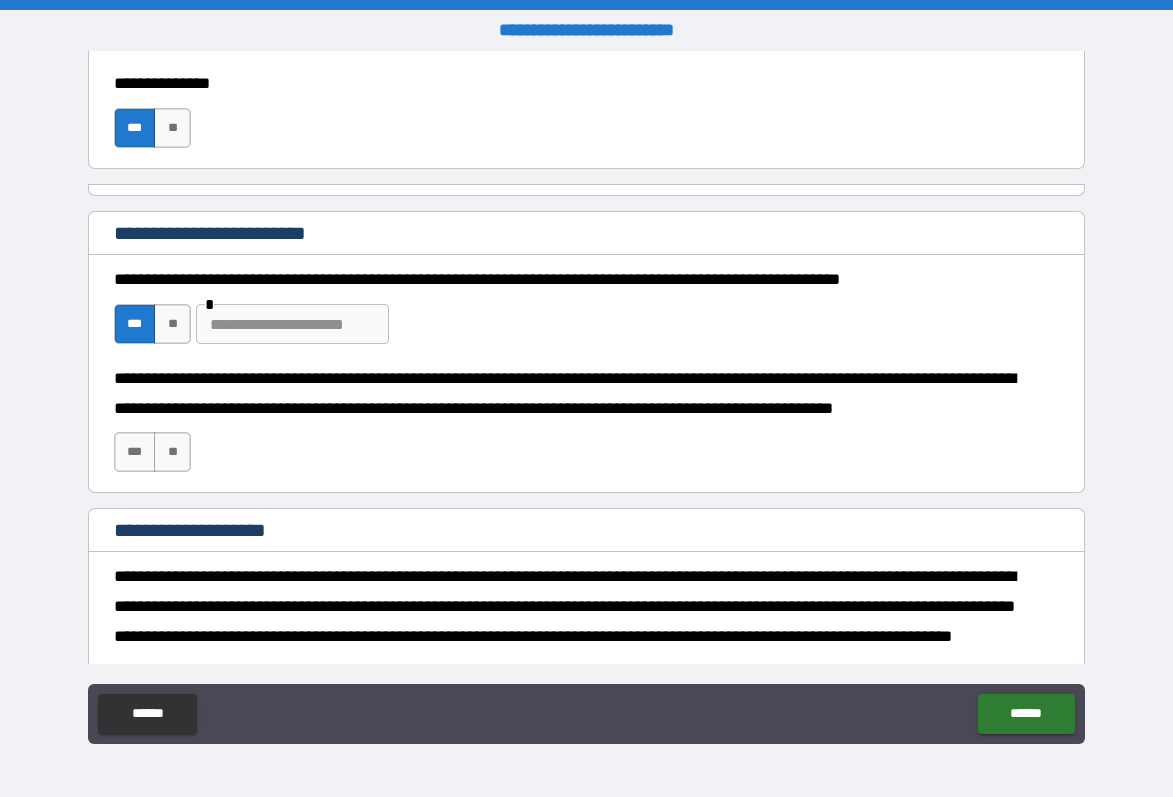 scroll, scrollTop: 1197, scrollLeft: 0, axis: vertical 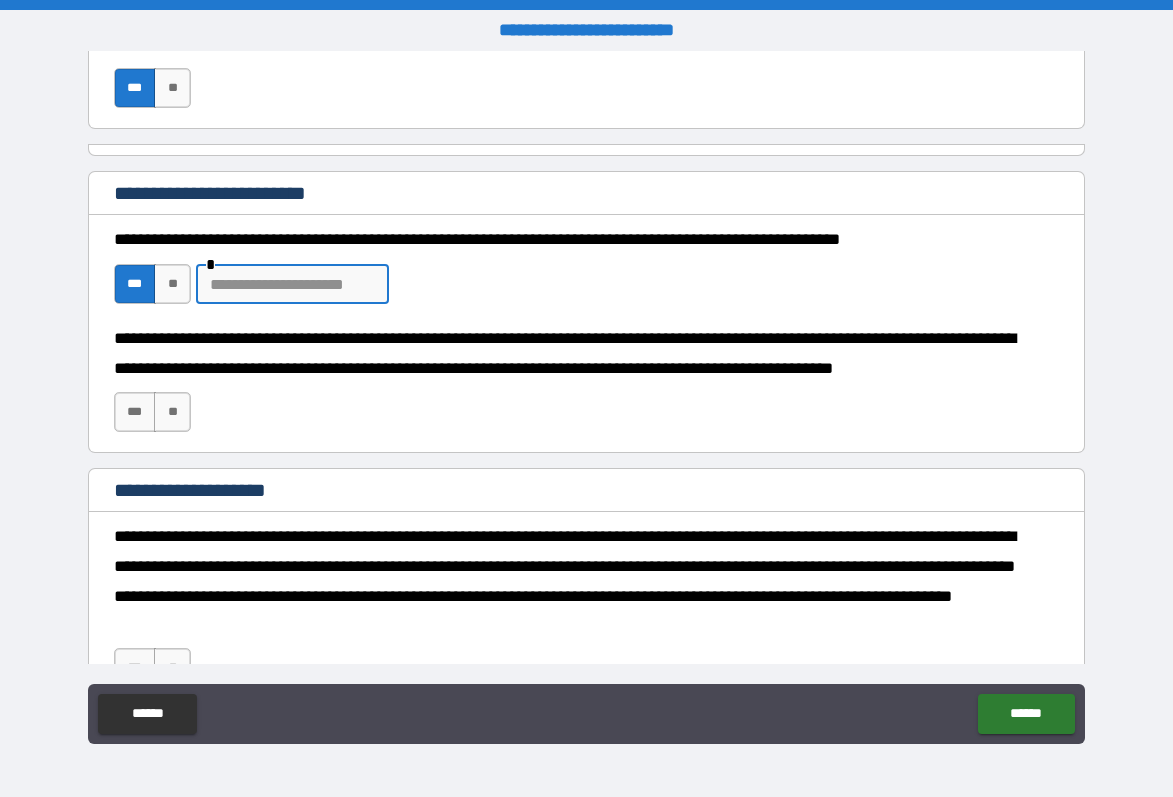 click at bounding box center [292, 284] 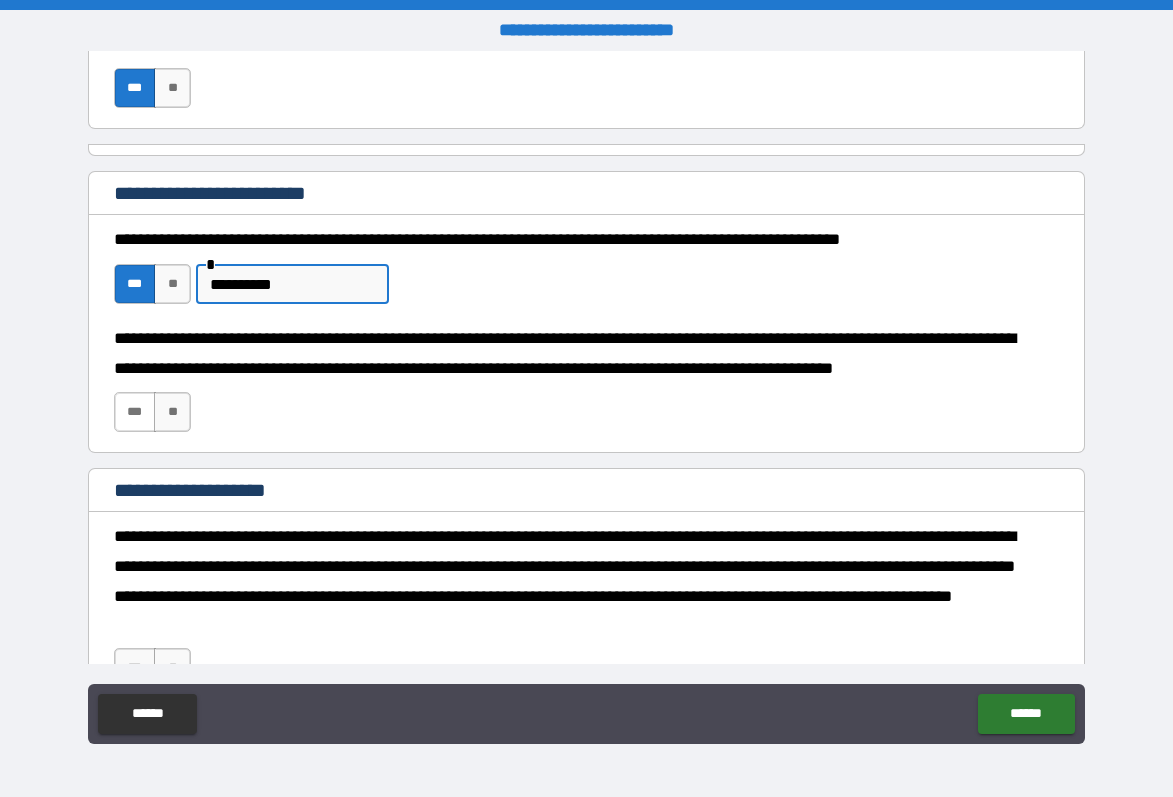 click on "***" at bounding box center [135, 412] 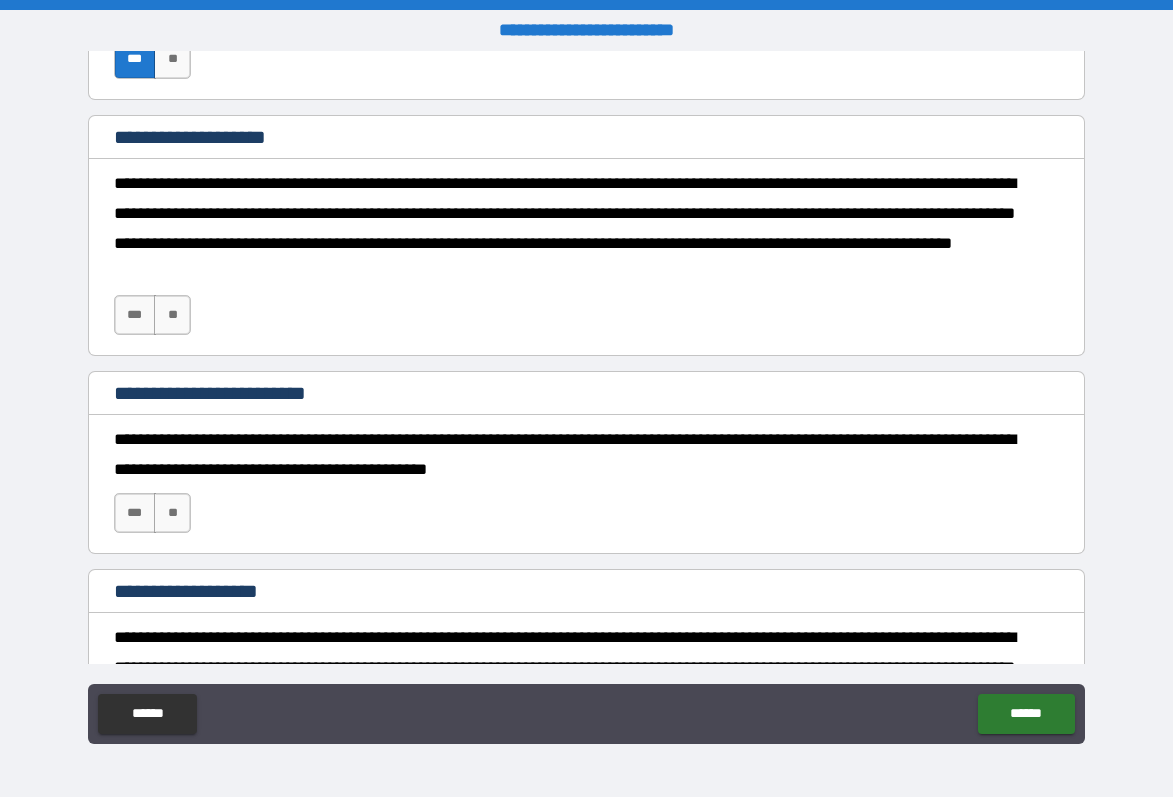 scroll, scrollTop: 1553, scrollLeft: 0, axis: vertical 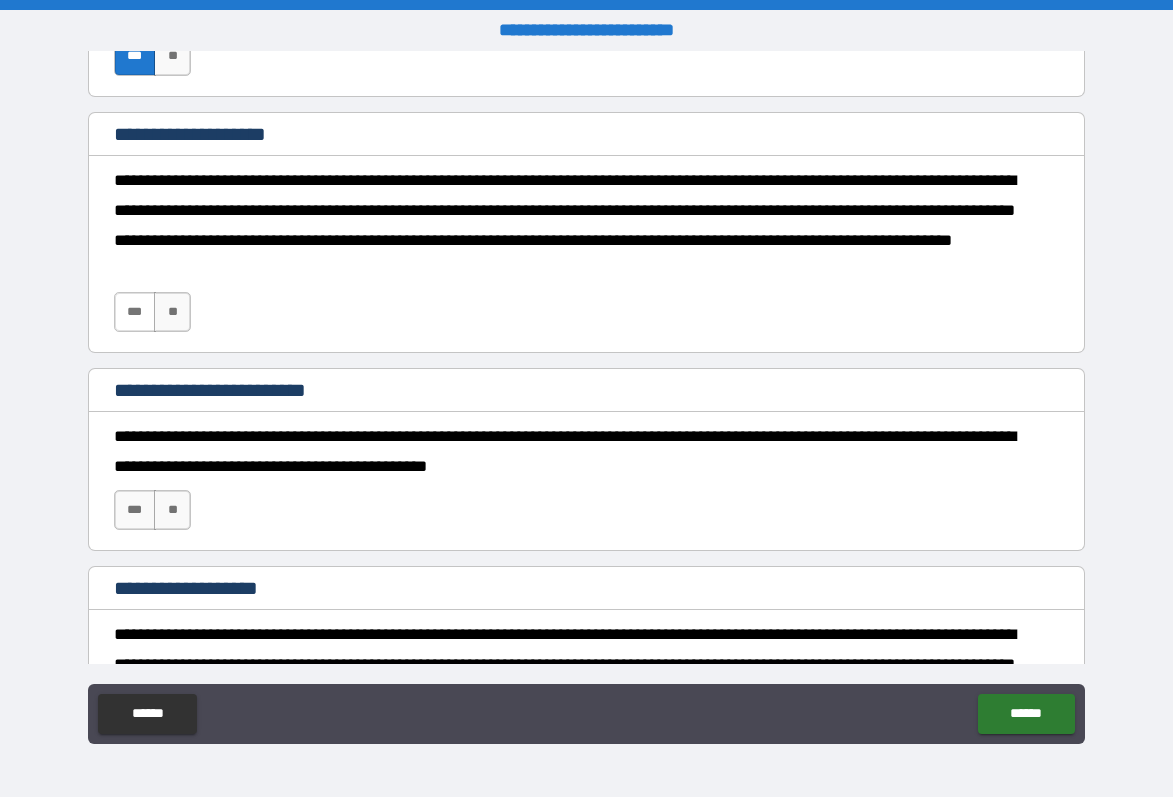 click on "***" at bounding box center (135, 312) 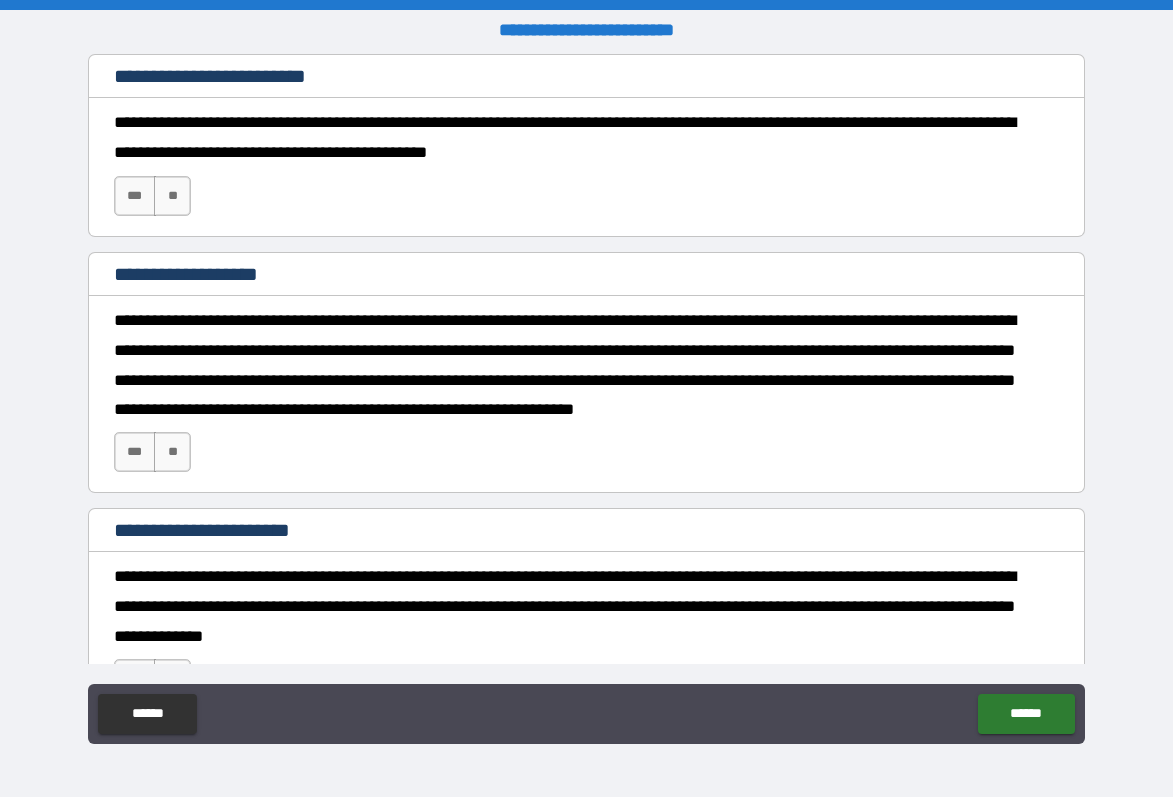 scroll, scrollTop: 1870, scrollLeft: 0, axis: vertical 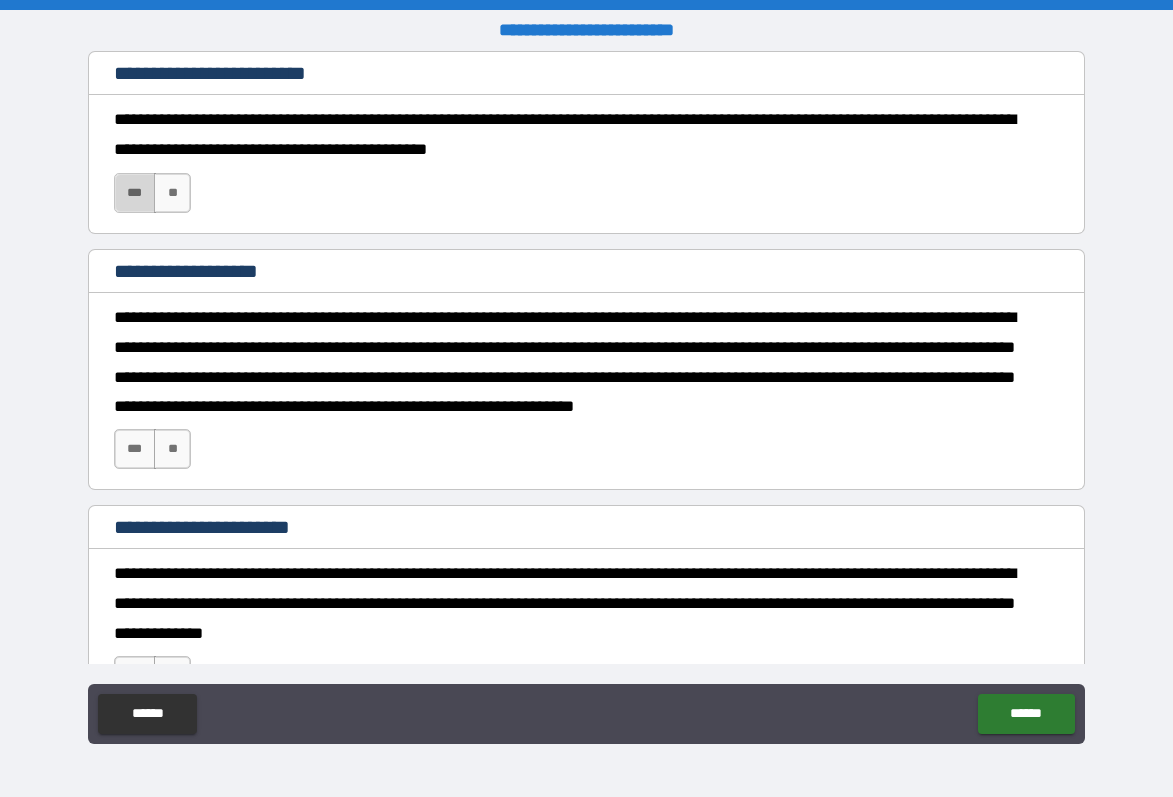 click on "***" at bounding box center [135, 193] 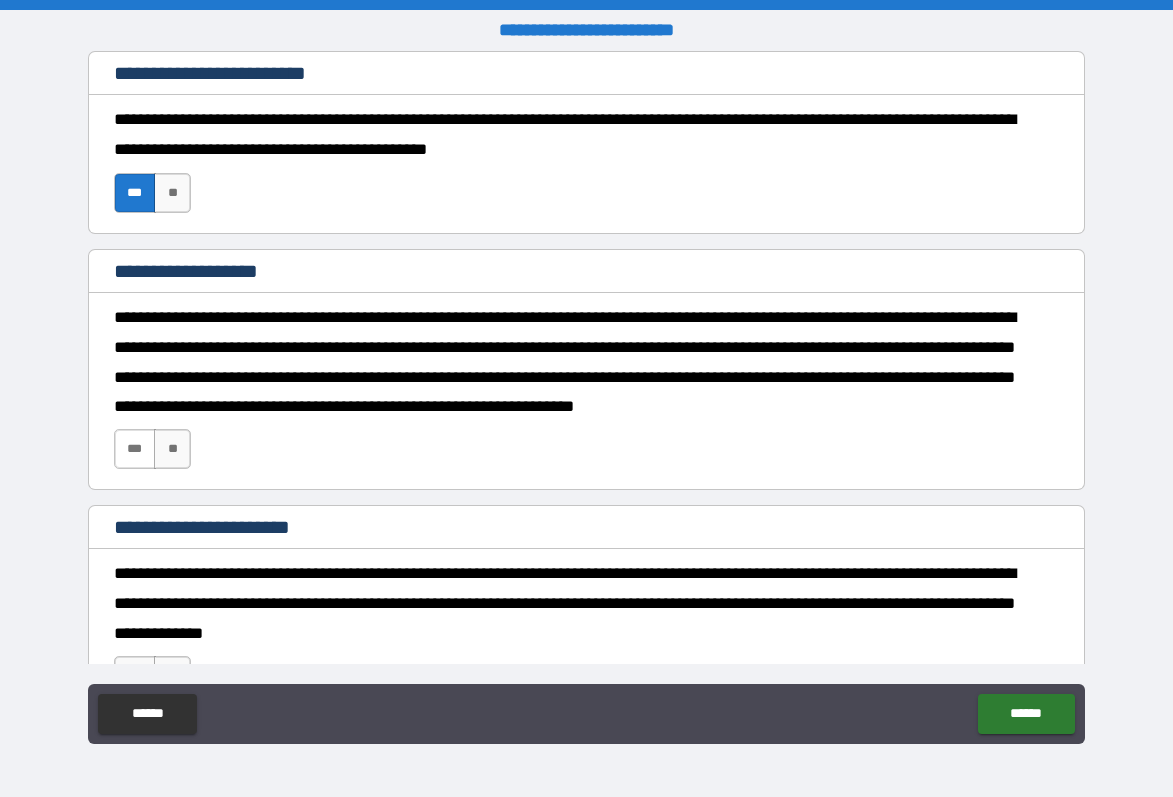 click on "***" at bounding box center (135, 449) 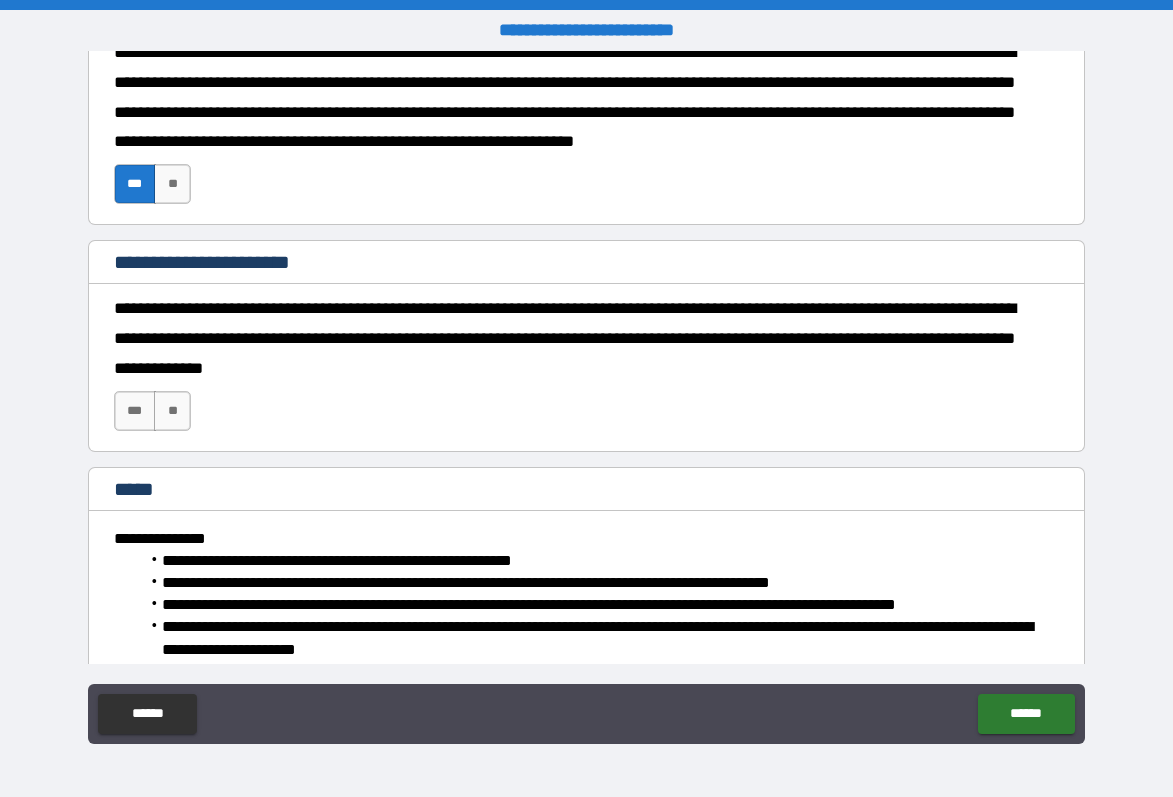 scroll, scrollTop: 2137, scrollLeft: 0, axis: vertical 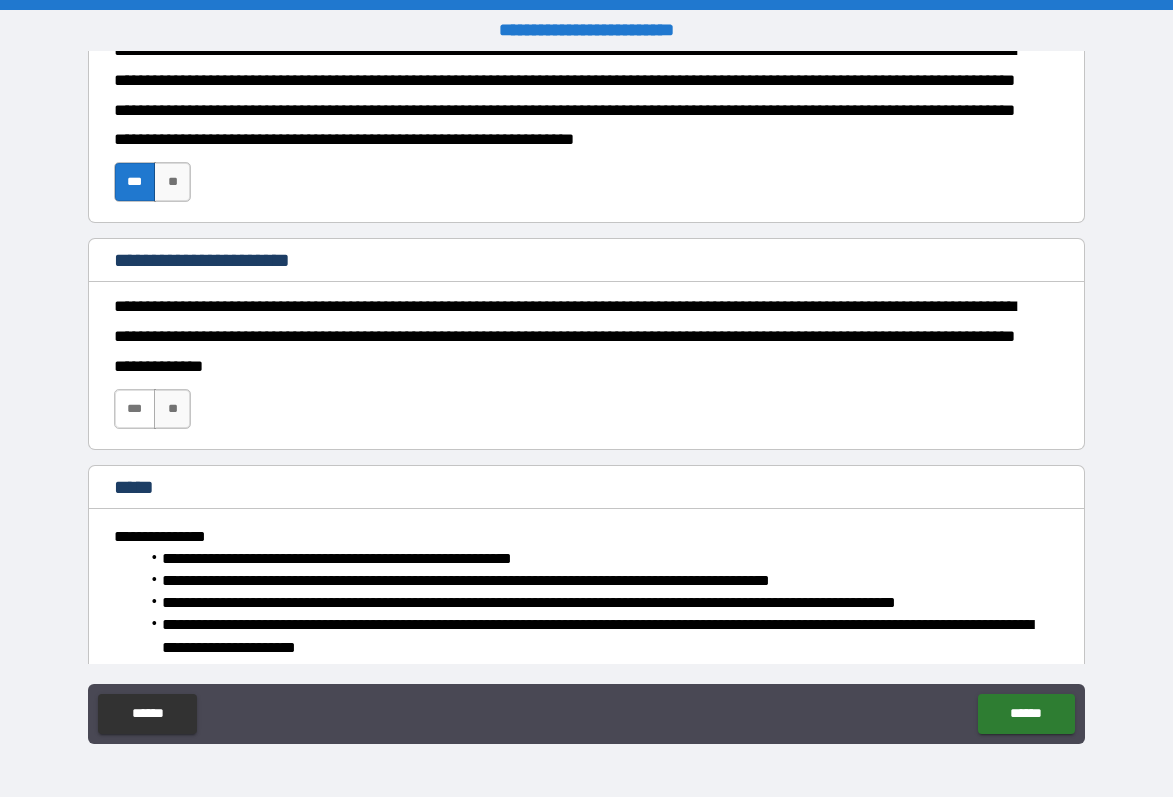 click on "***" at bounding box center [135, 409] 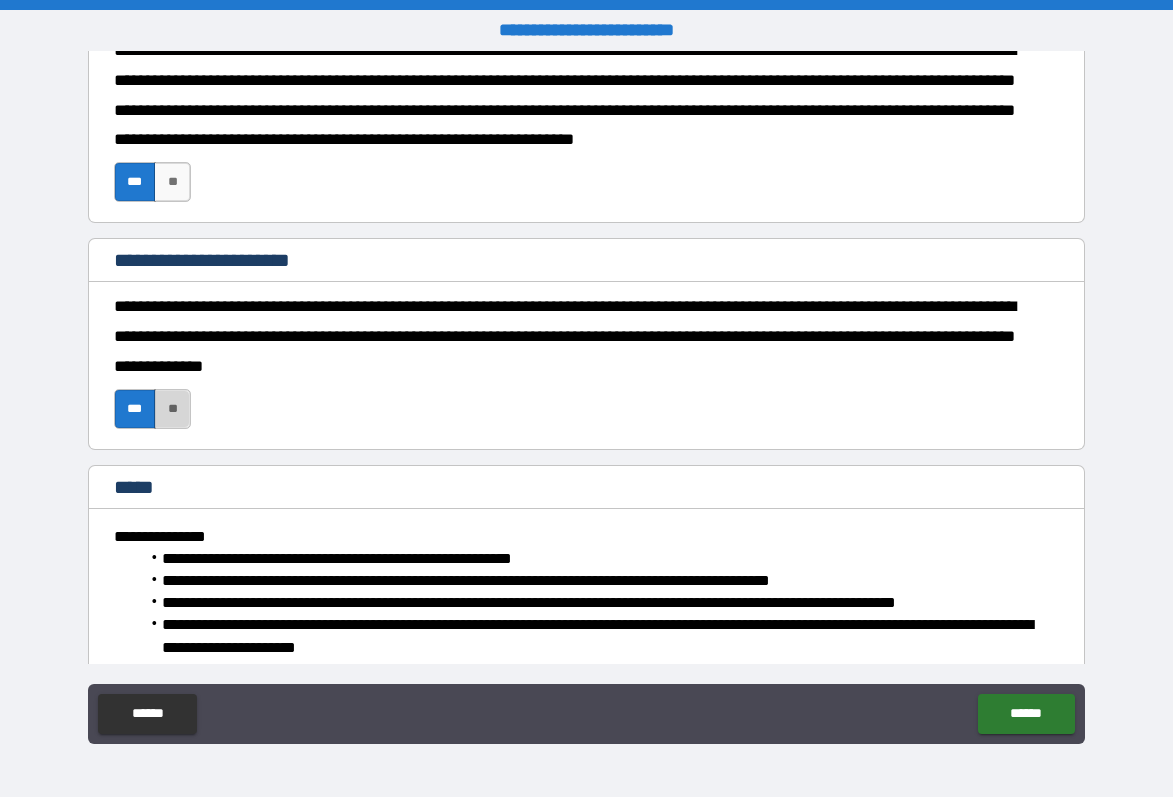 click on "**" at bounding box center [172, 409] 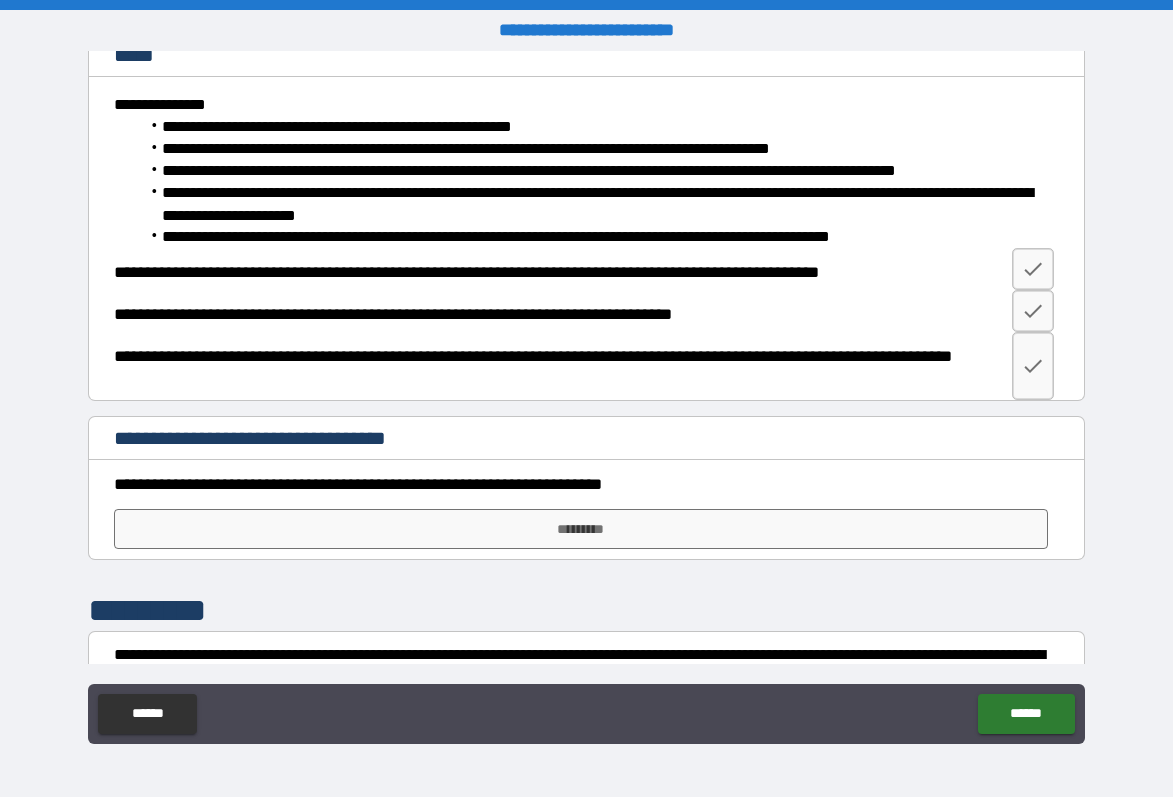 scroll, scrollTop: 2581, scrollLeft: 0, axis: vertical 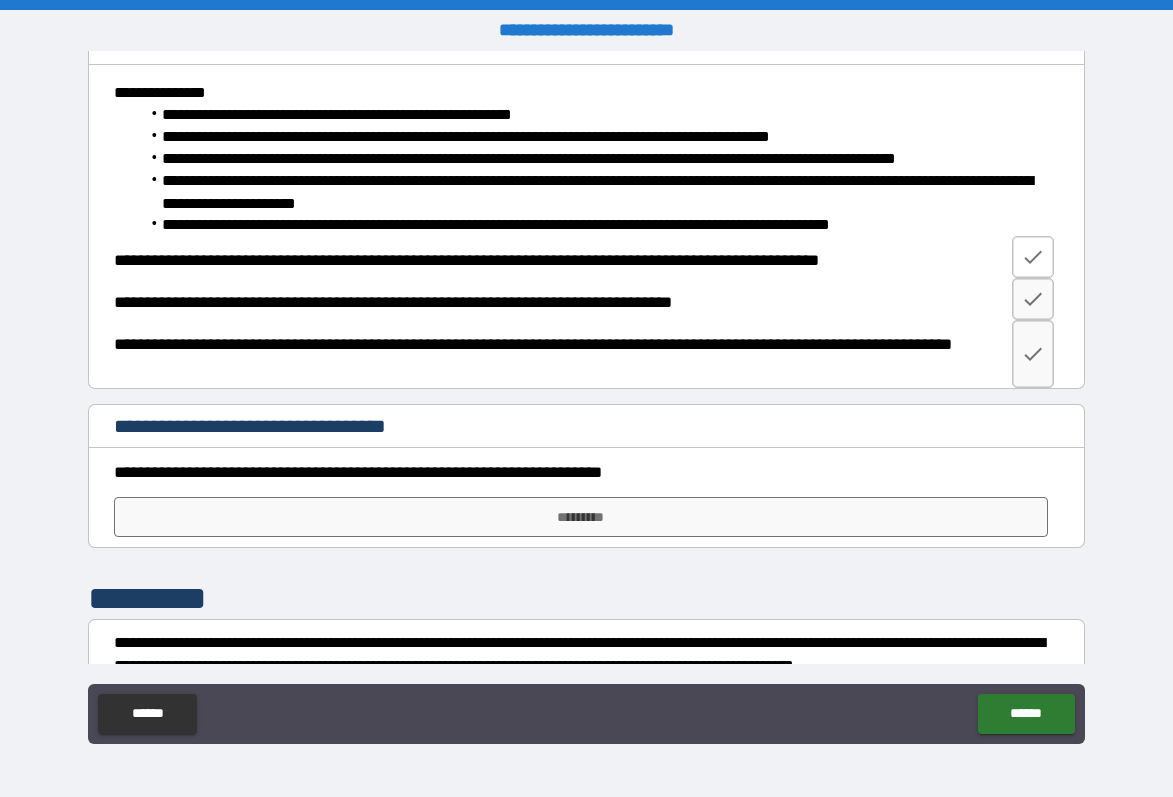 click 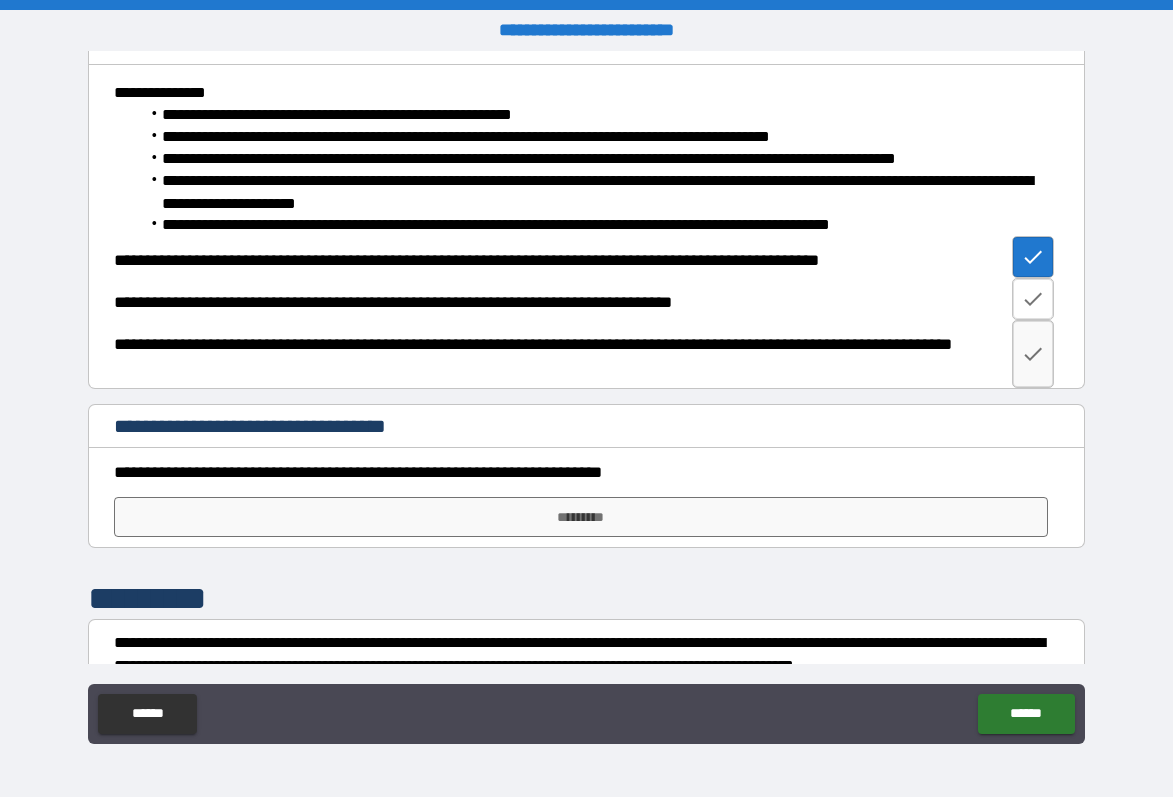 click 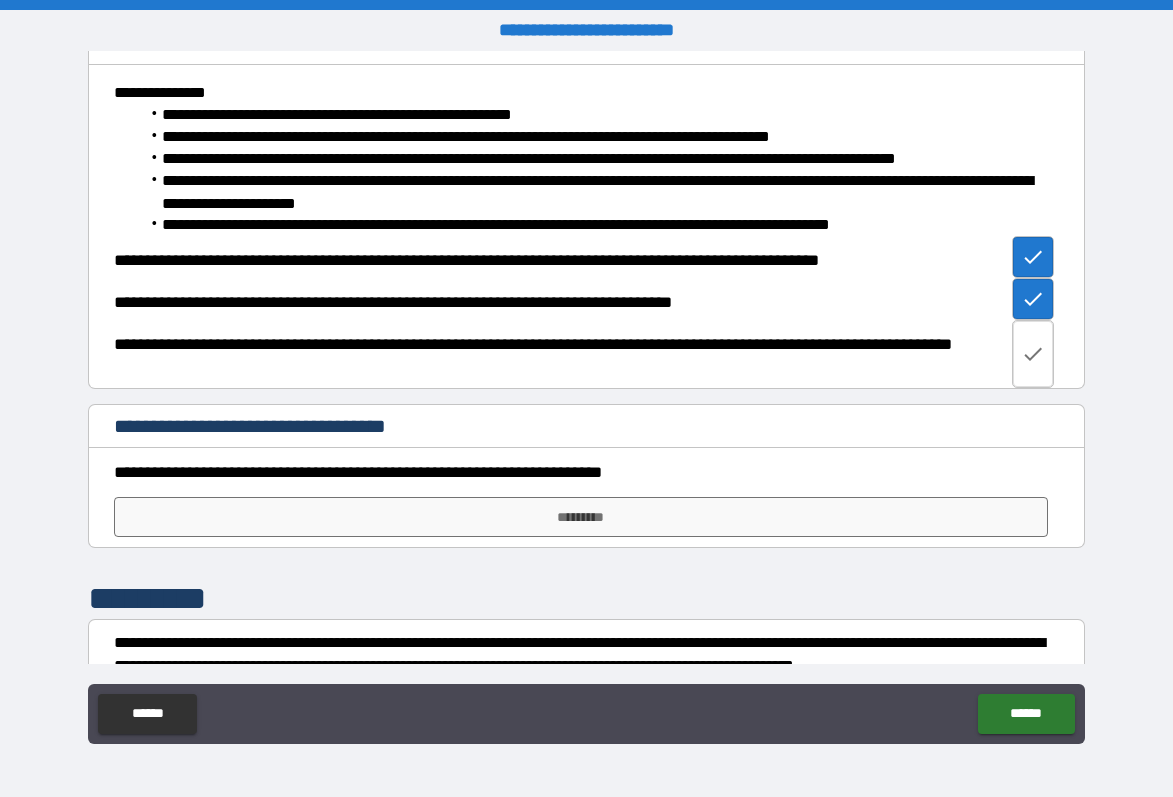 click 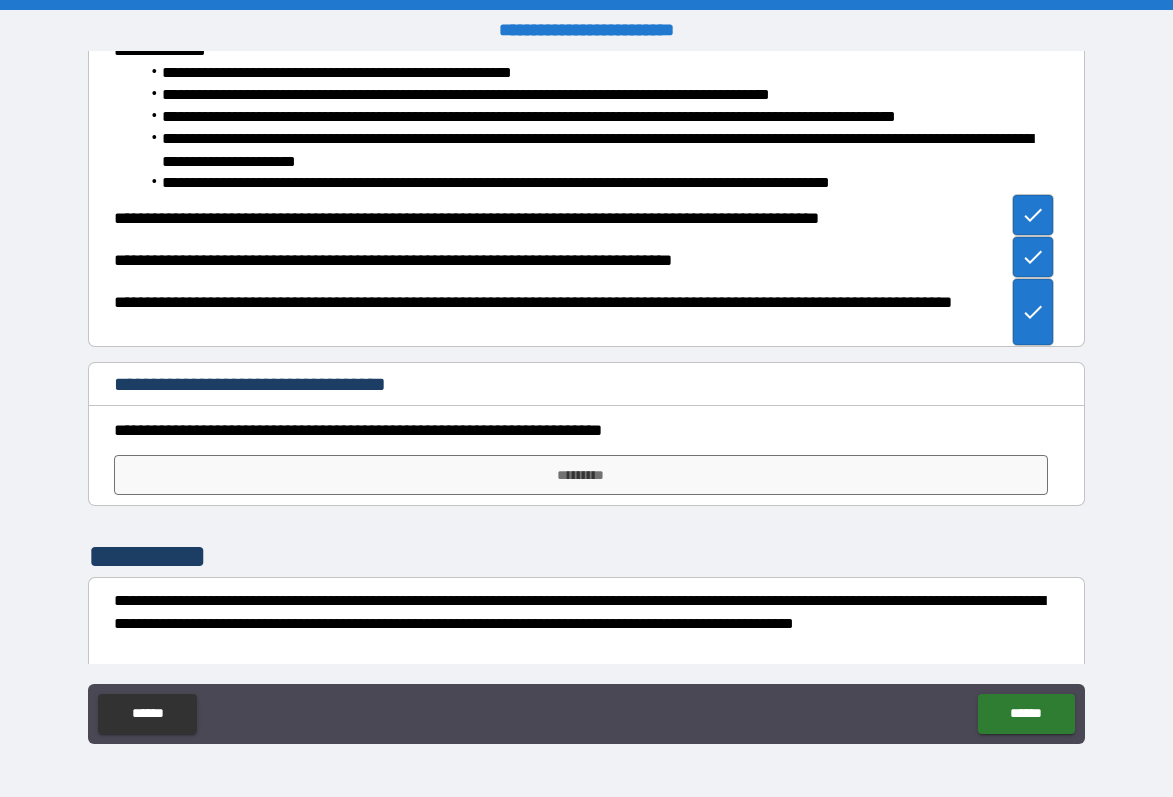 scroll, scrollTop: 2631, scrollLeft: 0, axis: vertical 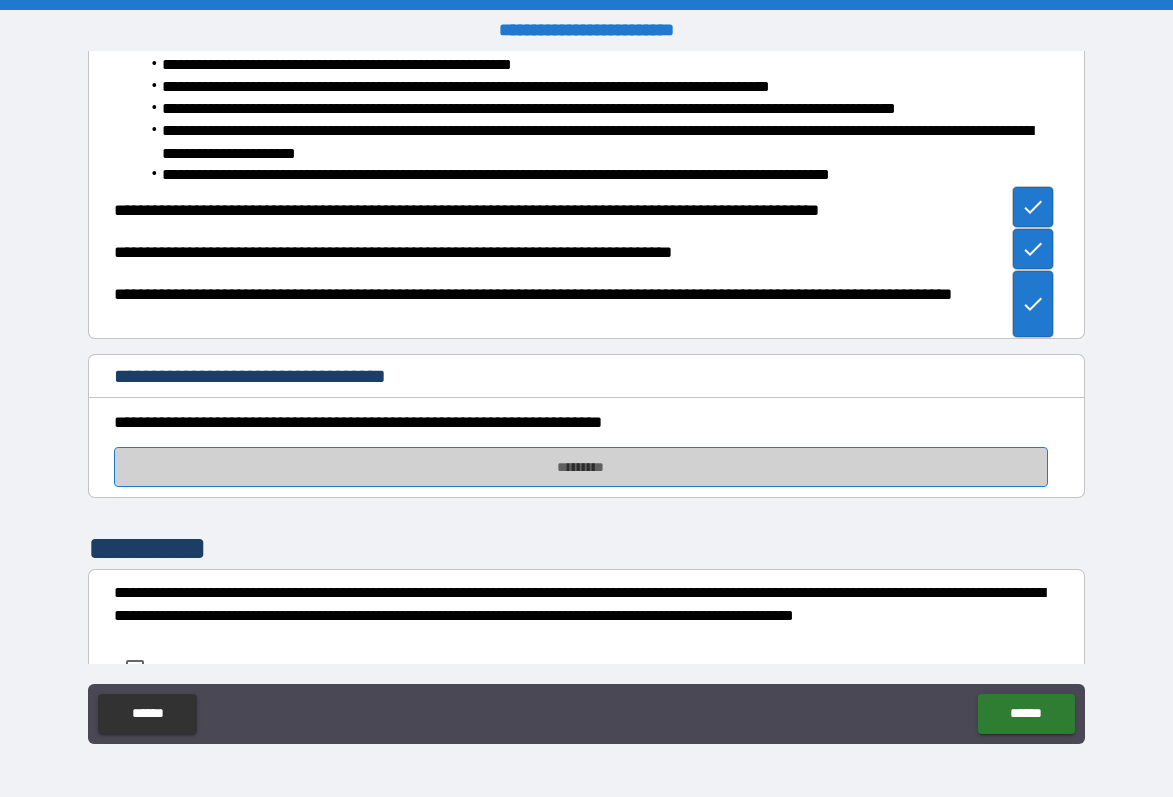 click on "*********" at bounding box center [581, 467] 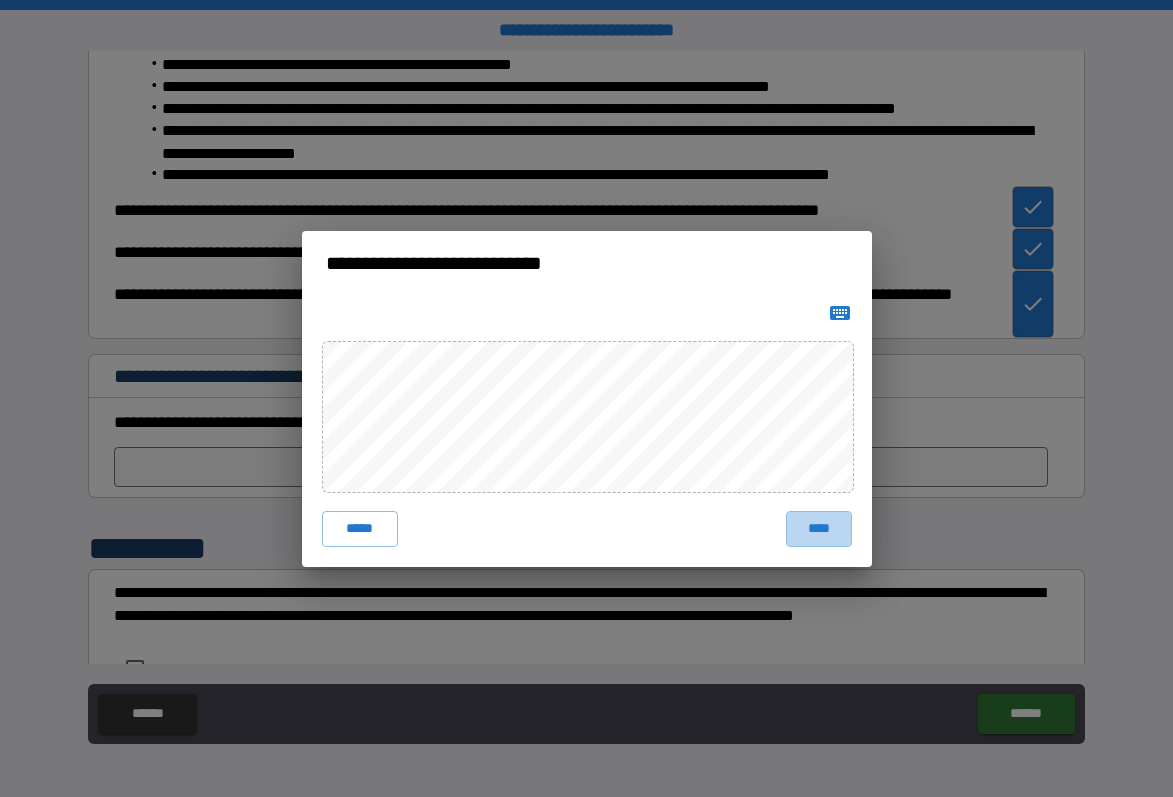 drag, startPoint x: 820, startPoint y: 516, endPoint x: 784, endPoint y: 509, distance: 36.67424 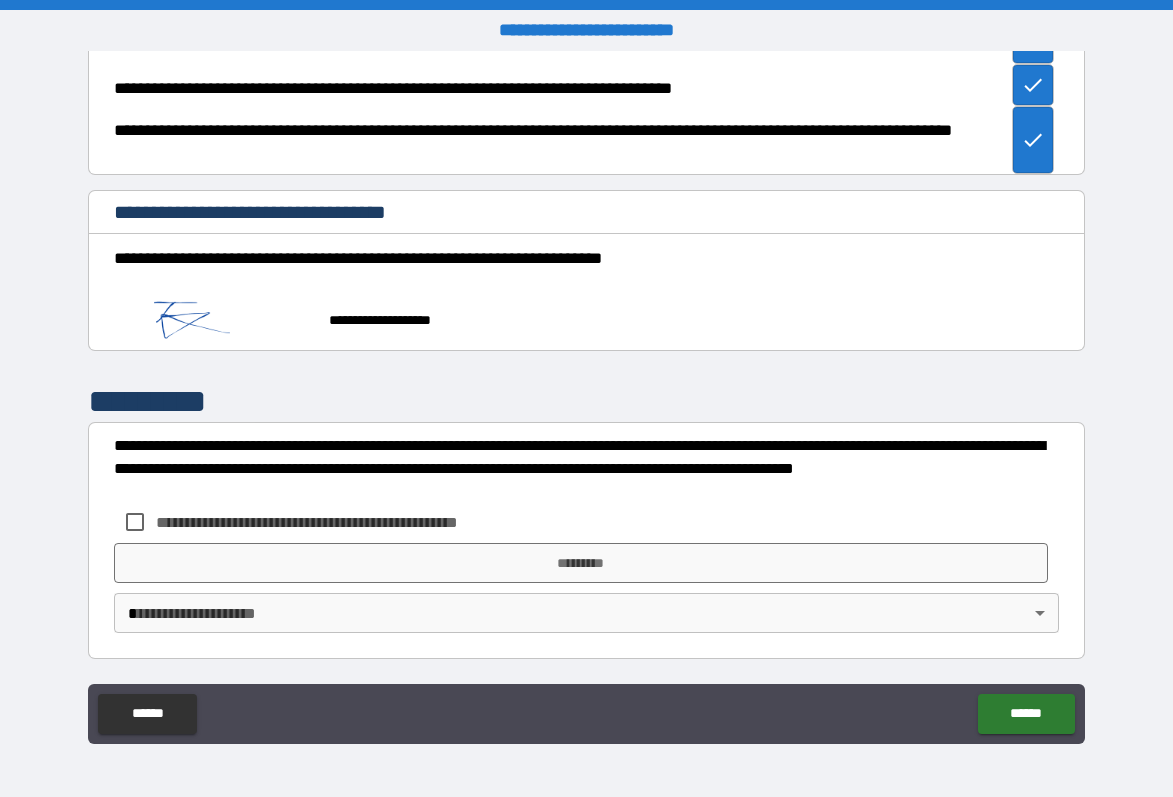 scroll, scrollTop: 2795, scrollLeft: 0, axis: vertical 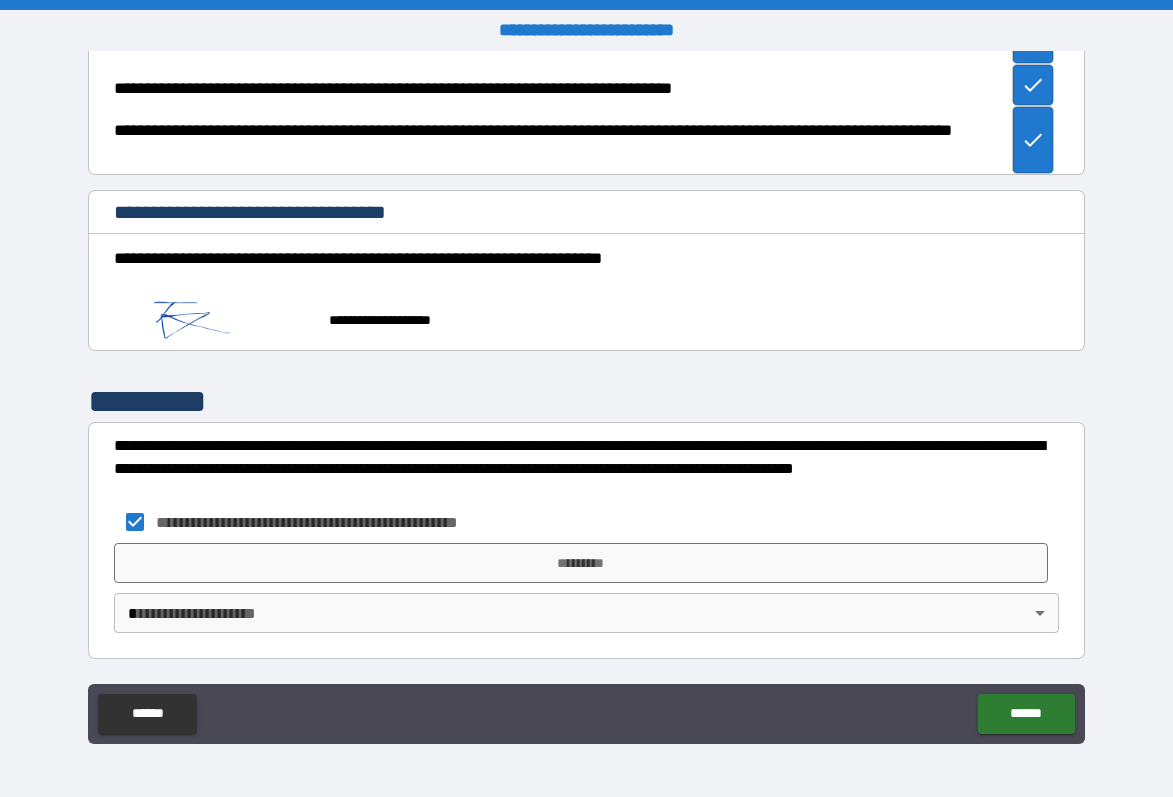 drag, startPoint x: 487, startPoint y: 561, endPoint x: 436, endPoint y: 600, distance: 64.202805 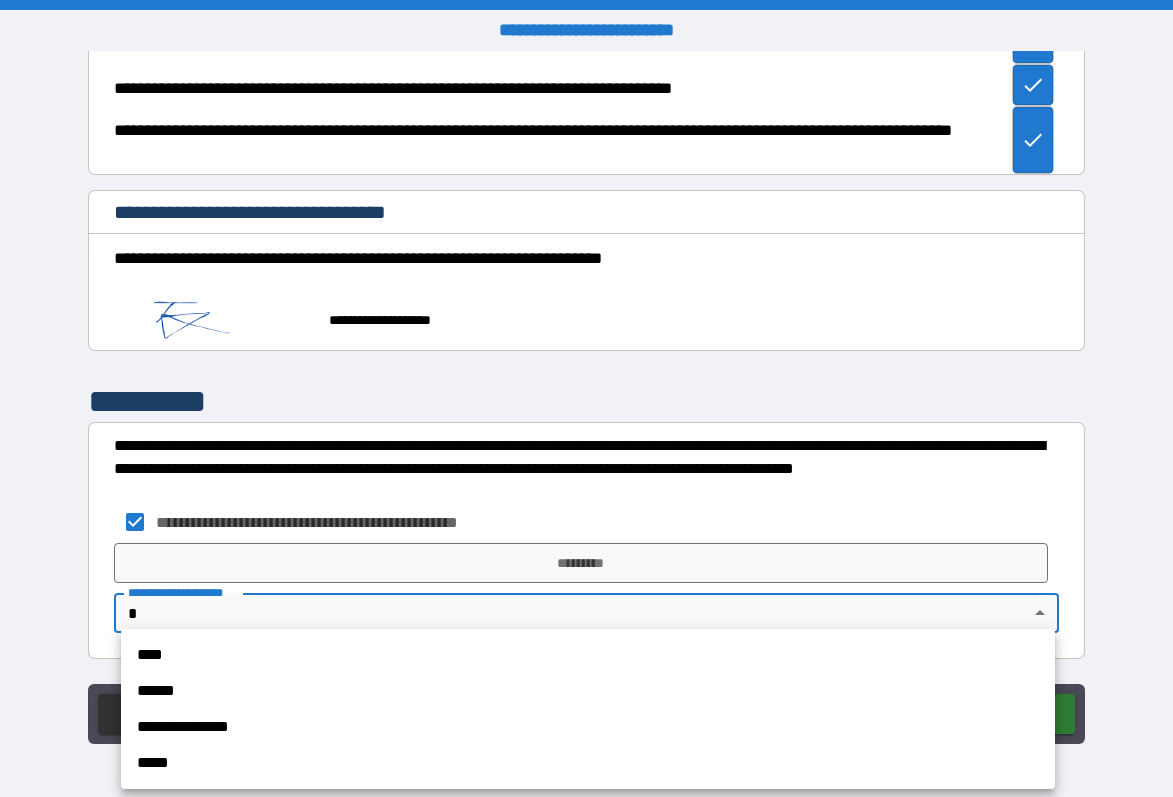 click on "**********" at bounding box center (586, 398) 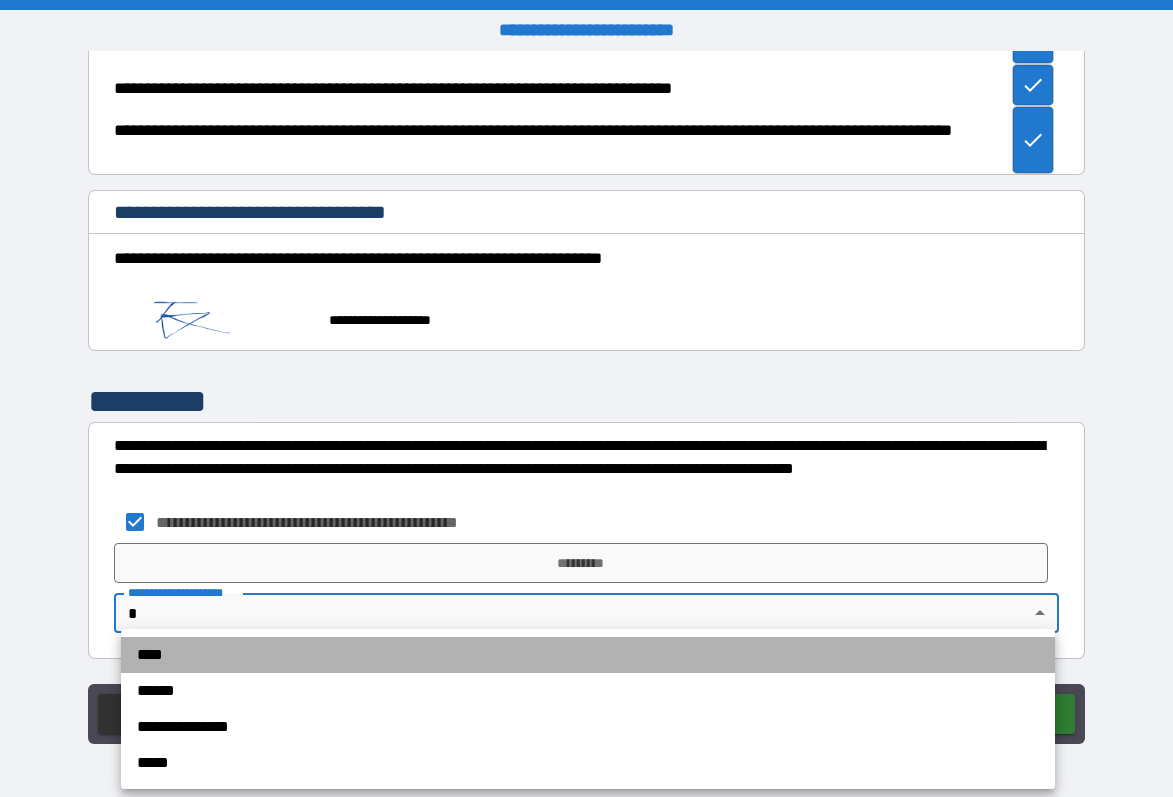 drag, startPoint x: 273, startPoint y: 645, endPoint x: 367, endPoint y: 604, distance: 102.55243 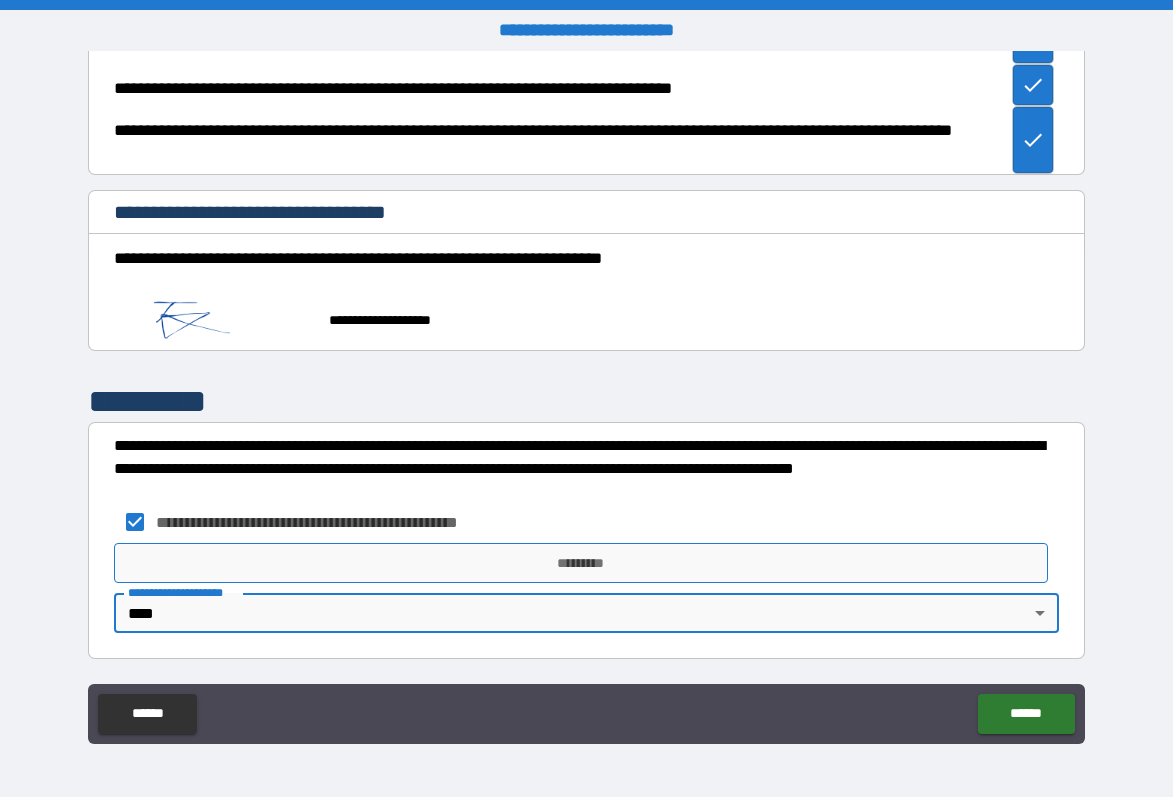 click on "*********" at bounding box center (581, 563) 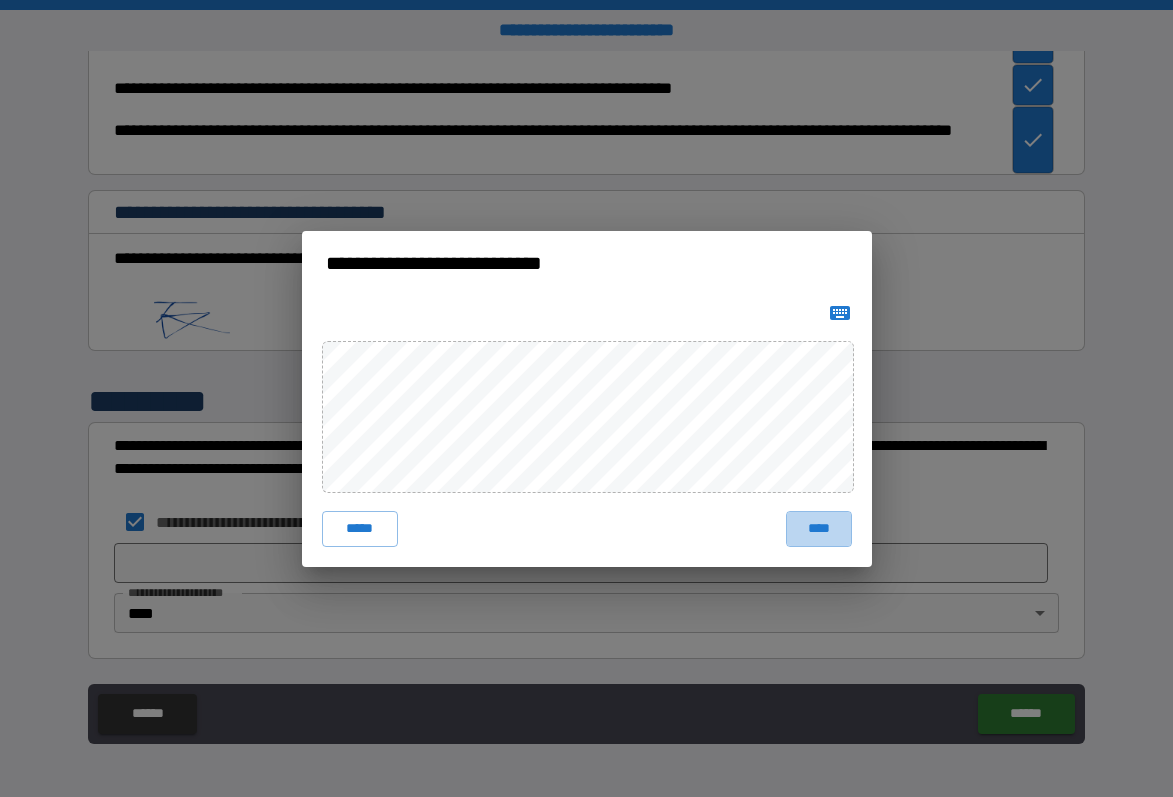 drag, startPoint x: 805, startPoint y: 525, endPoint x: 1001, endPoint y: 666, distance: 241.44772 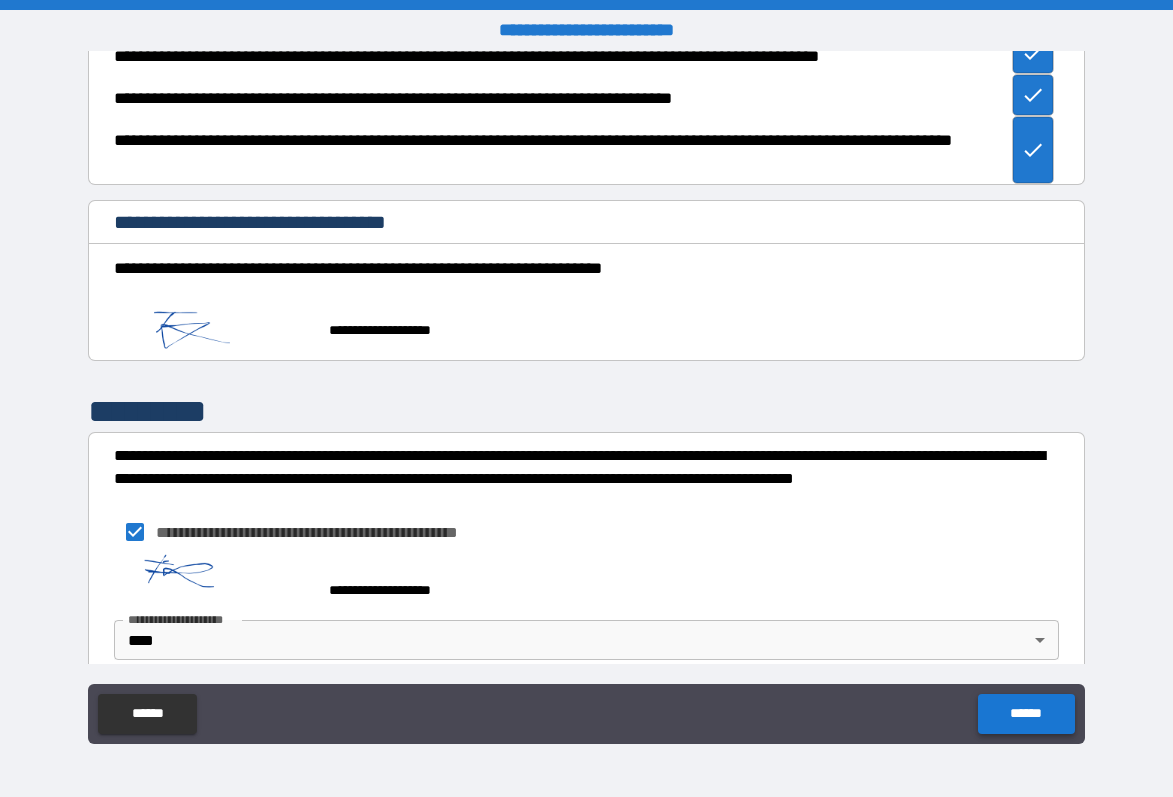 click on "******" at bounding box center [1026, 714] 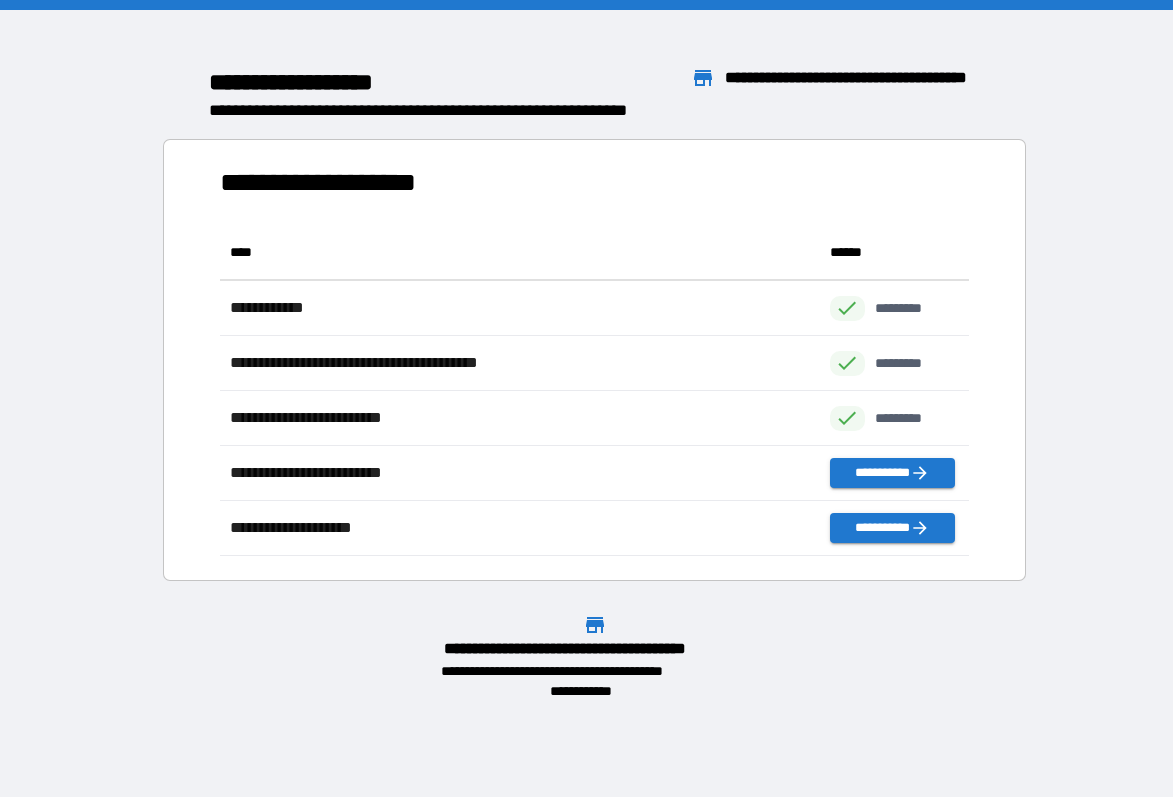 scroll, scrollTop: 1, scrollLeft: 1, axis: both 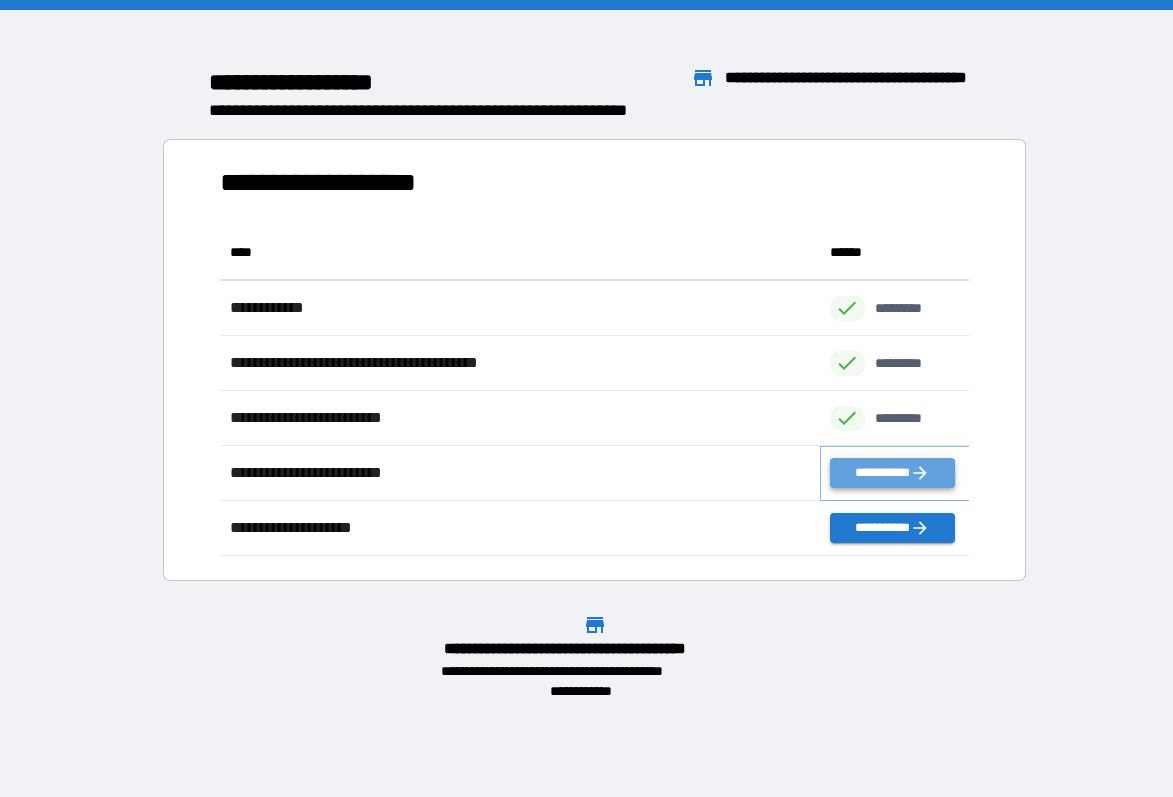 click on "**********" at bounding box center (892, 473) 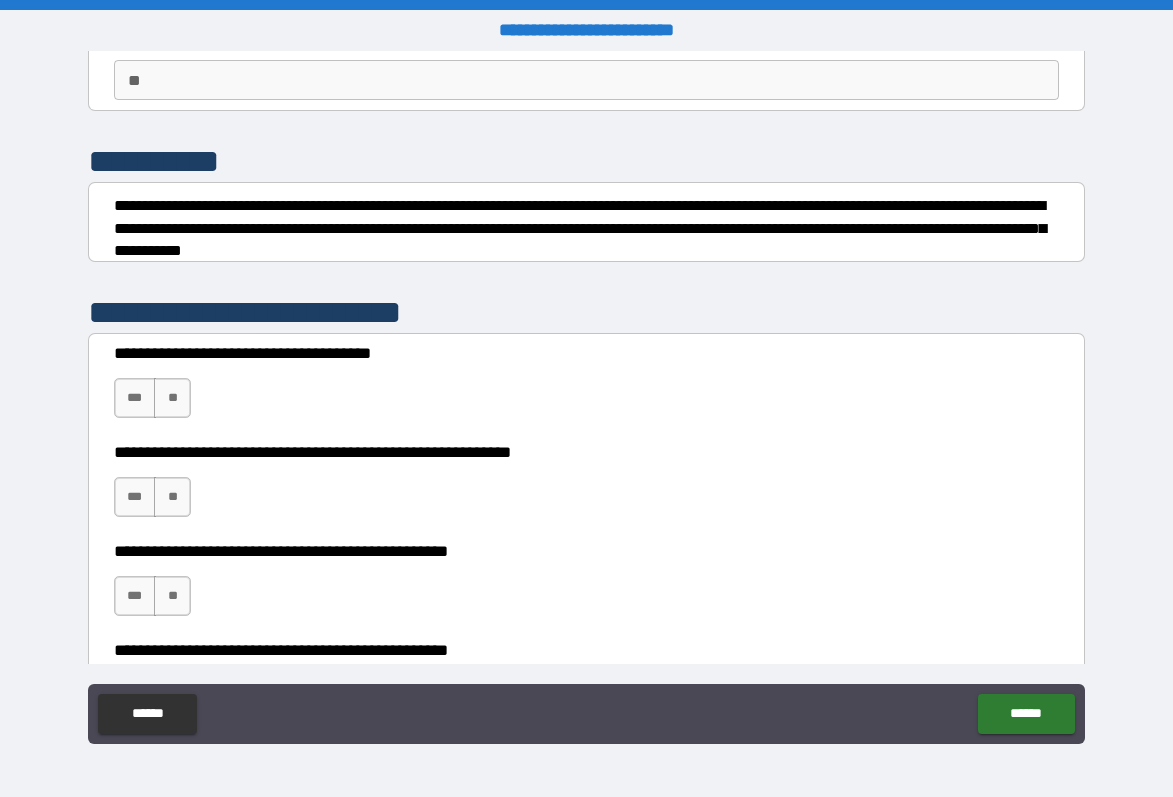 scroll, scrollTop: 212, scrollLeft: 0, axis: vertical 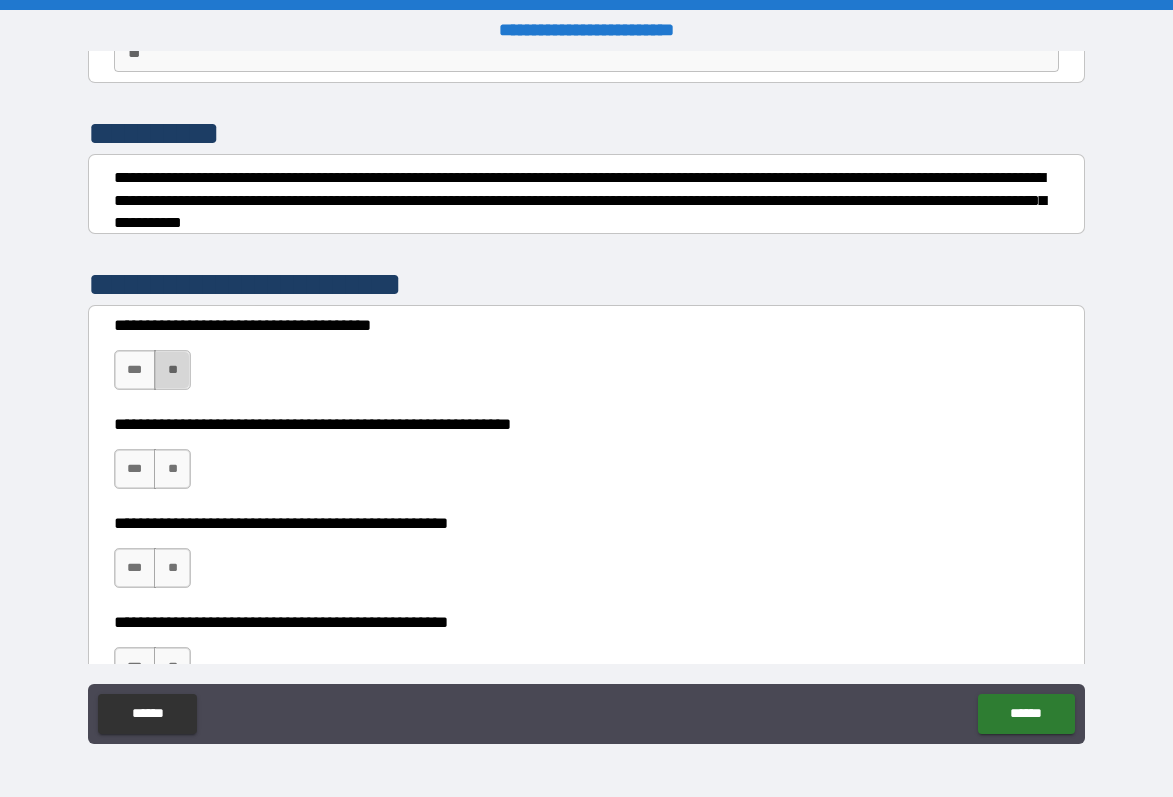 click on "**" at bounding box center [172, 370] 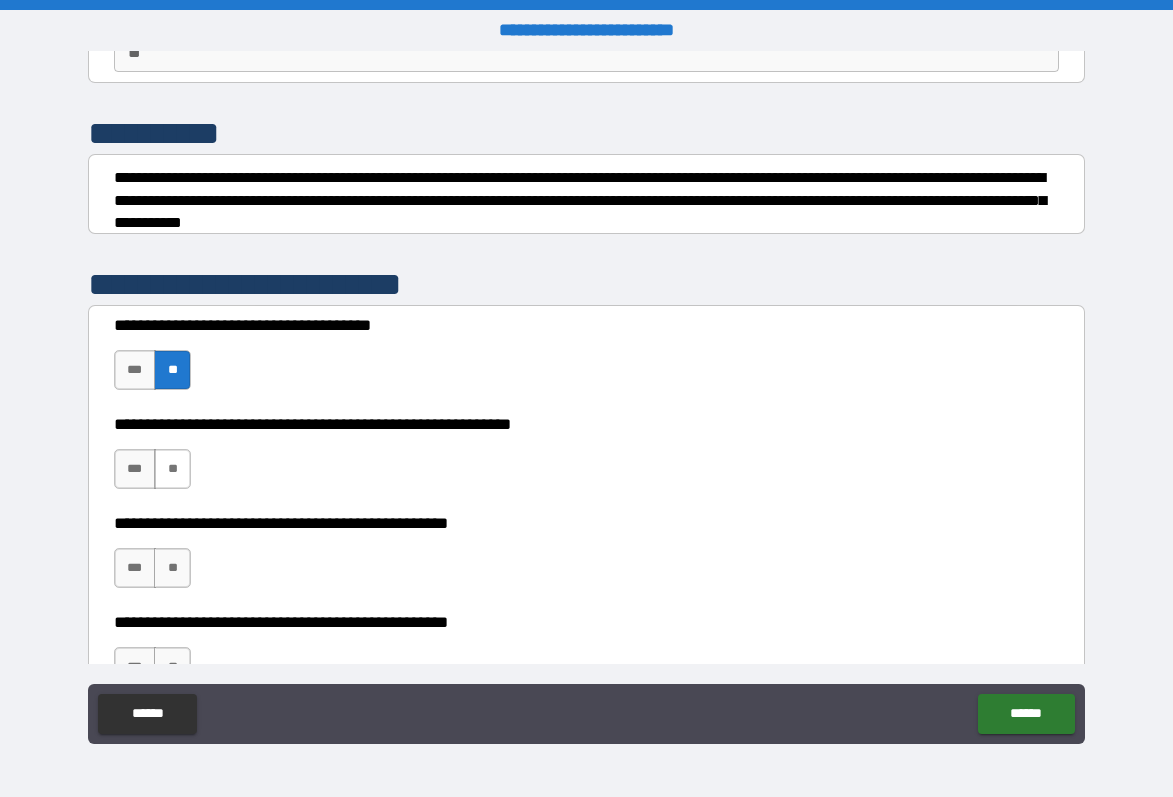 click on "**" at bounding box center [172, 469] 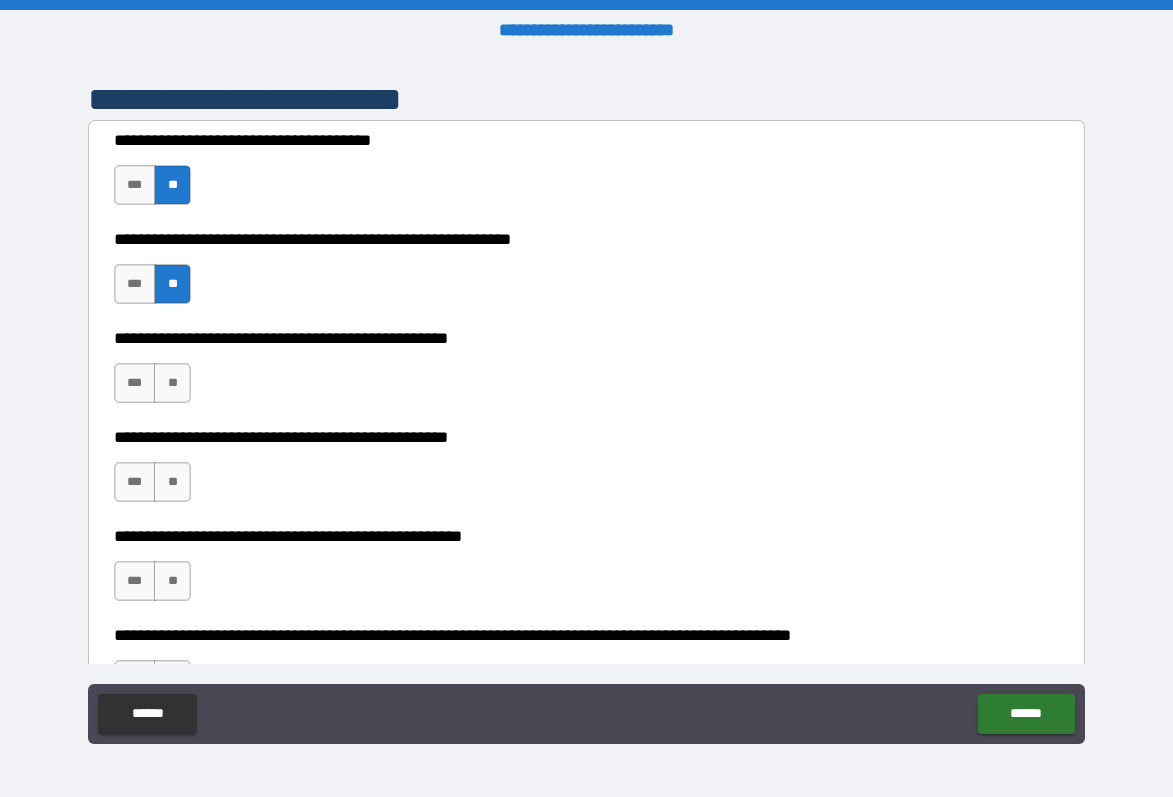 scroll, scrollTop: 410, scrollLeft: 0, axis: vertical 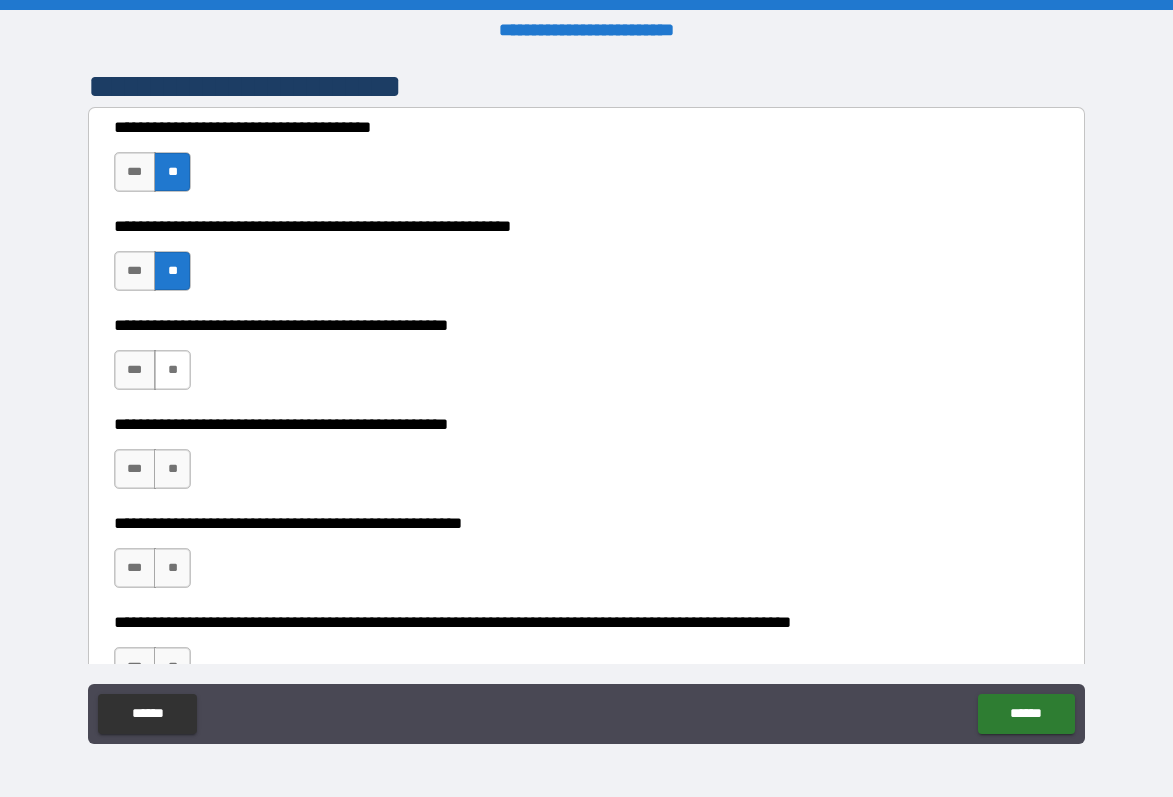 click on "**" at bounding box center [172, 370] 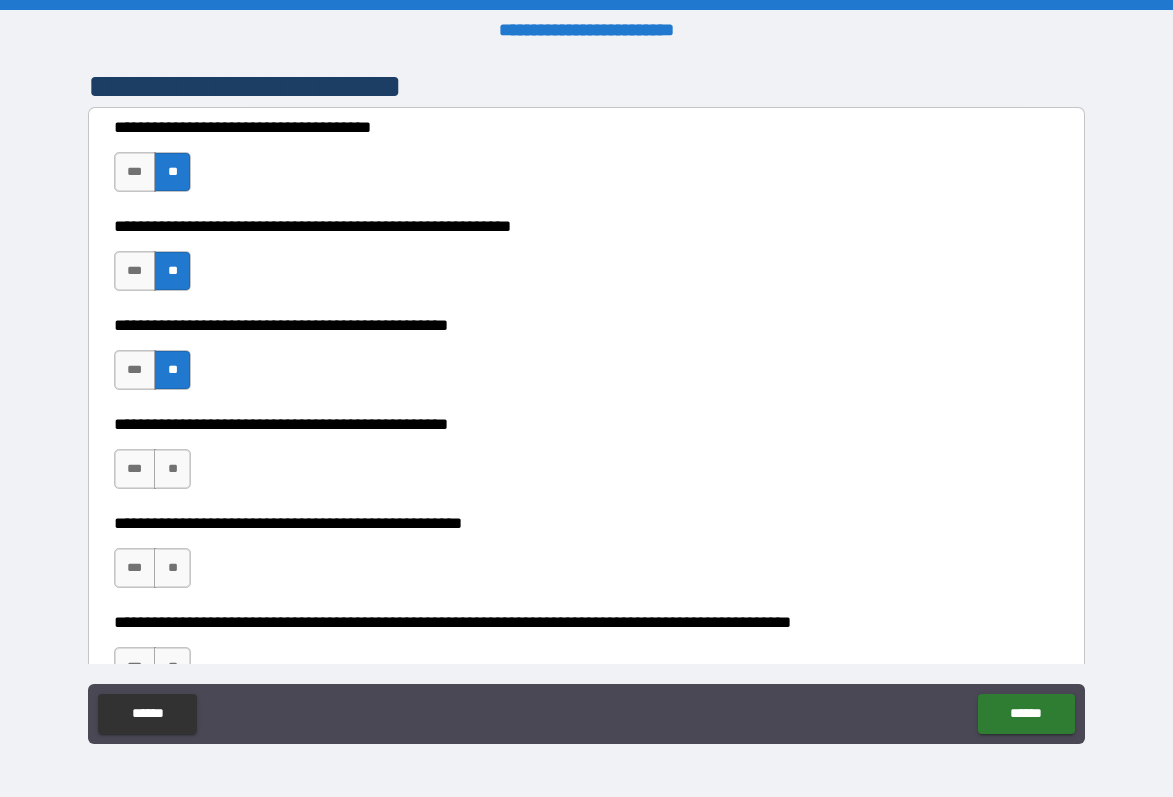 scroll, scrollTop: 482, scrollLeft: 0, axis: vertical 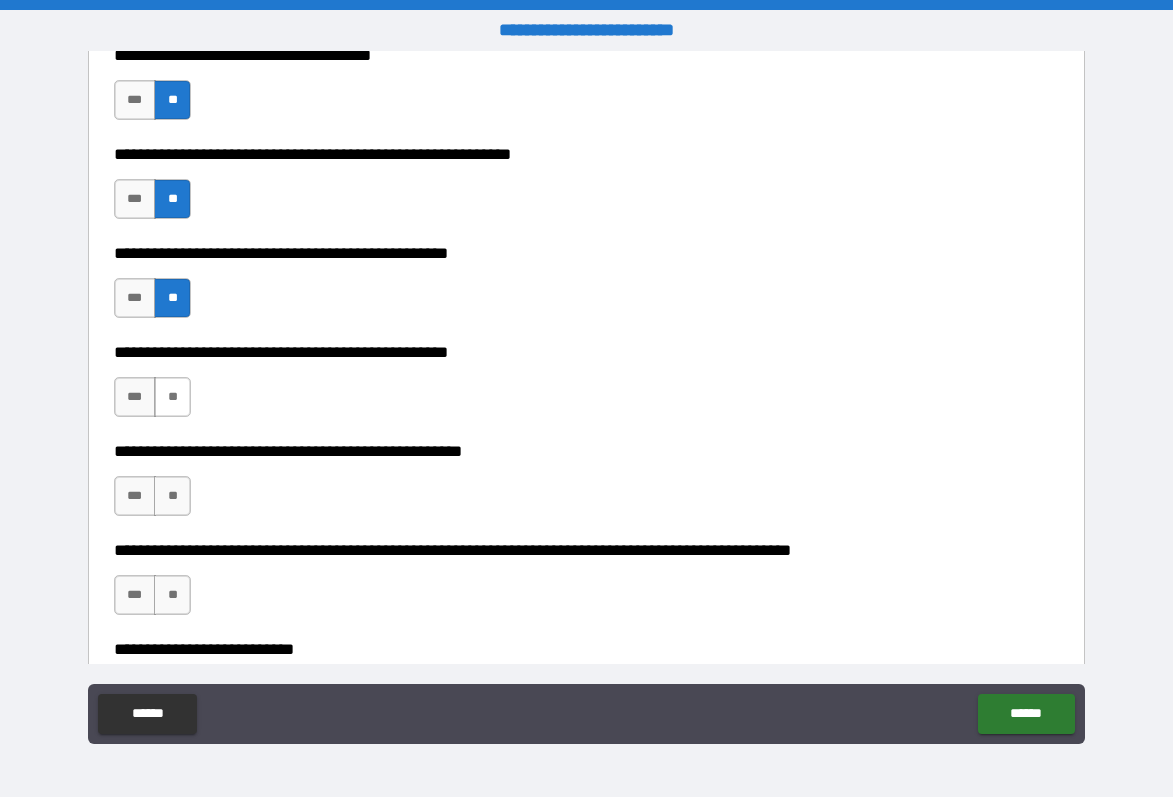 click on "**" at bounding box center [172, 397] 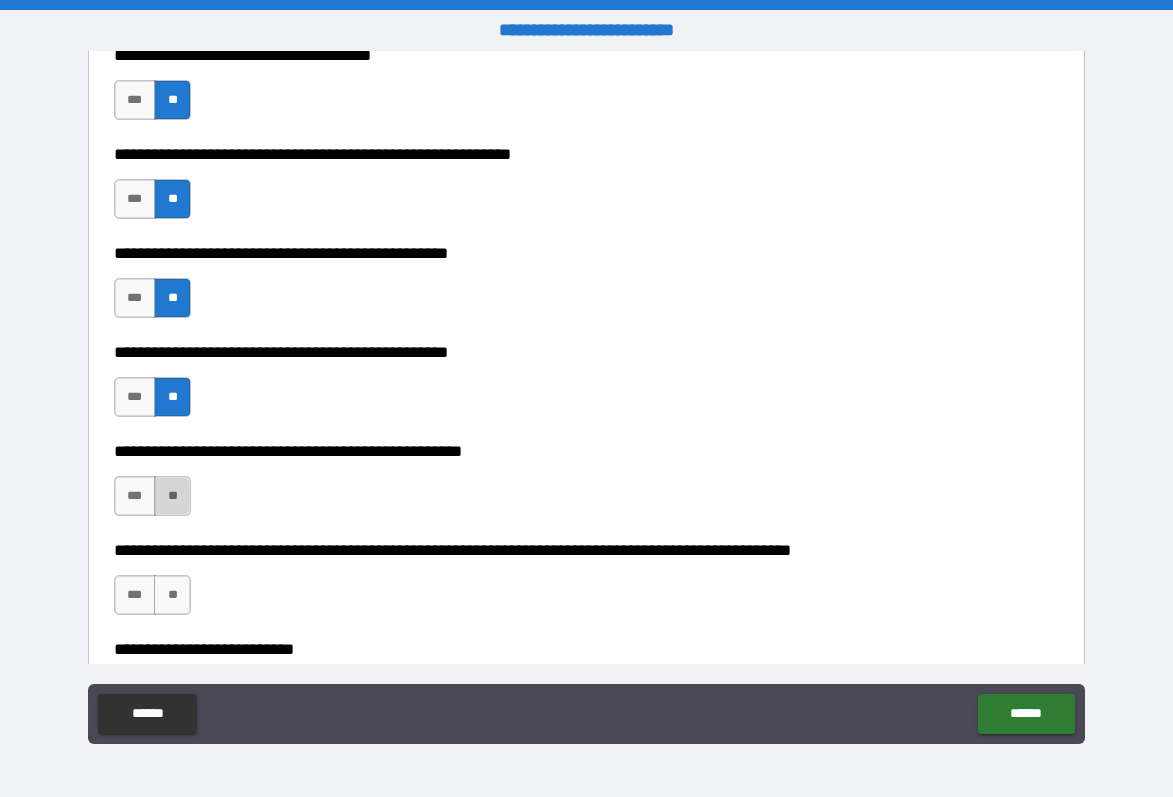 click on "**" at bounding box center [172, 496] 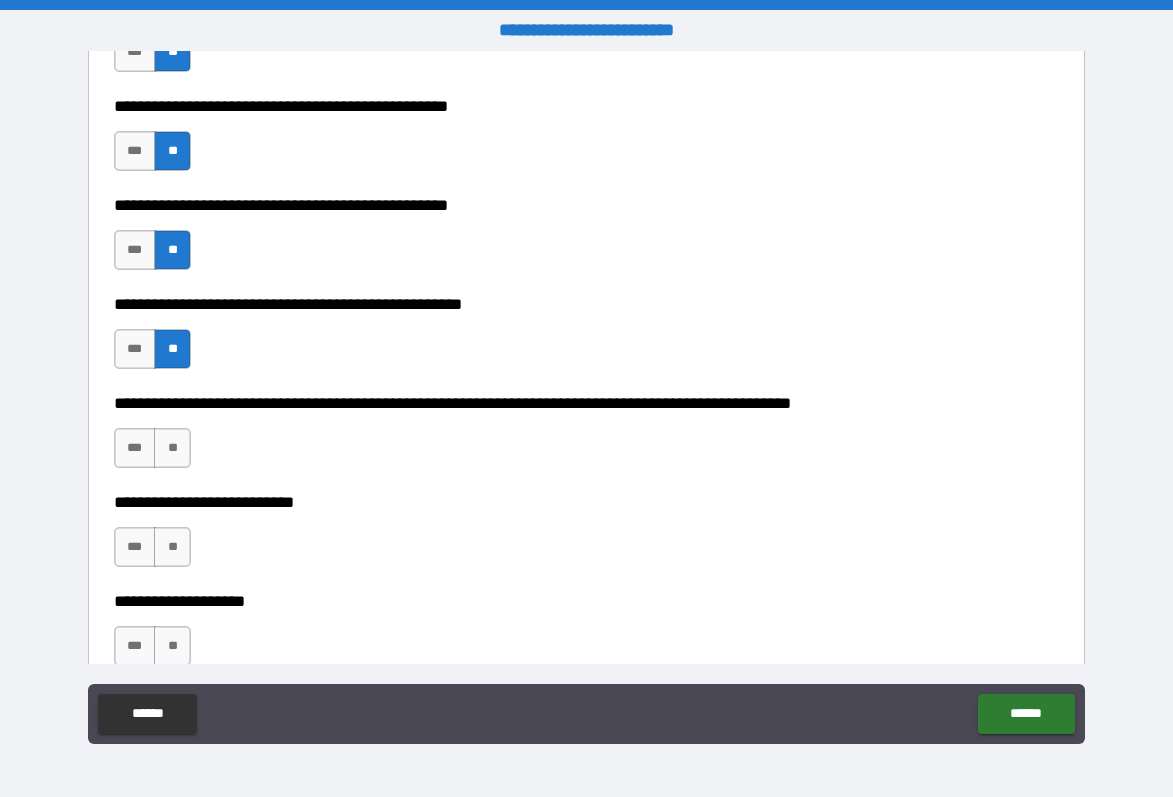 scroll, scrollTop: 635, scrollLeft: 0, axis: vertical 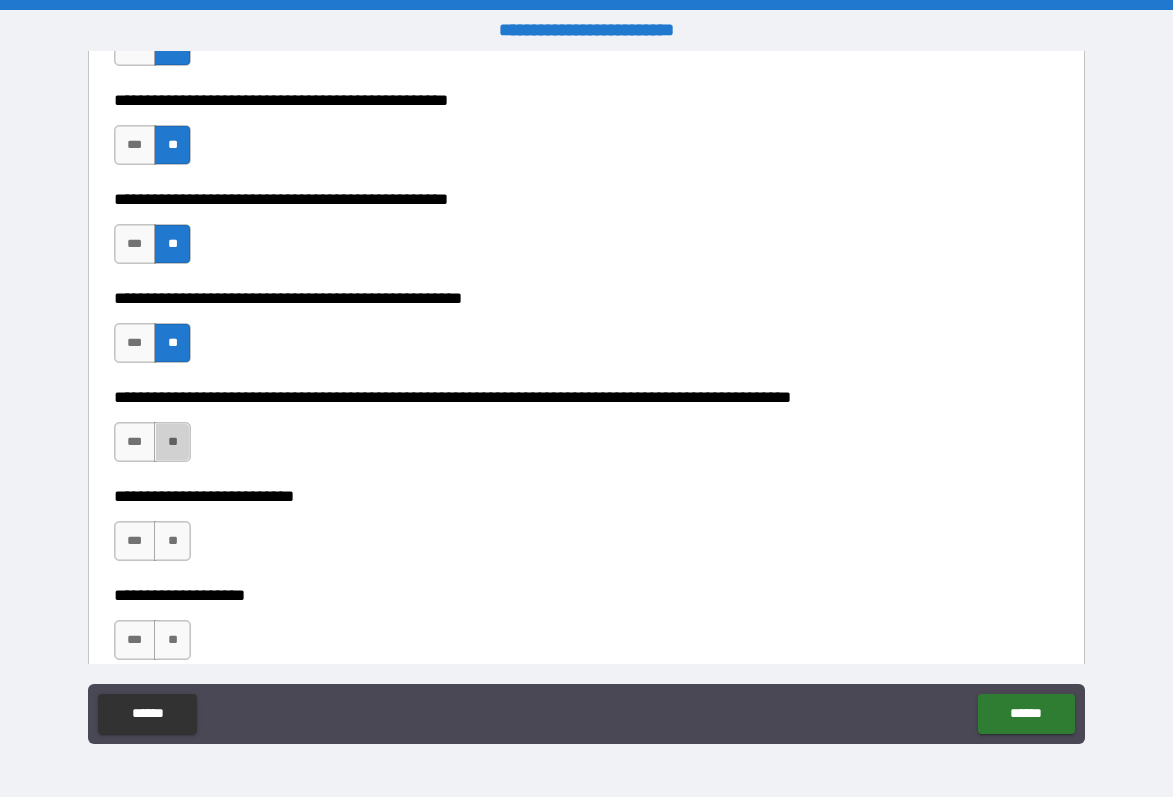 drag, startPoint x: 172, startPoint y: 442, endPoint x: 167, endPoint y: 484, distance: 42.296574 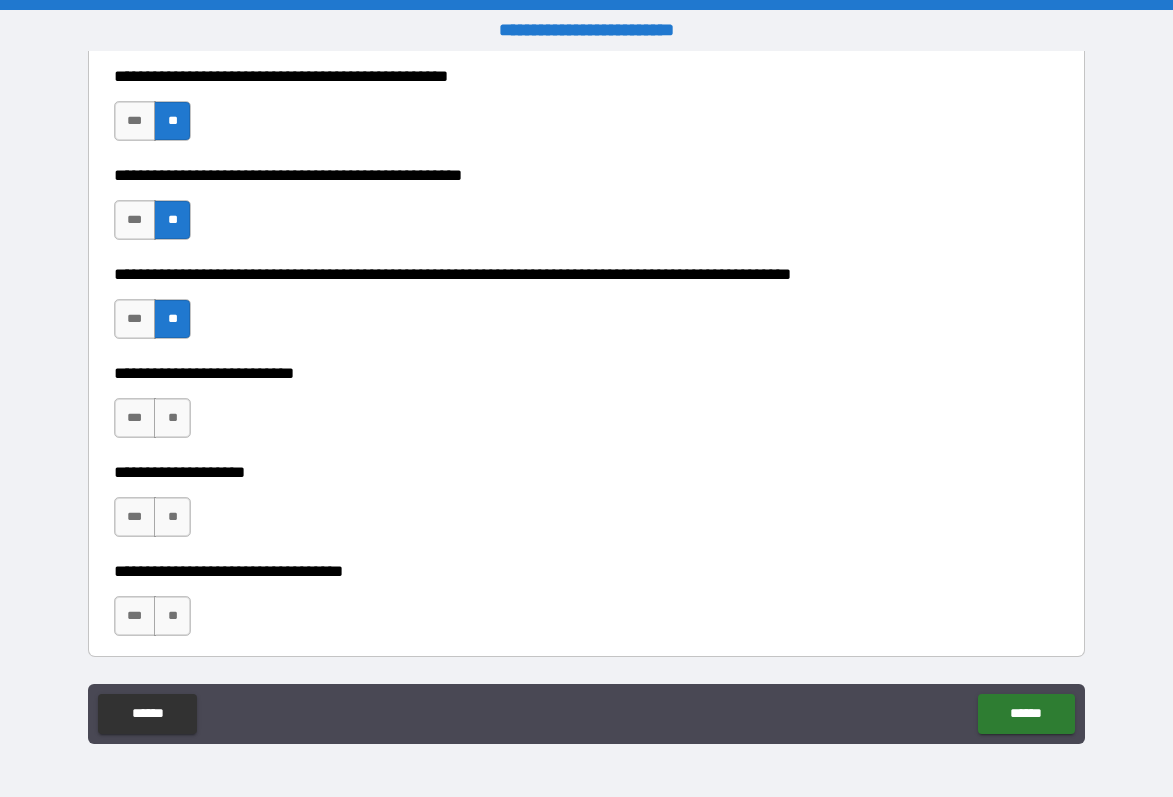 scroll, scrollTop: 780, scrollLeft: 0, axis: vertical 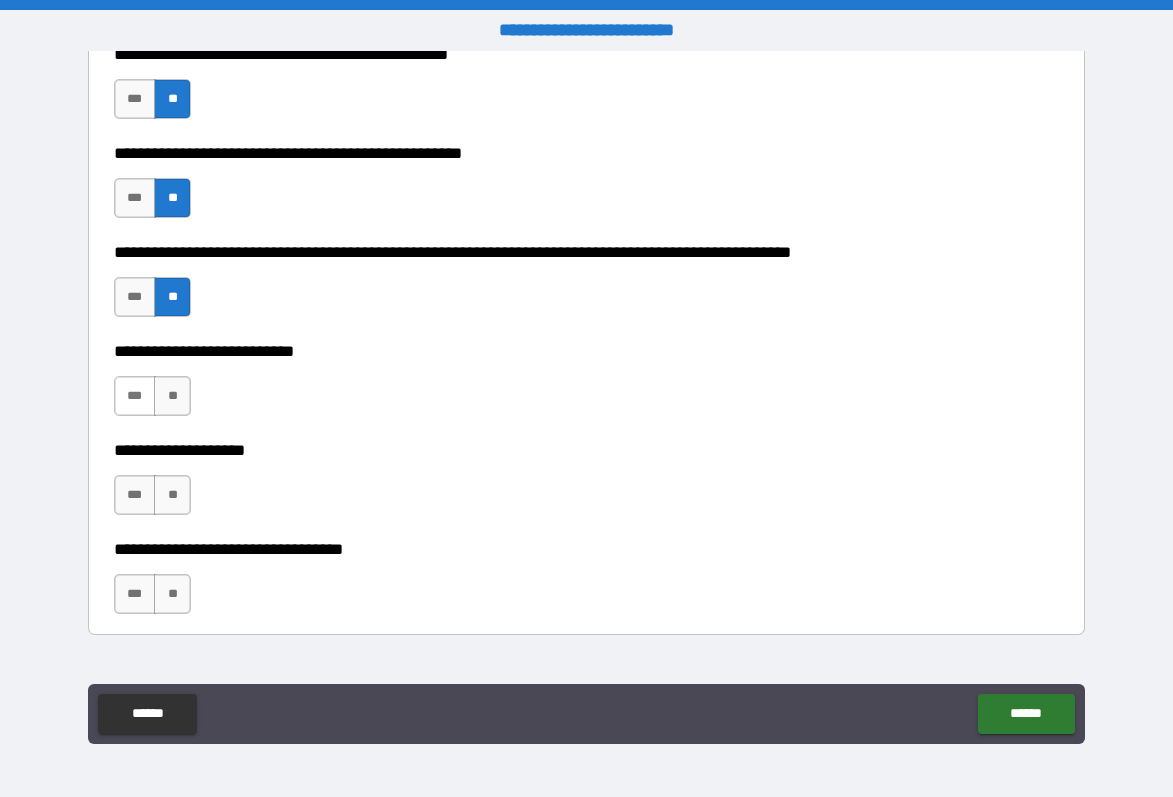 click on "***" at bounding box center (135, 396) 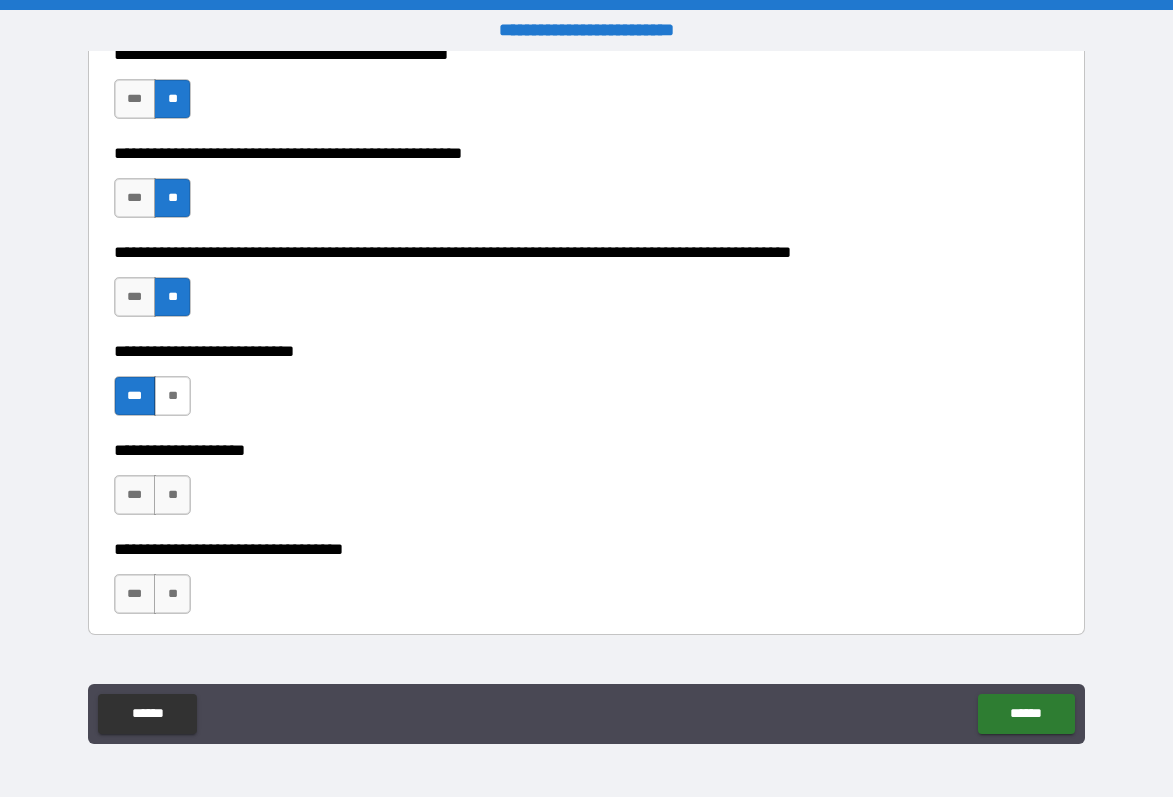 click on "**" at bounding box center (172, 396) 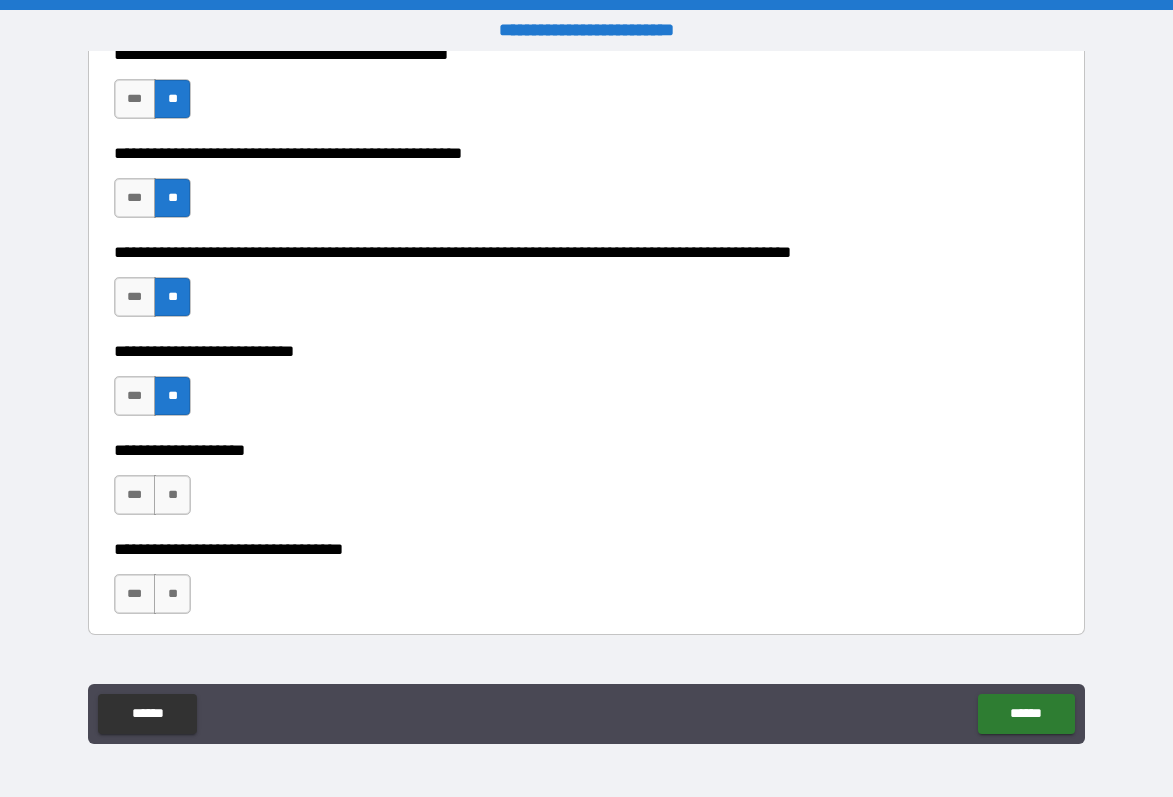 scroll, scrollTop: 895, scrollLeft: 0, axis: vertical 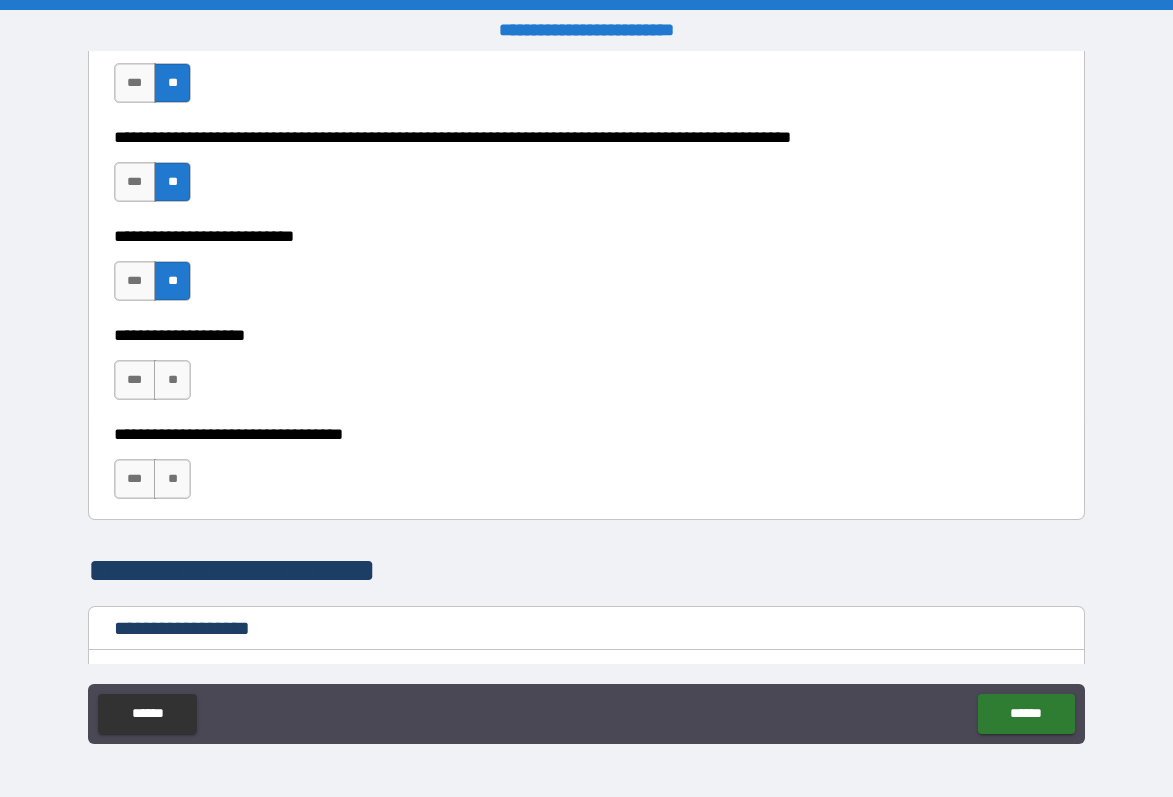 click on "*** **" at bounding box center [155, 385] 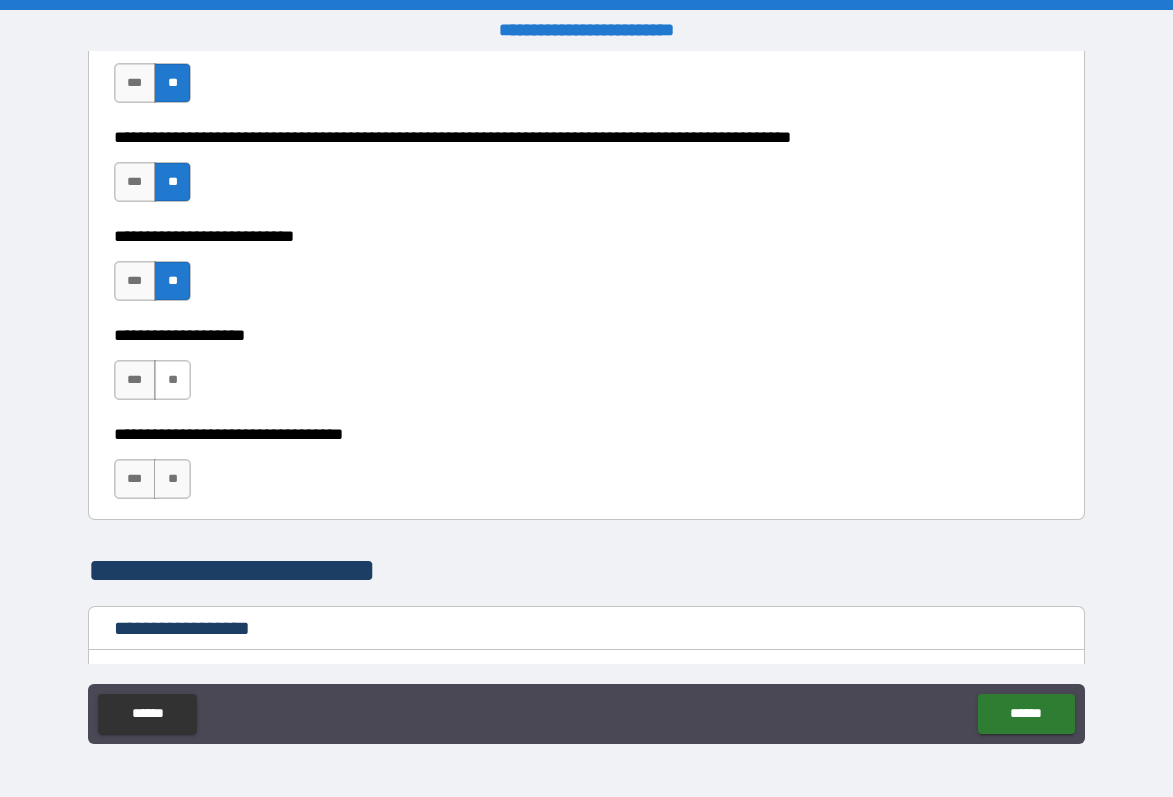 click on "**" at bounding box center [172, 380] 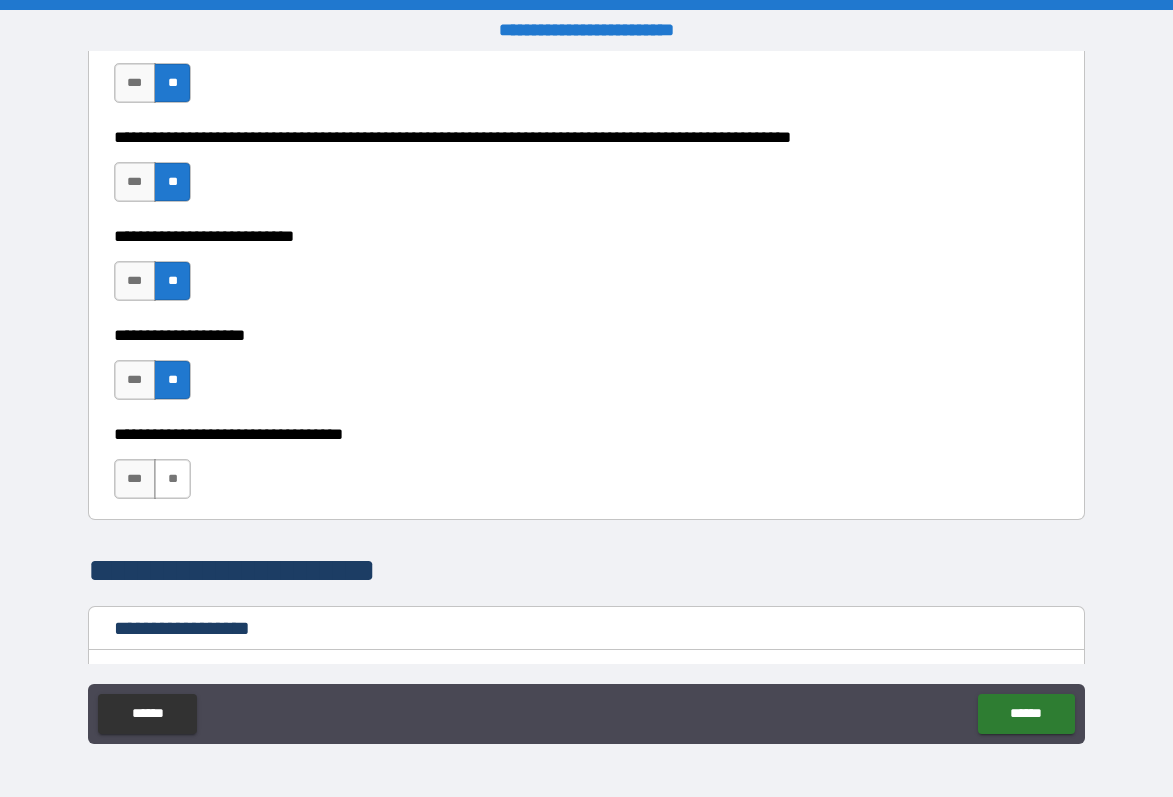 click on "**" at bounding box center [172, 479] 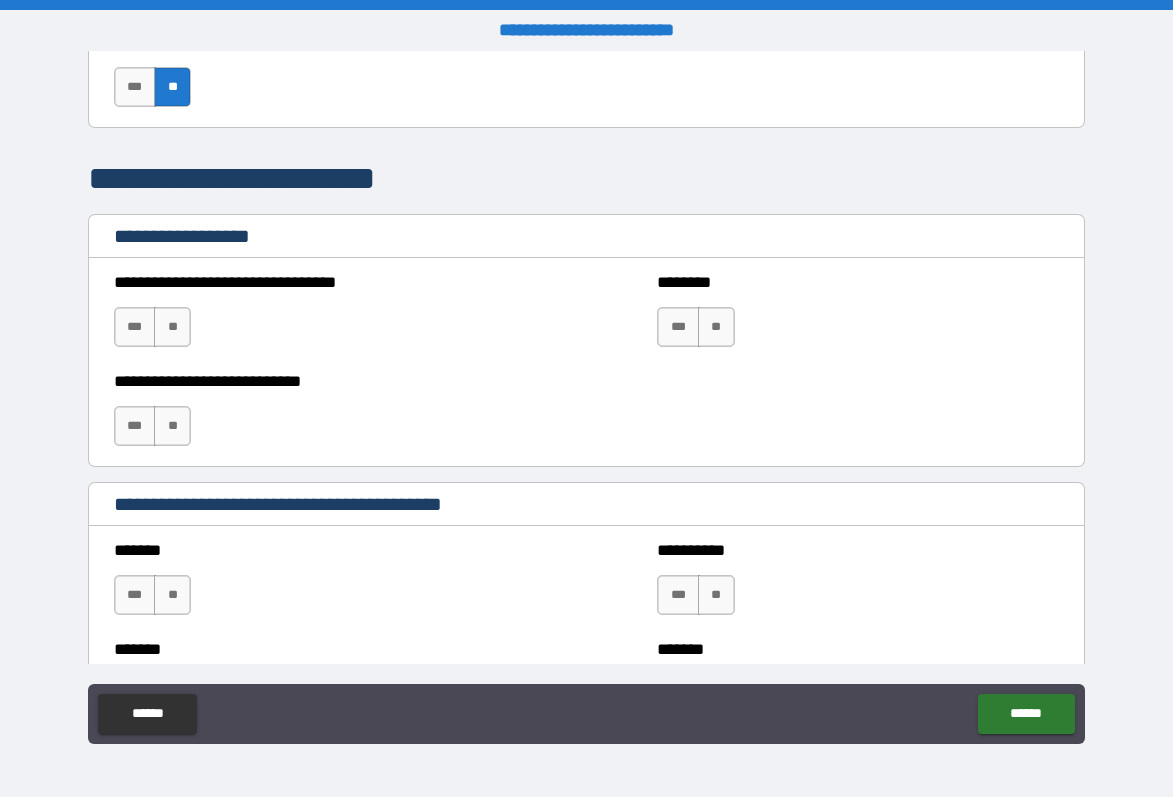 scroll, scrollTop: 1288, scrollLeft: 0, axis: vertical 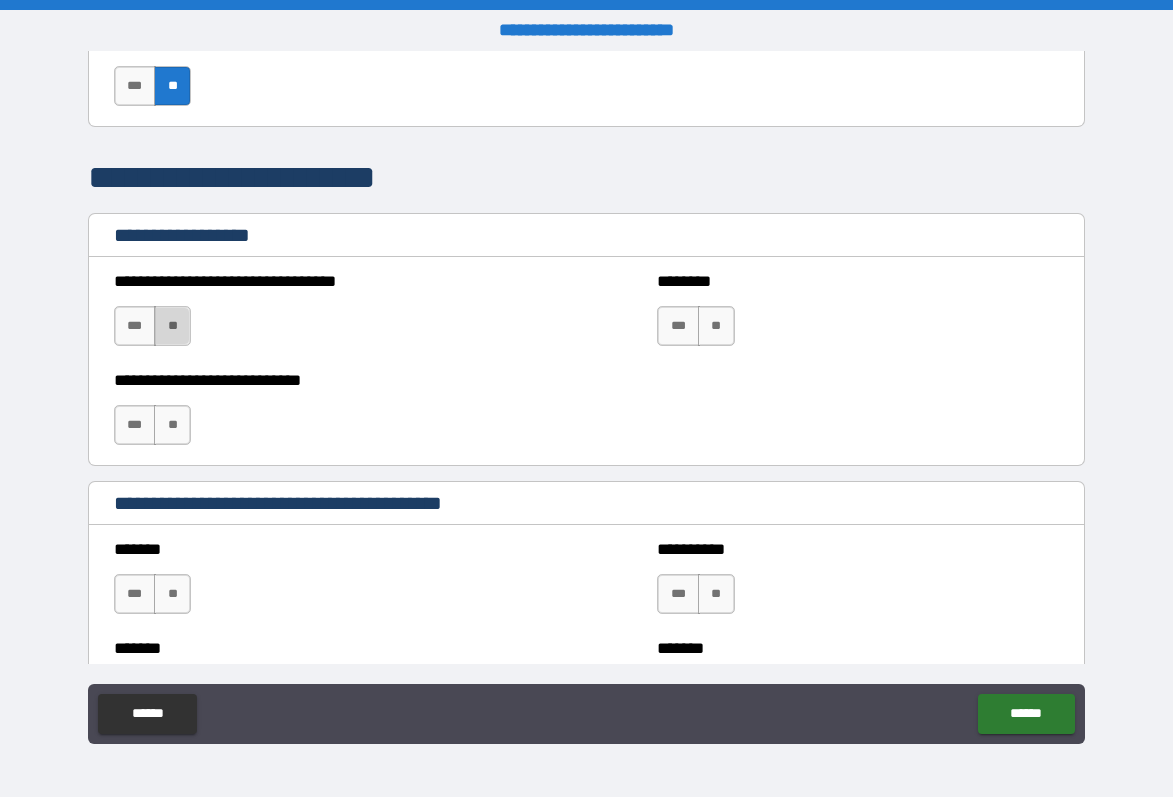 click on "**" at bounding box center (172, 326) 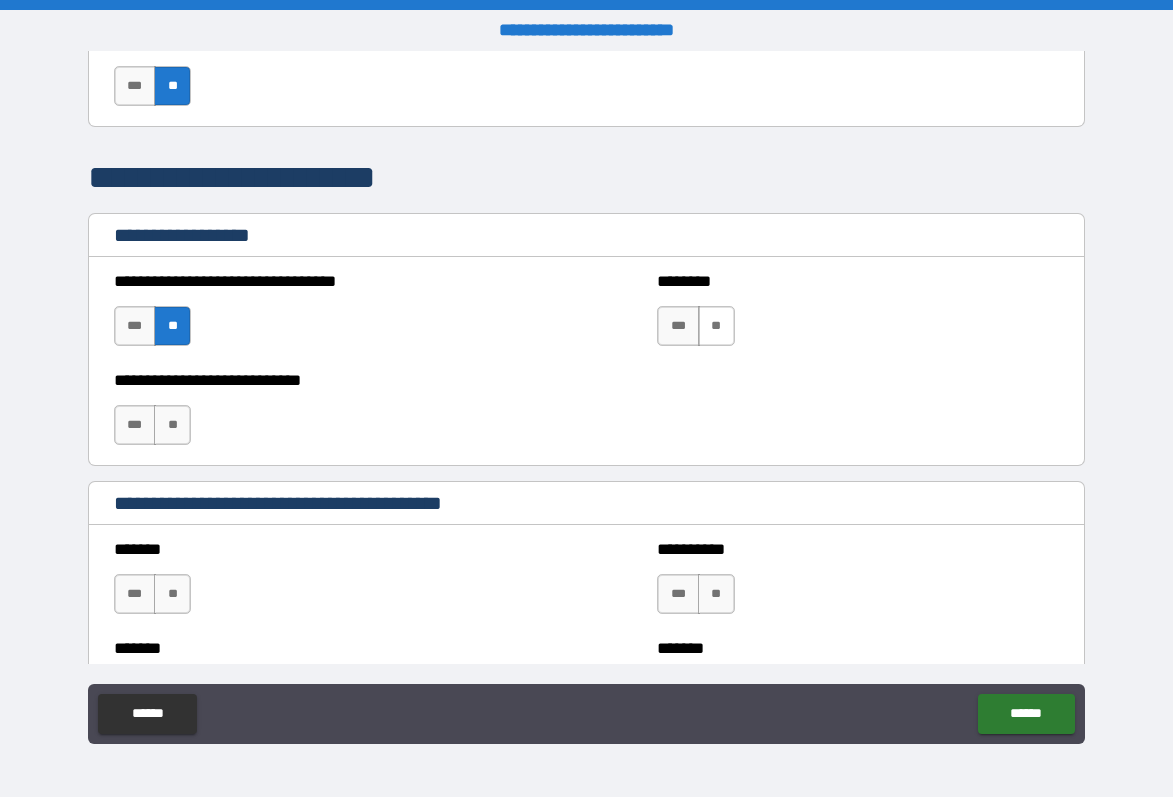 click on "**" at bounding box center (716, 326) 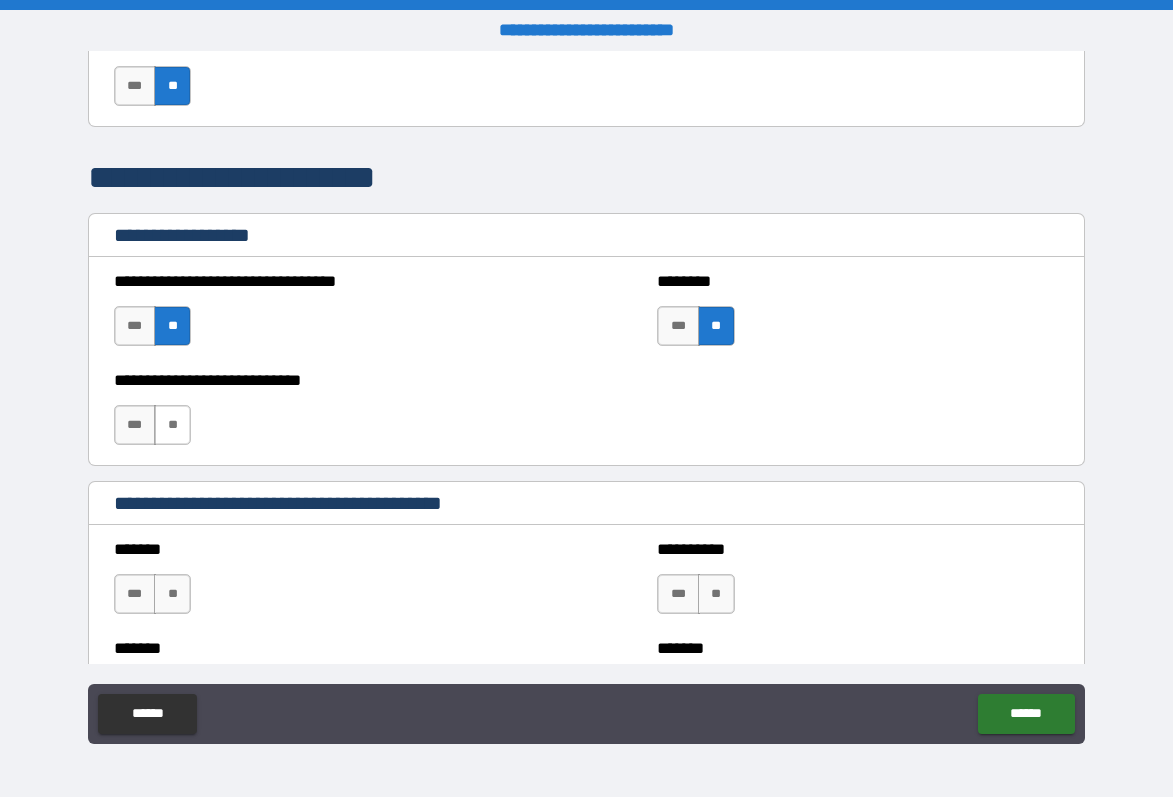 click on "**" at bounding box center (172, 425) 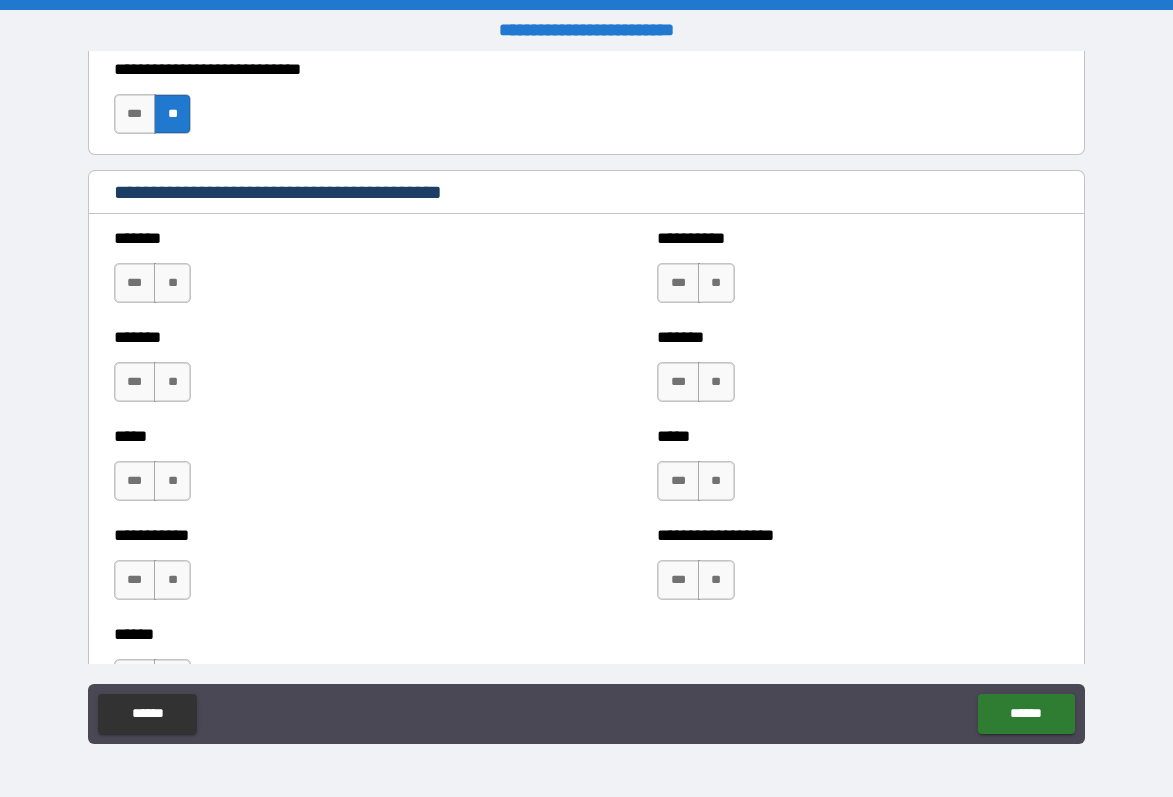 scroll, scrollTop: 1609, scrollLeft: 0, axis: vertical 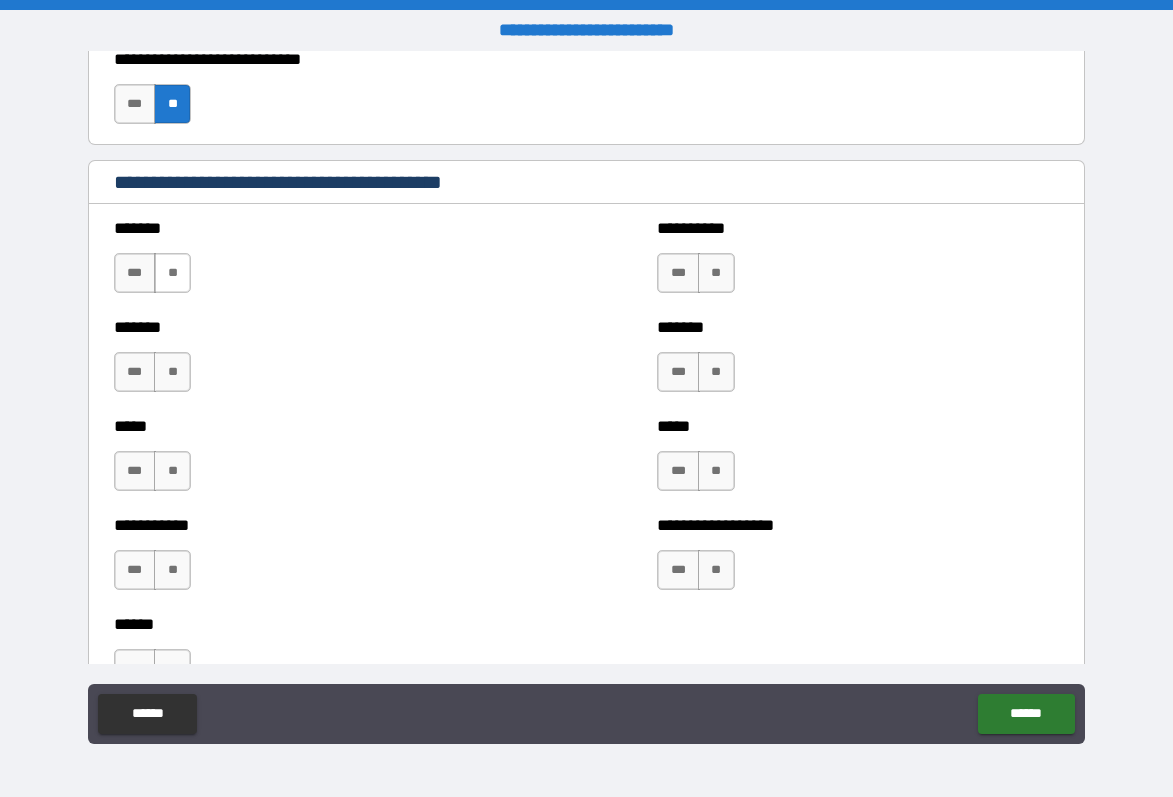 click on "**" at bounding box center [172, 273] 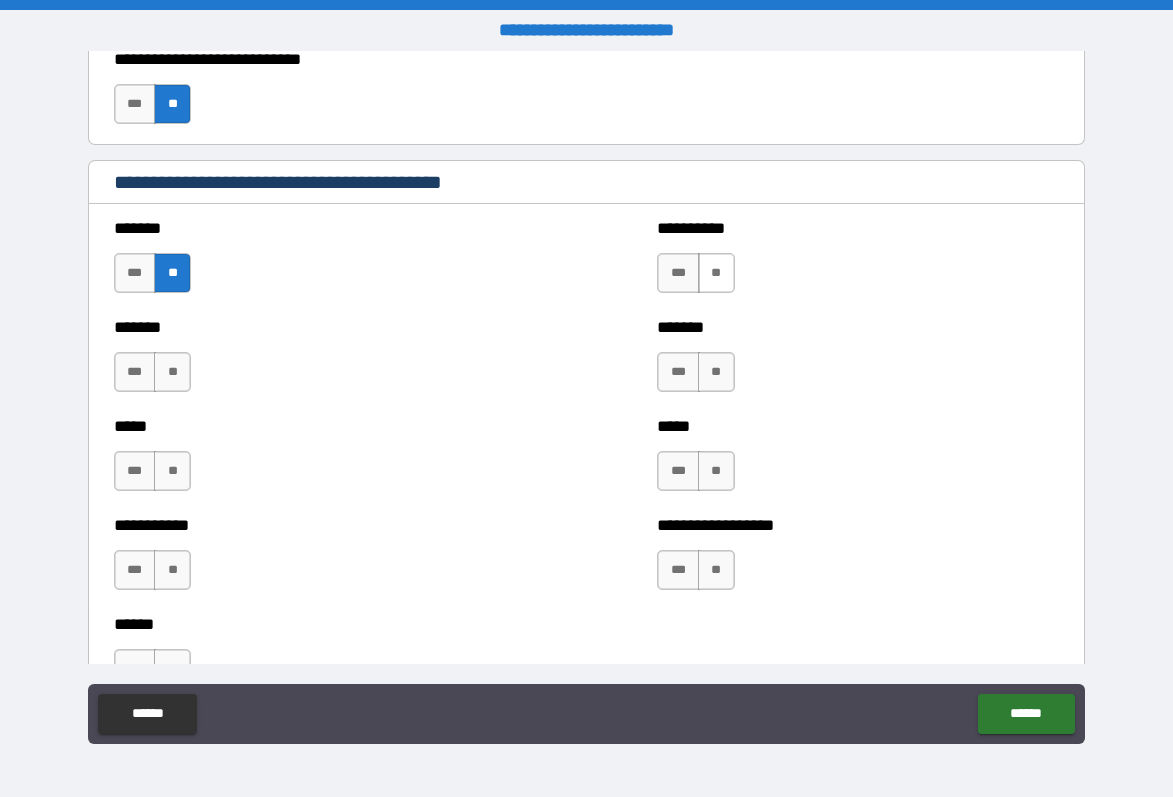 click on "**" at bounding box center (716, 273) 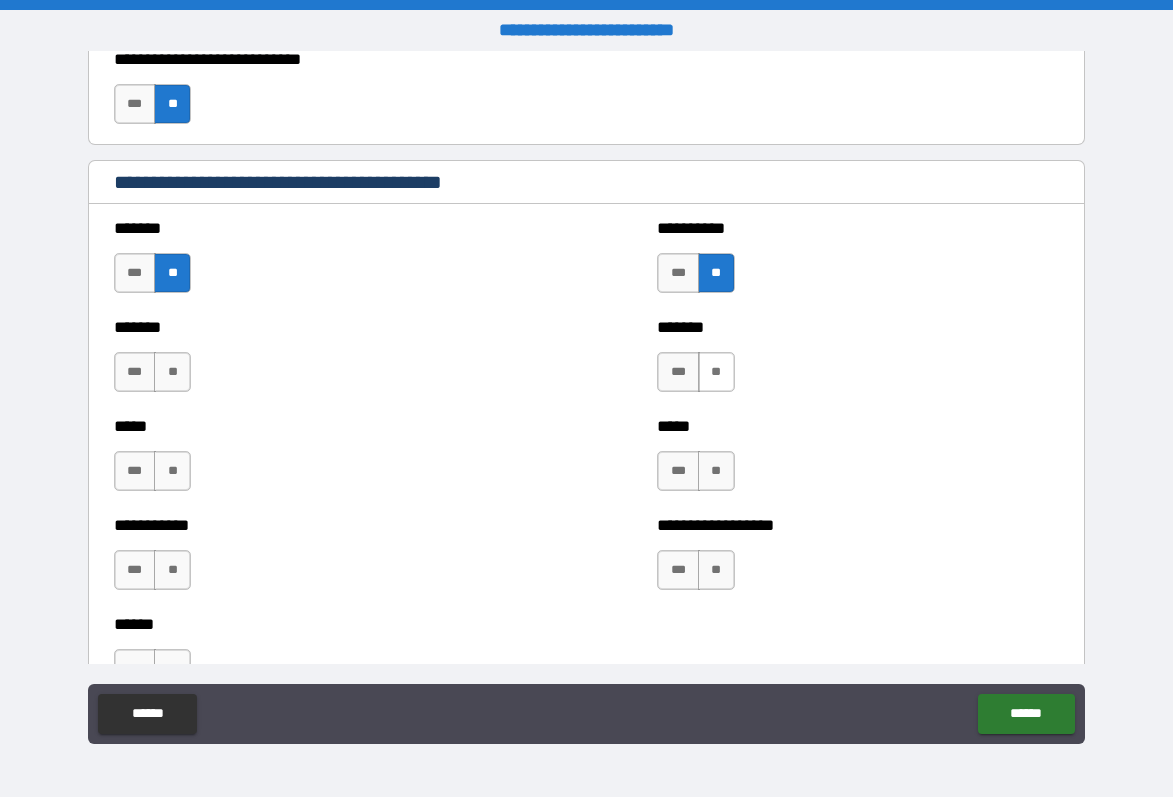 click on "**" at bounding box center [716, 372] 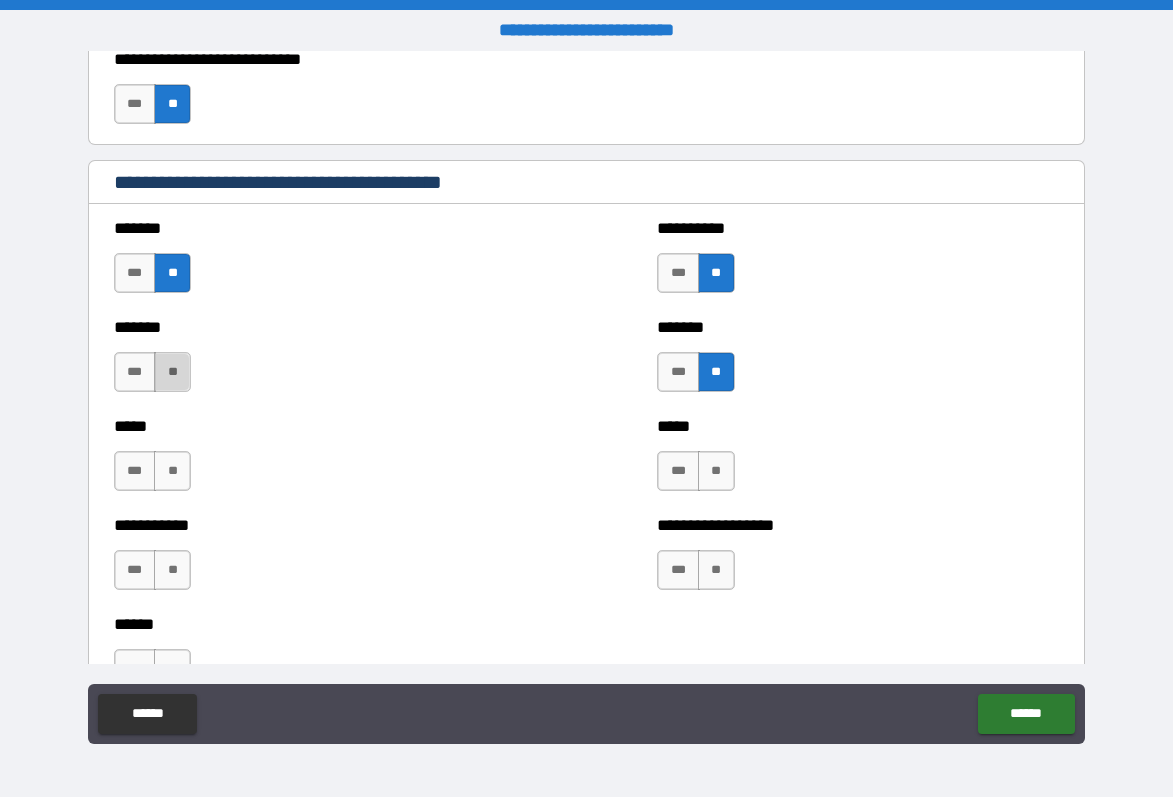 click on "**" at bounding box center [172, 372] 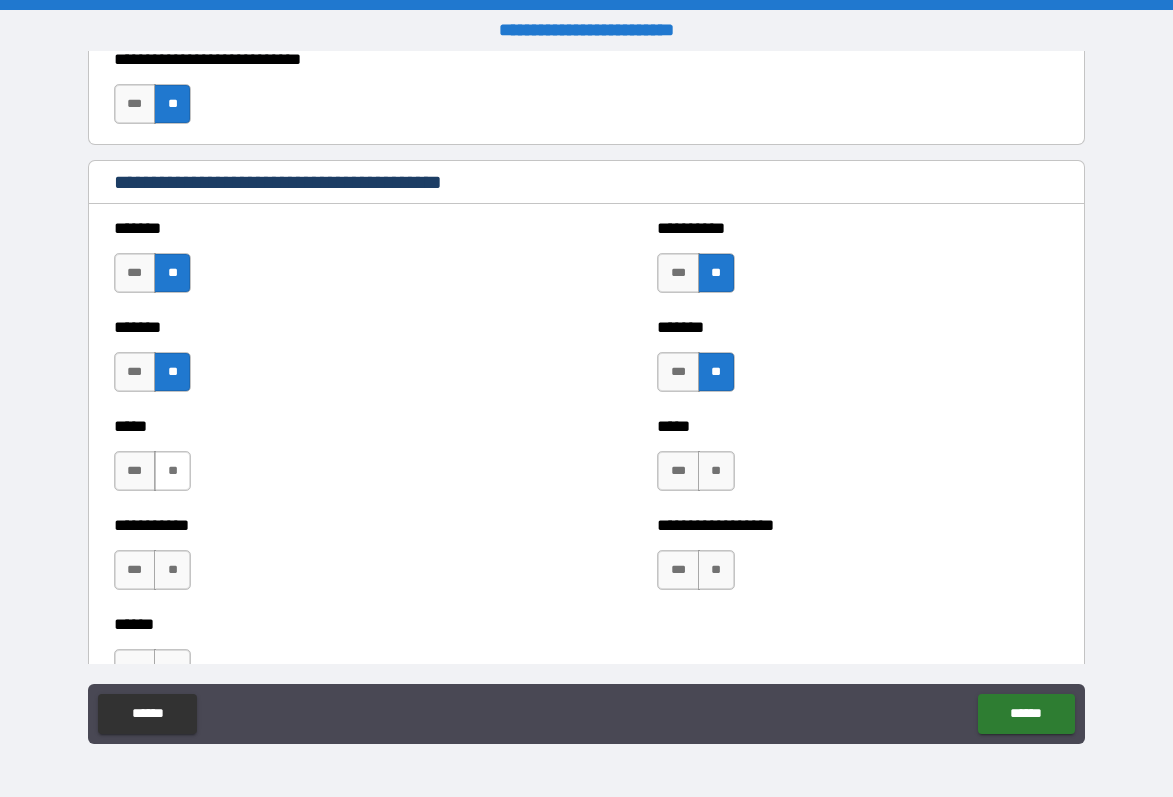 click on "**" at bounding box center [172, 471] 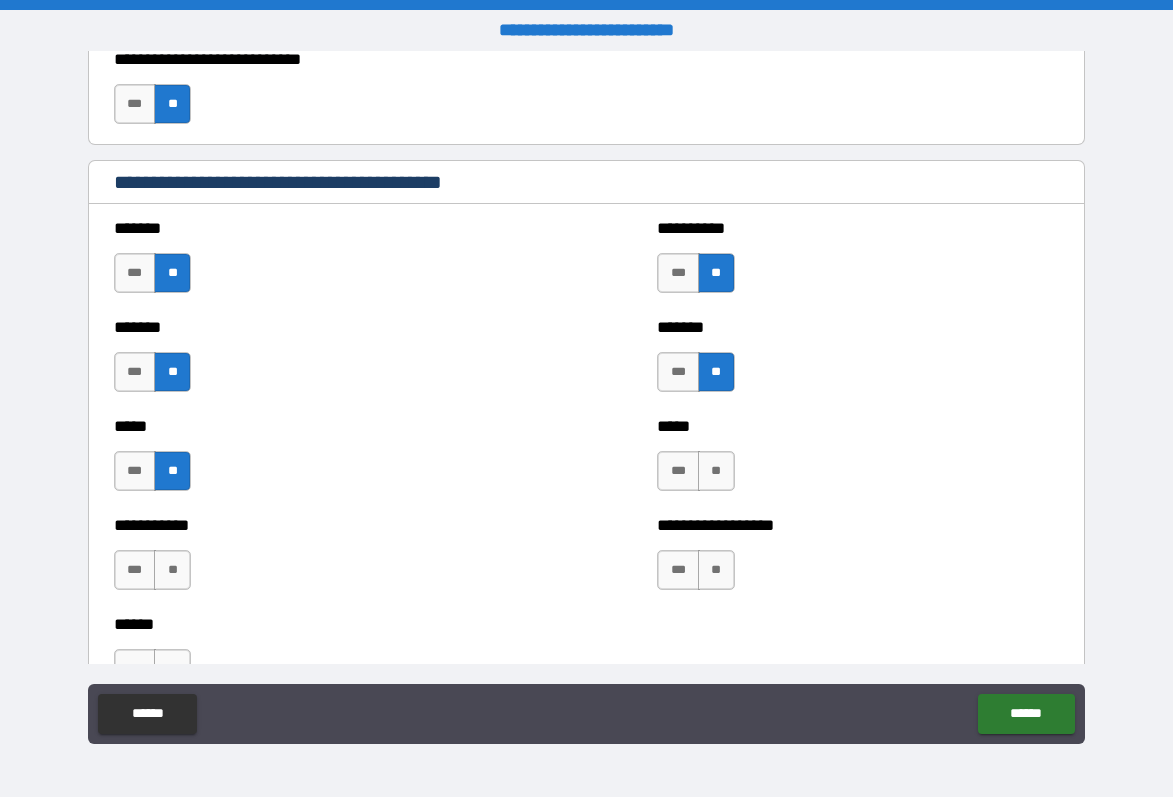 drag, startPoint x: 716, startPoint y: 472, endPoint x: 712, endPoint y: 516, distance: 44.181442 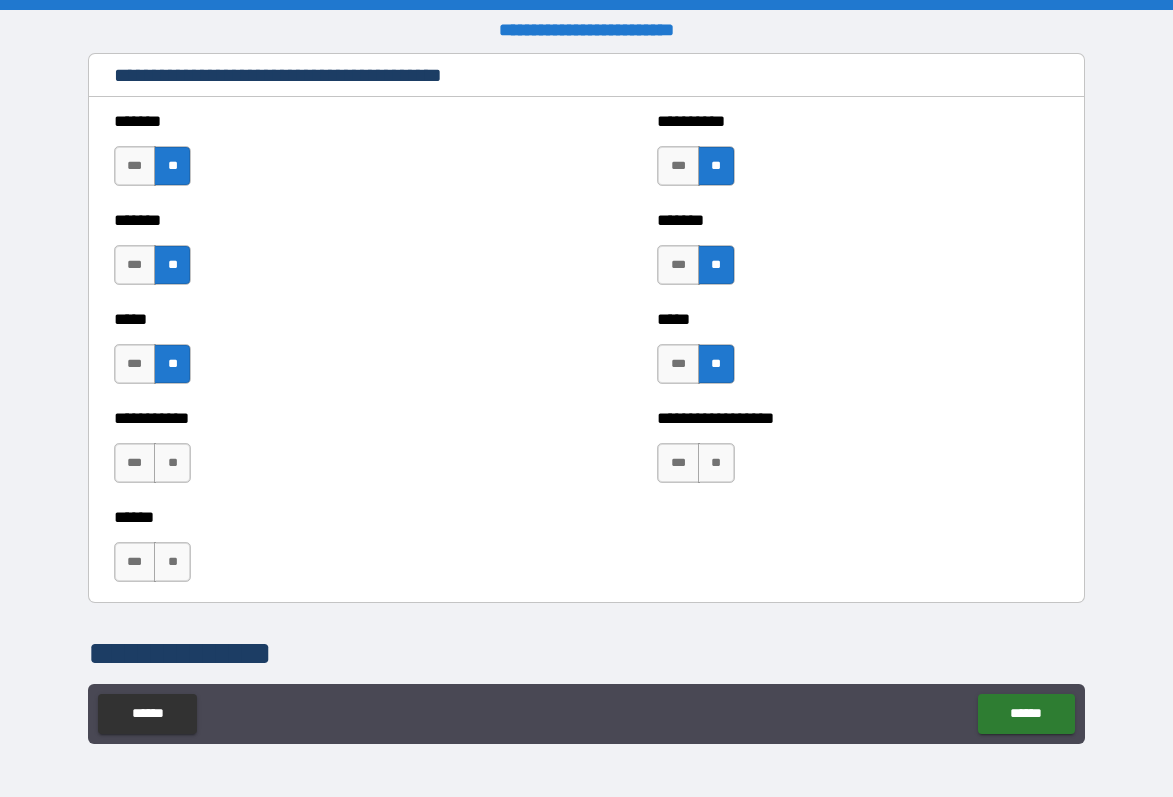 scroll, scrollTop: 1765, scrollLeft: 0, axis: vertical 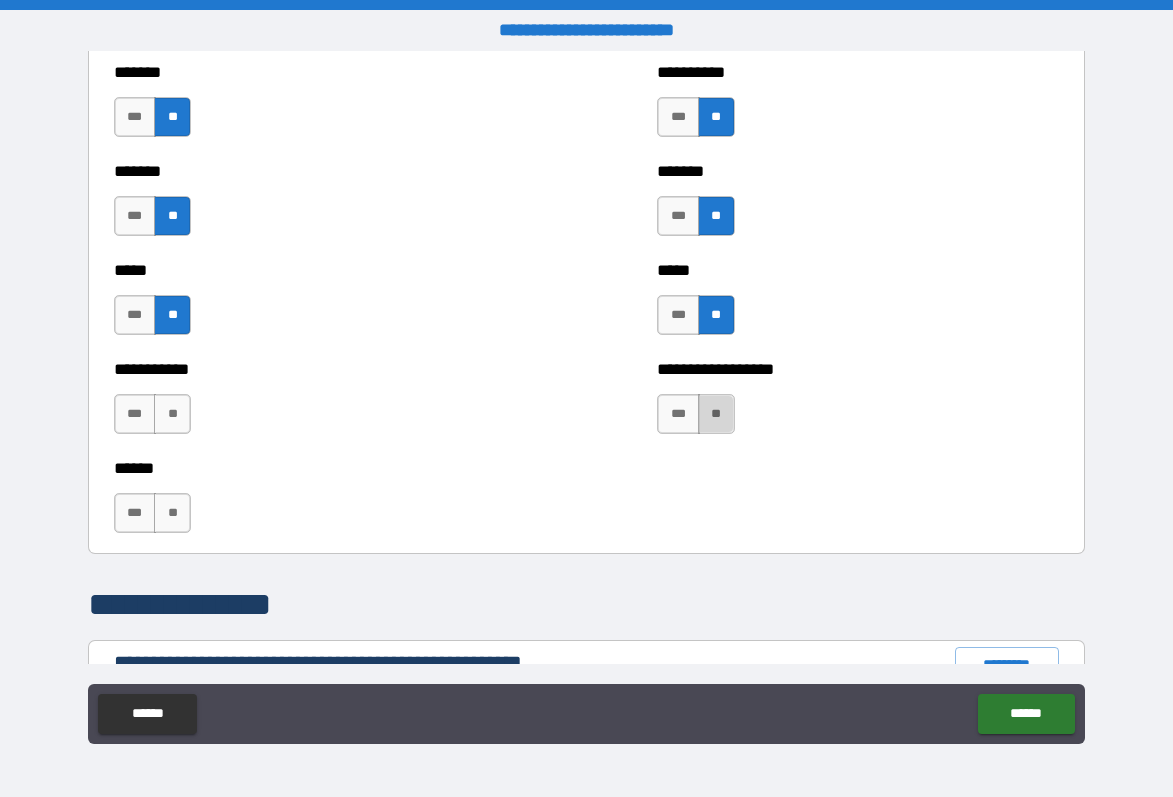 click on "**" at bounding box center [716, 414] 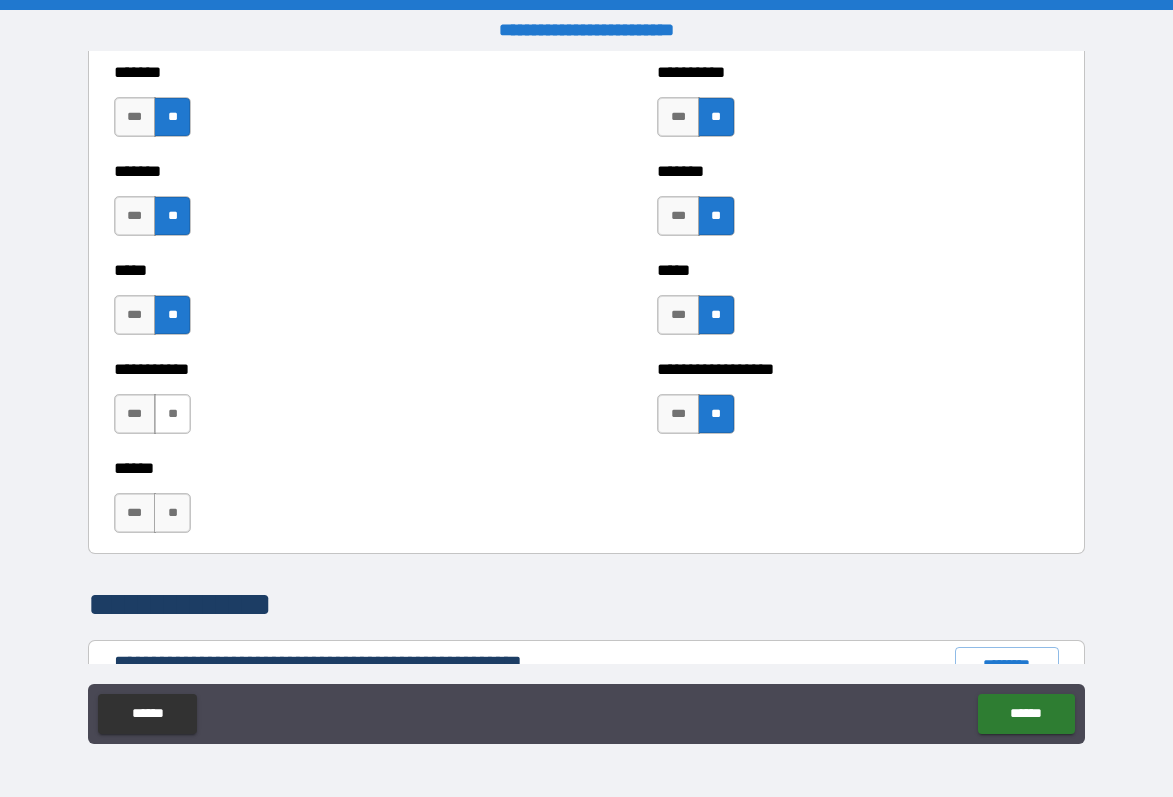 click on "**" at bounding box center (172, 414) 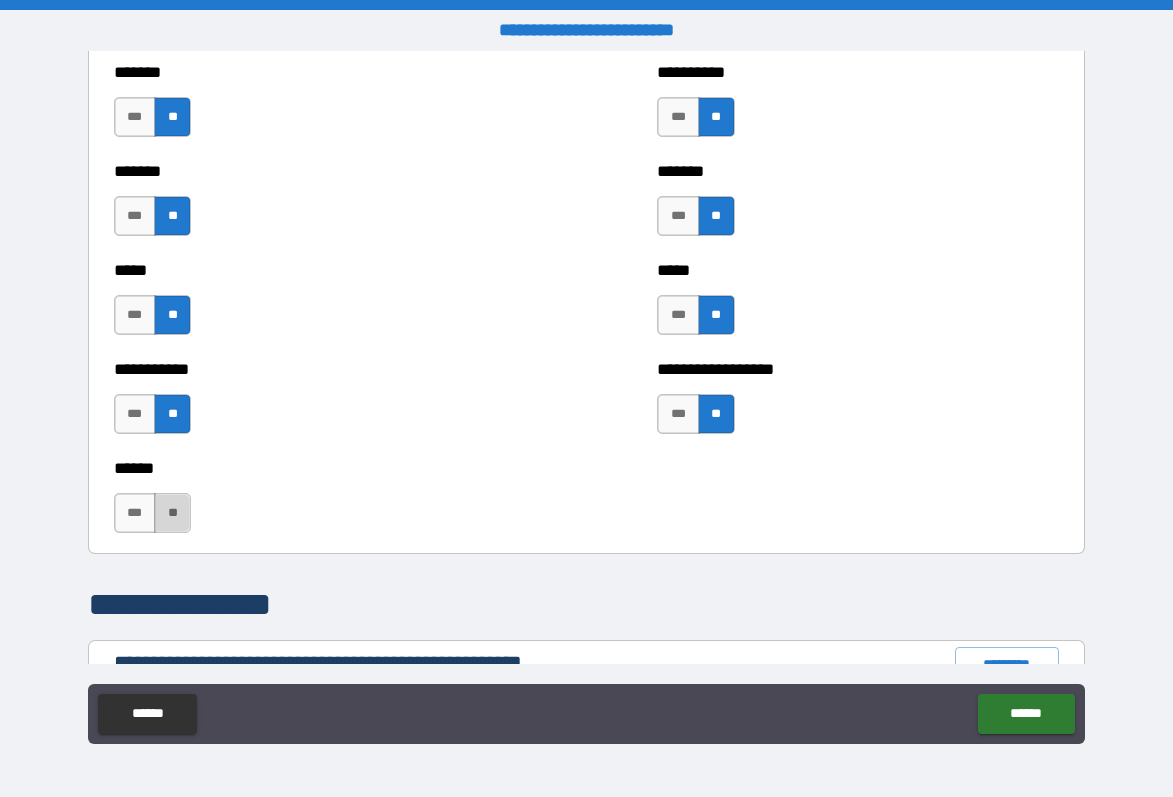 click on "**" at bounding box center (172, 513) 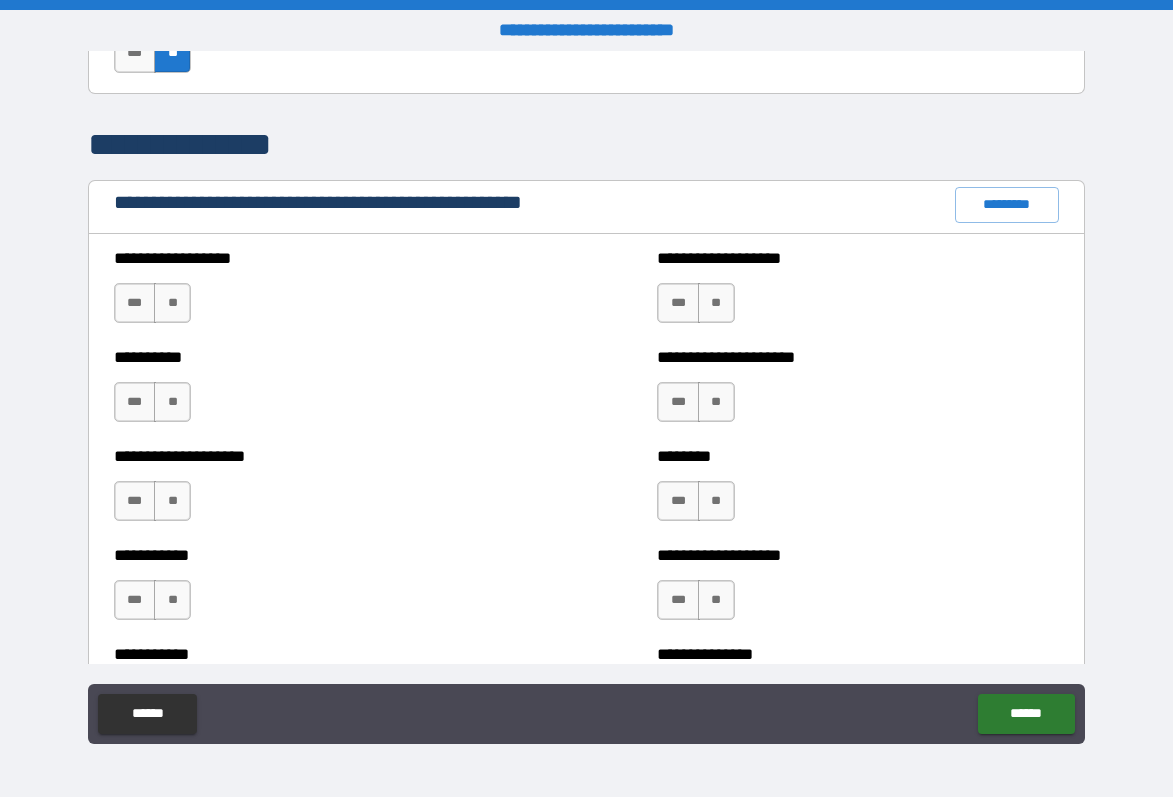 scroll, scrollTop: 2228, scrollLeft: 0, axis: vertical 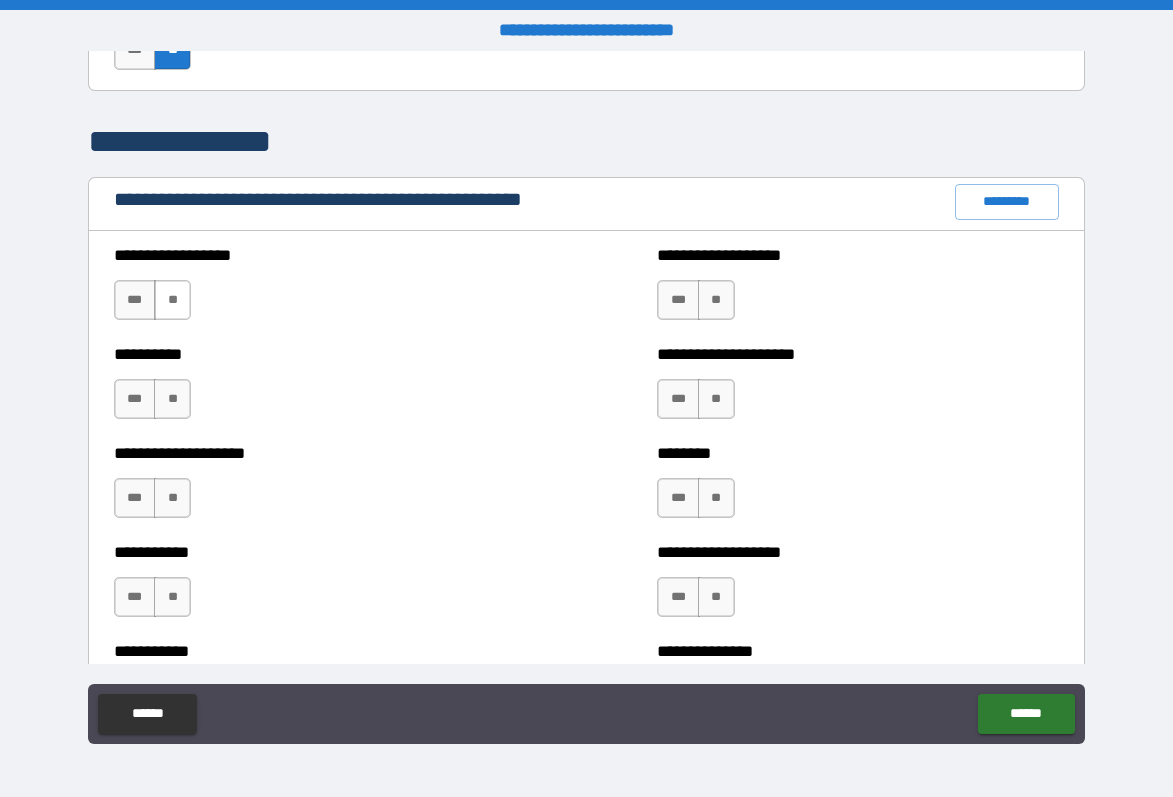 click on "**" at bounding box center (172, 300) 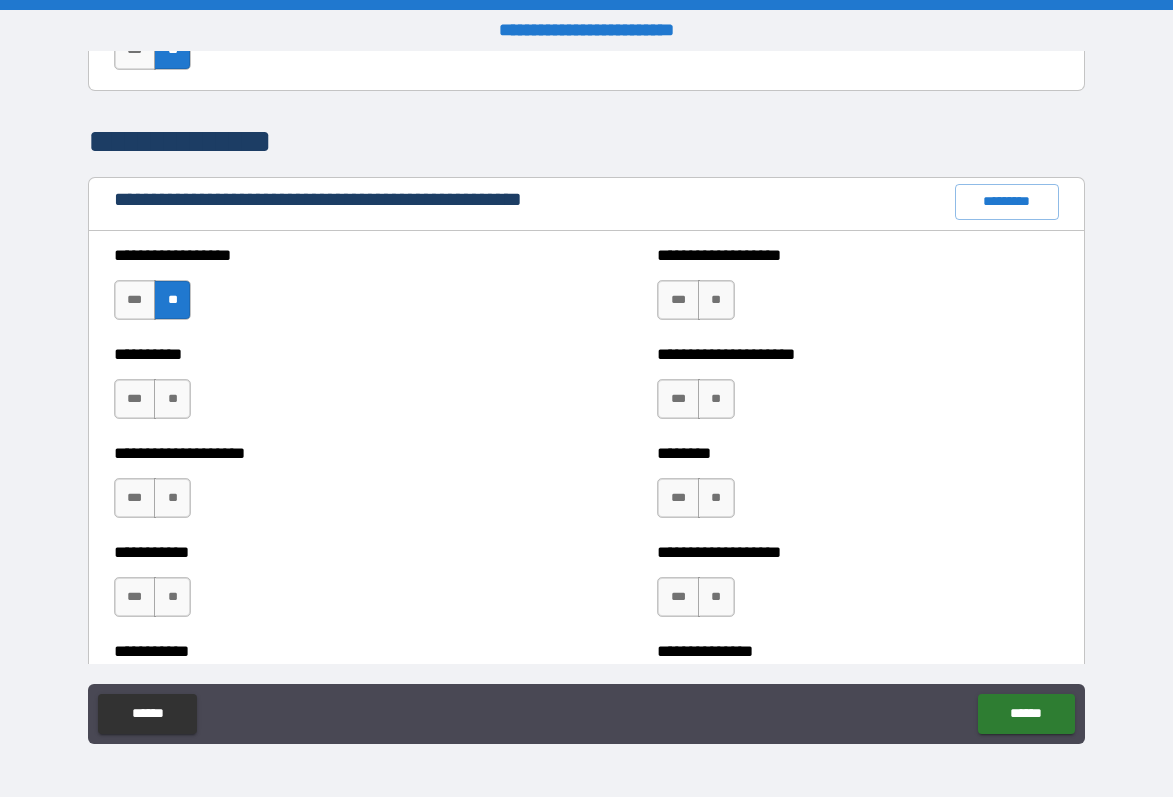 click on "*** **" at bounding box center [698, 305] 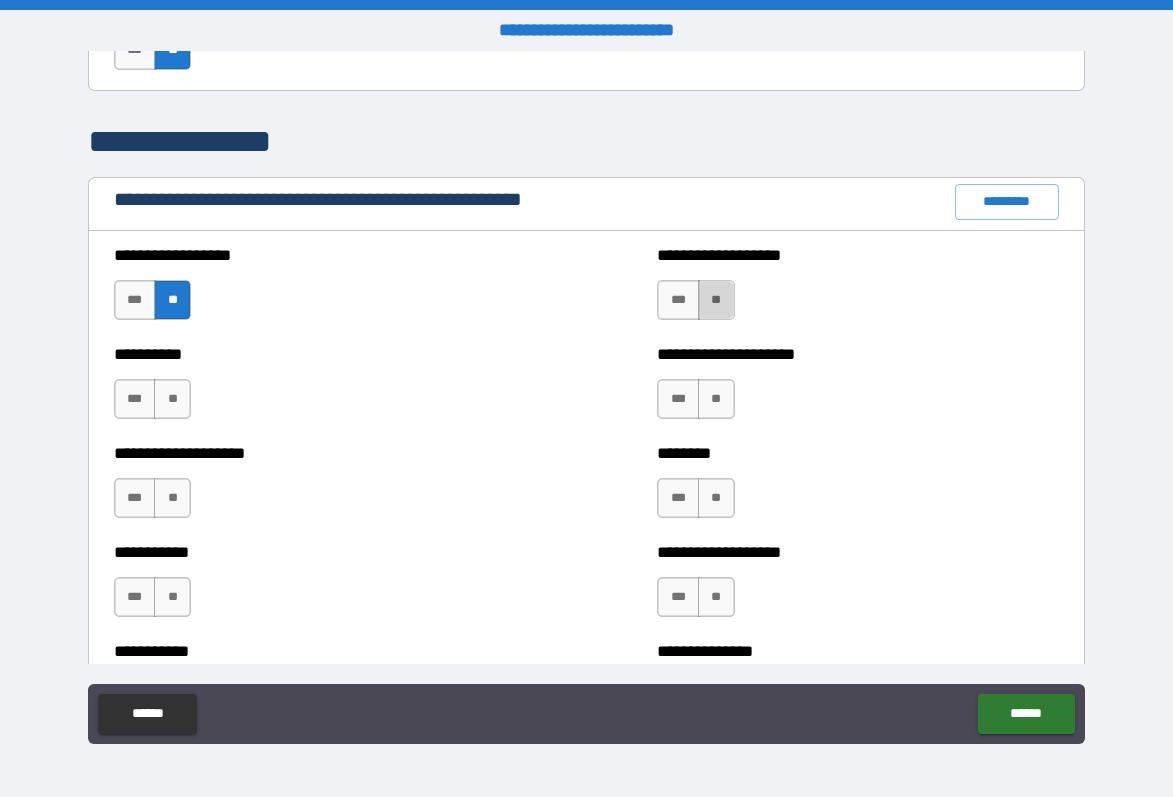 click on "**" at bounding box center (716, 300) 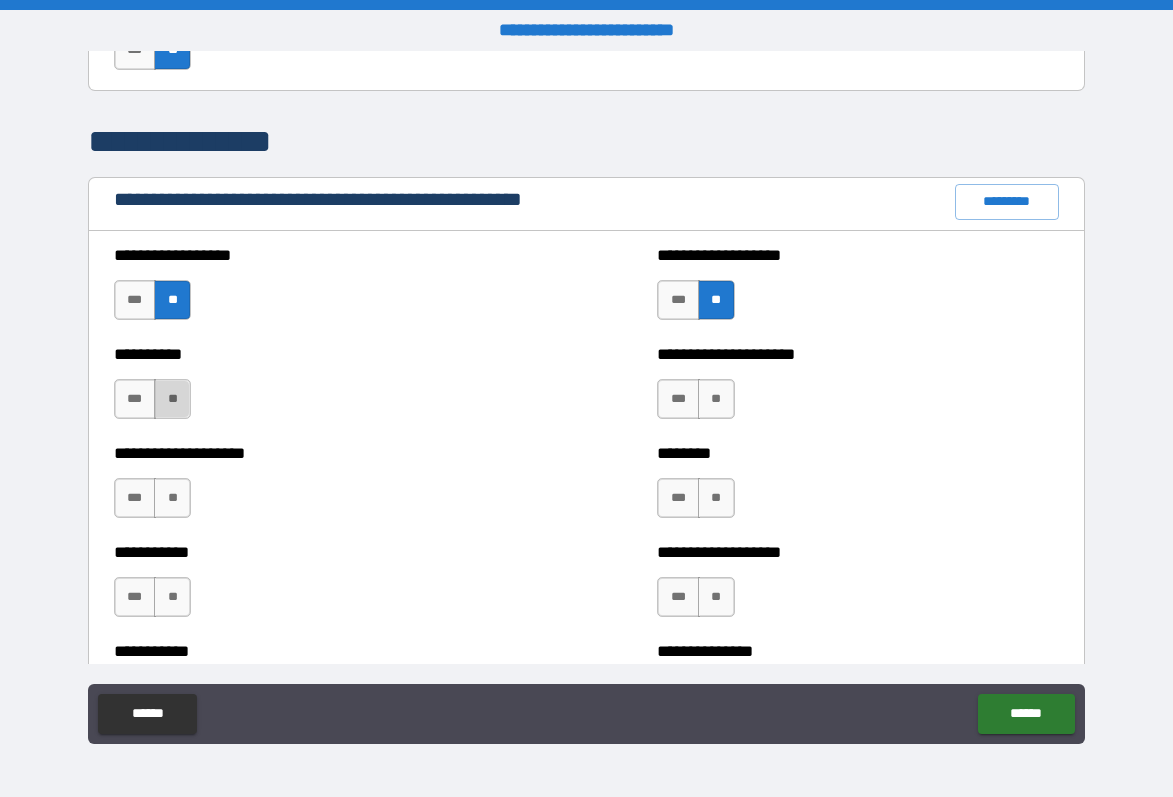 click on "**" at bounding box center (172, 399) 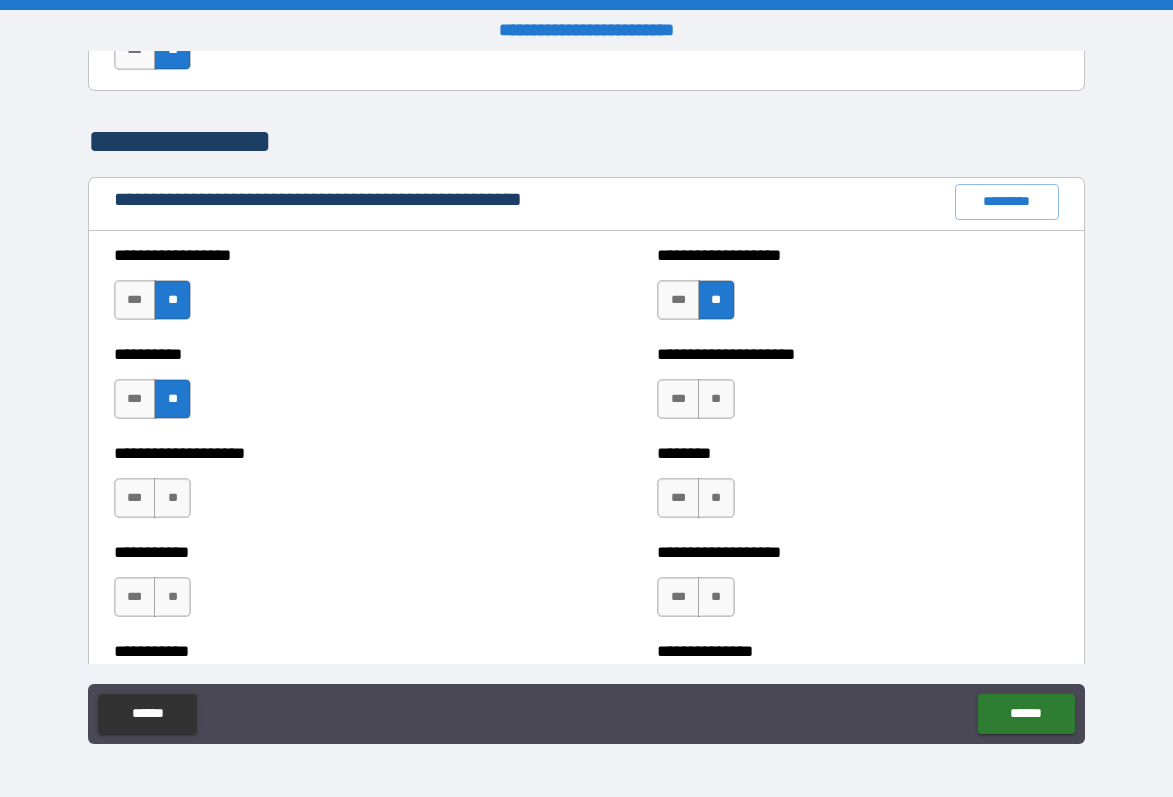 drag, startPoint x: 180, startPoint y: 505, endPoint x: 509, endPoint y: 469, distance: 330.96375 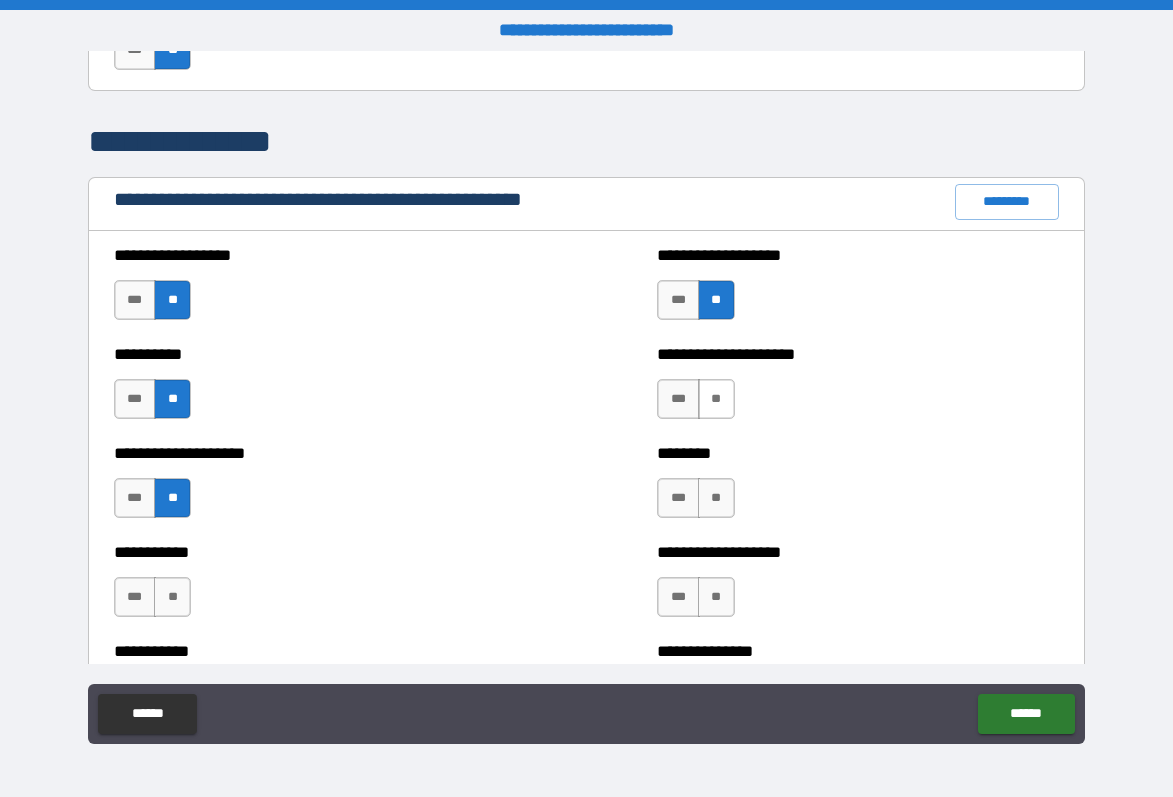 drag, startPoint x: 707, startPoint y: 400, endPoint x: 708, endPoint y: 413, distance: 13.038404 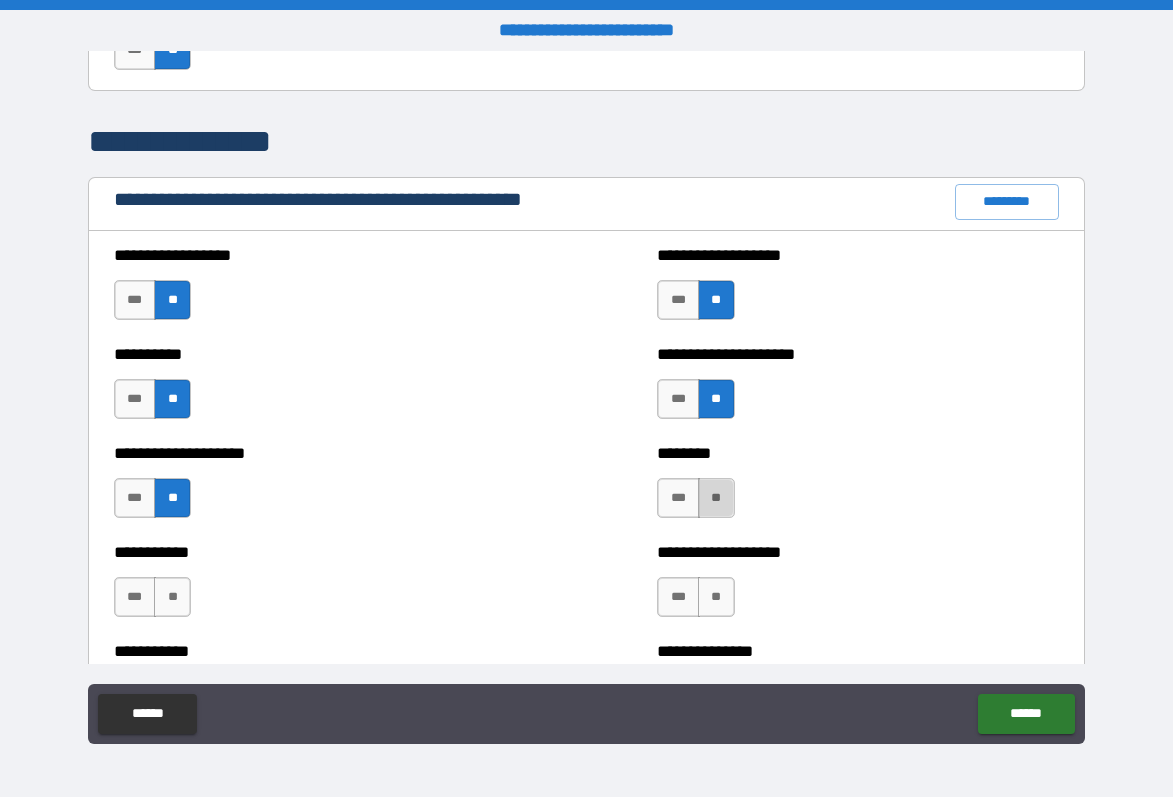click on "**" at bounding box center [716, 498] 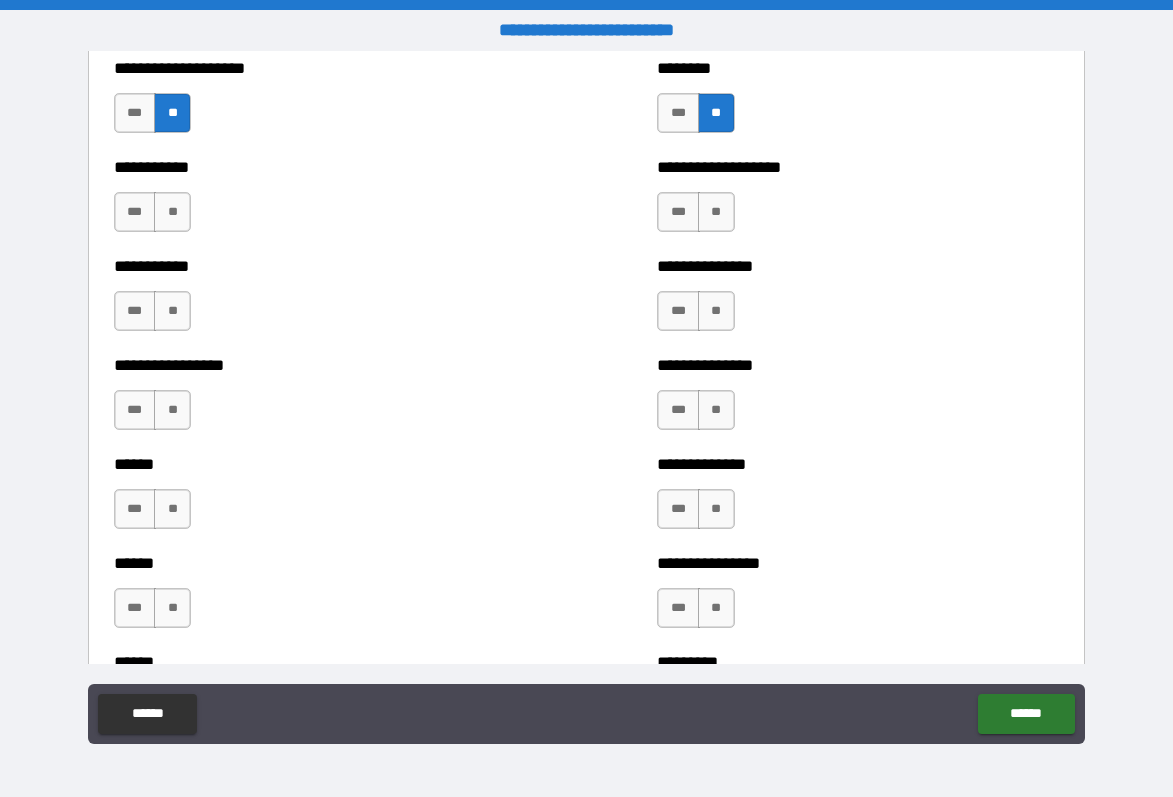 scroll, scrollTop: 2614, scrollLeft: 0, axis: vertical 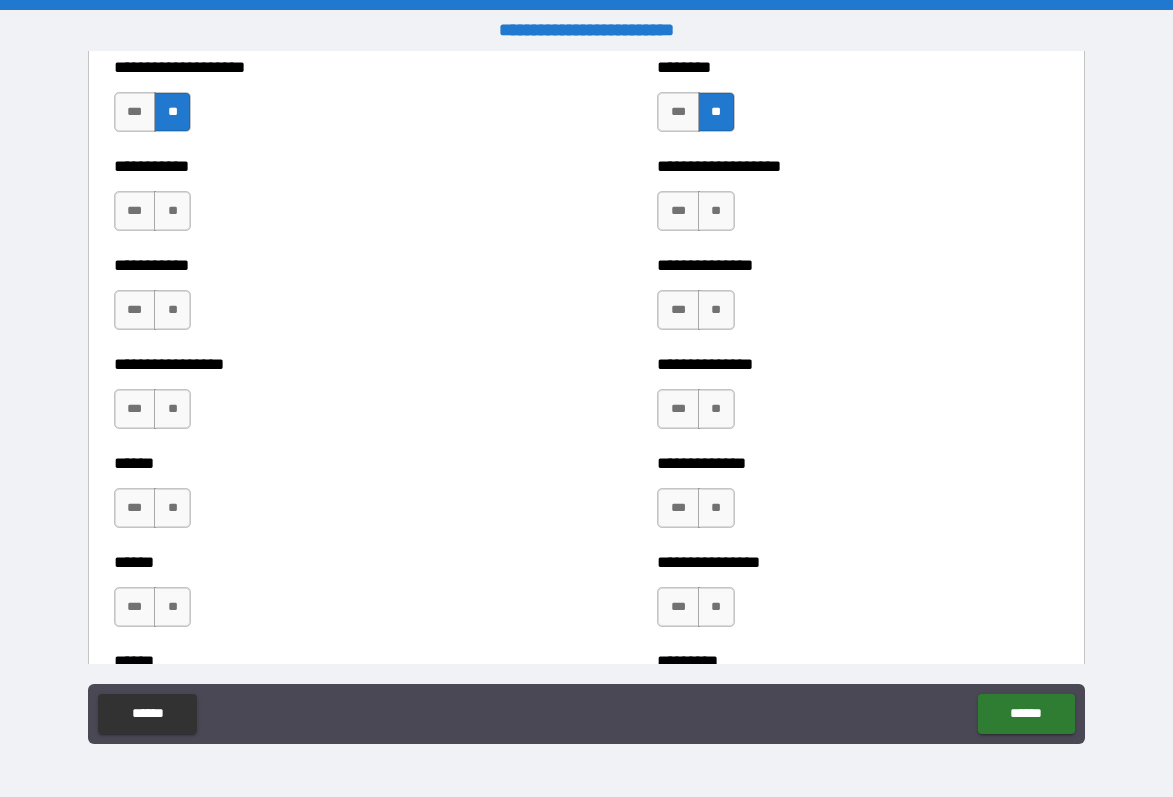 drag, startPoint x: 172, startPoint y: 200, endPoint x: 167, endPoint y: 281, distance: 81.154175 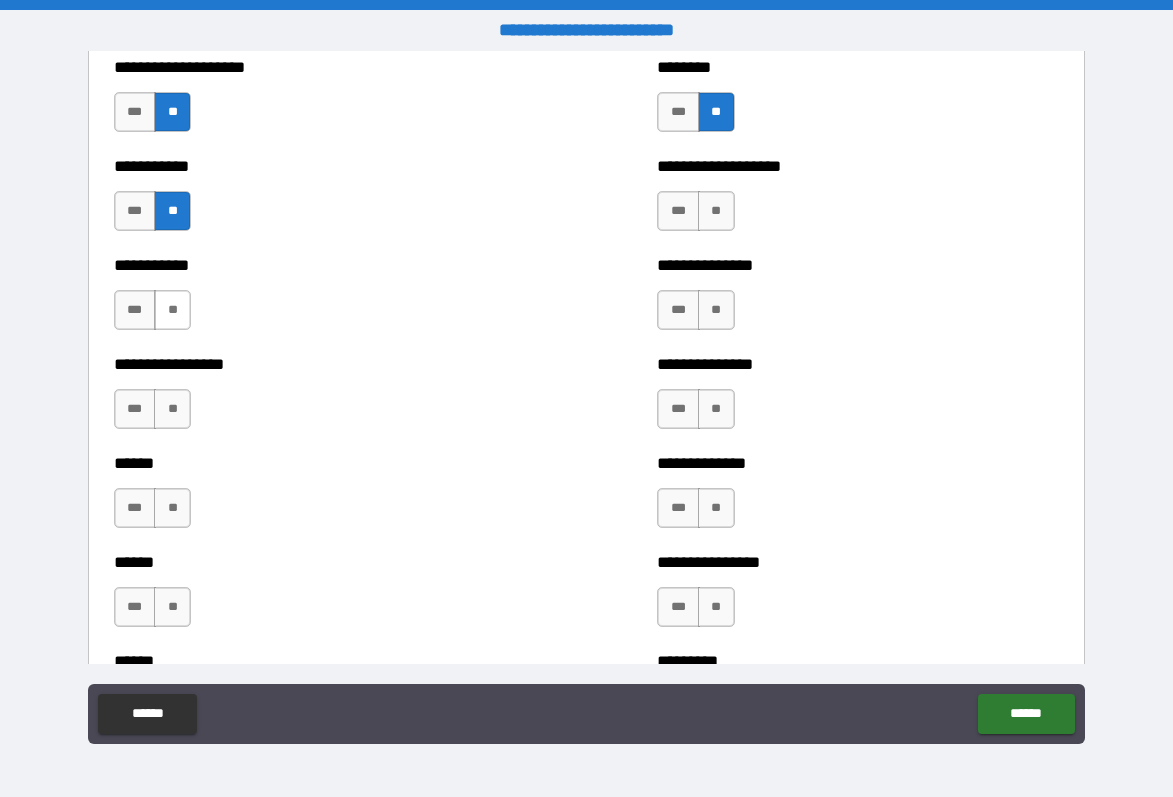 click on "**" at bounding box center [172, 310] 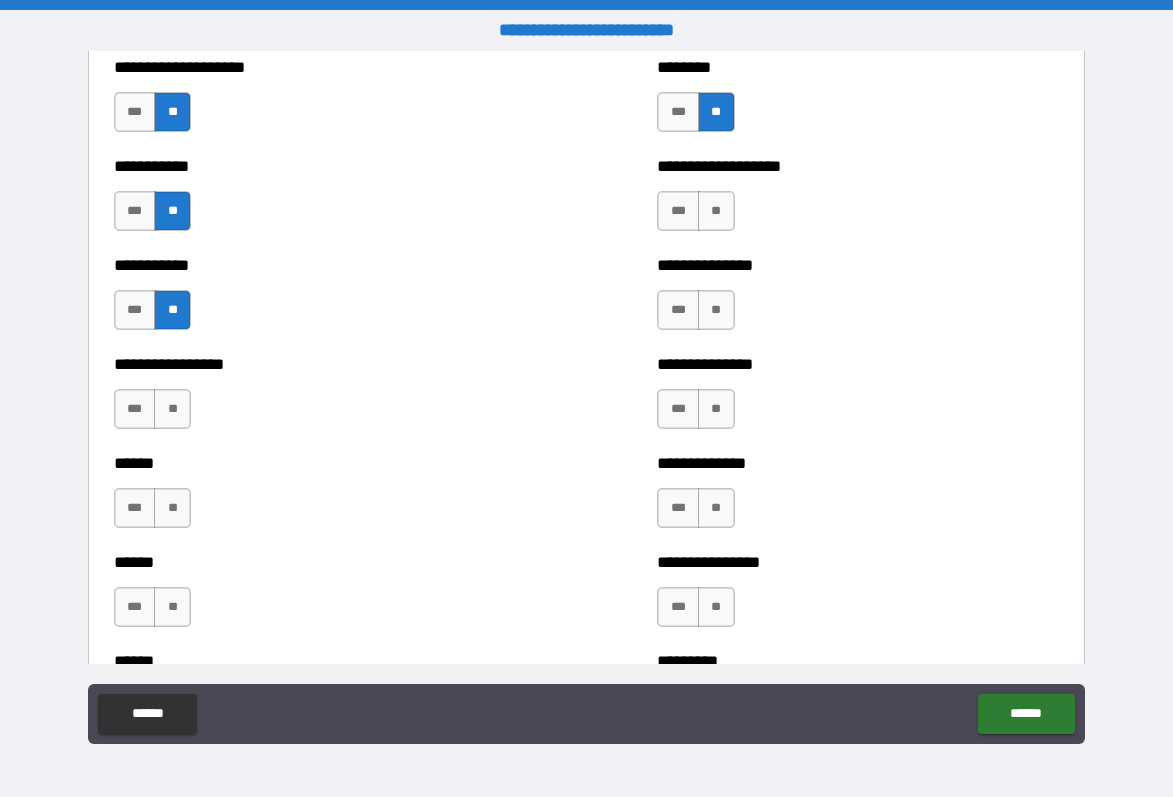 drag, startPoint x: 169, startPoint y: 408, endPoint x: 175, endPoint y: 460, distance: 52.34501 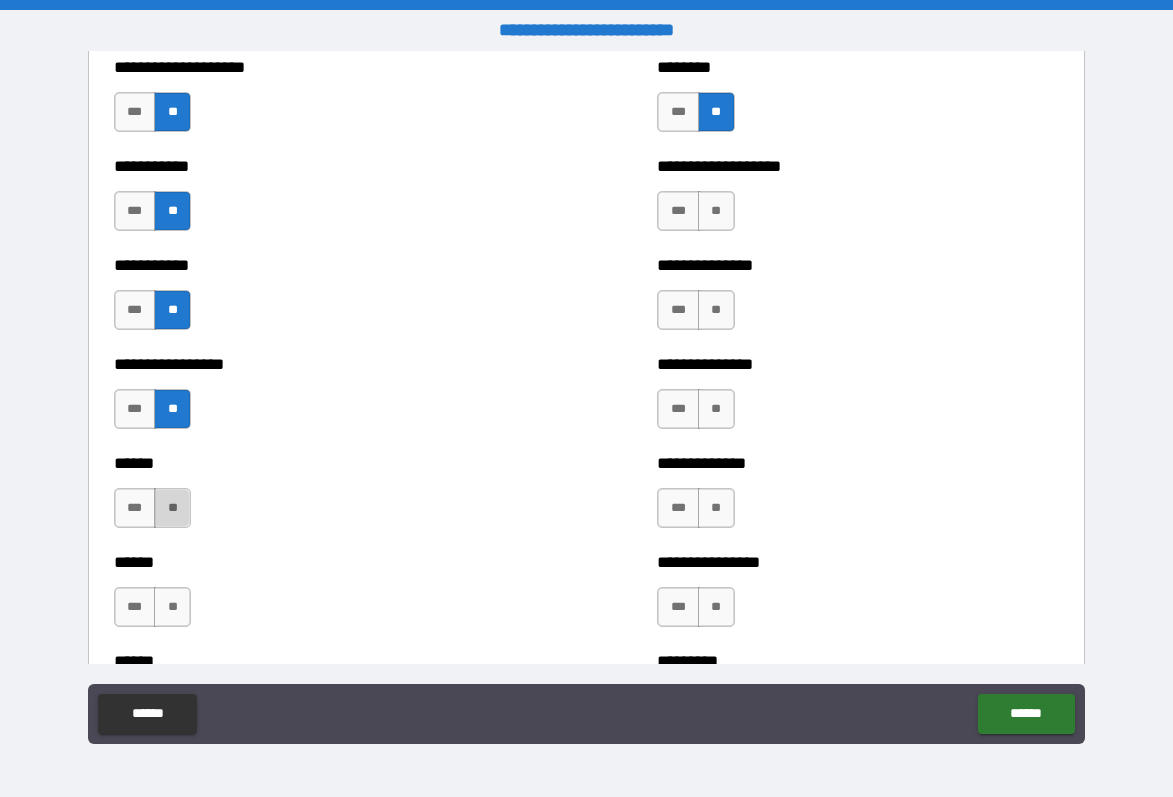 click on "**" at bounding box center [172, 508] 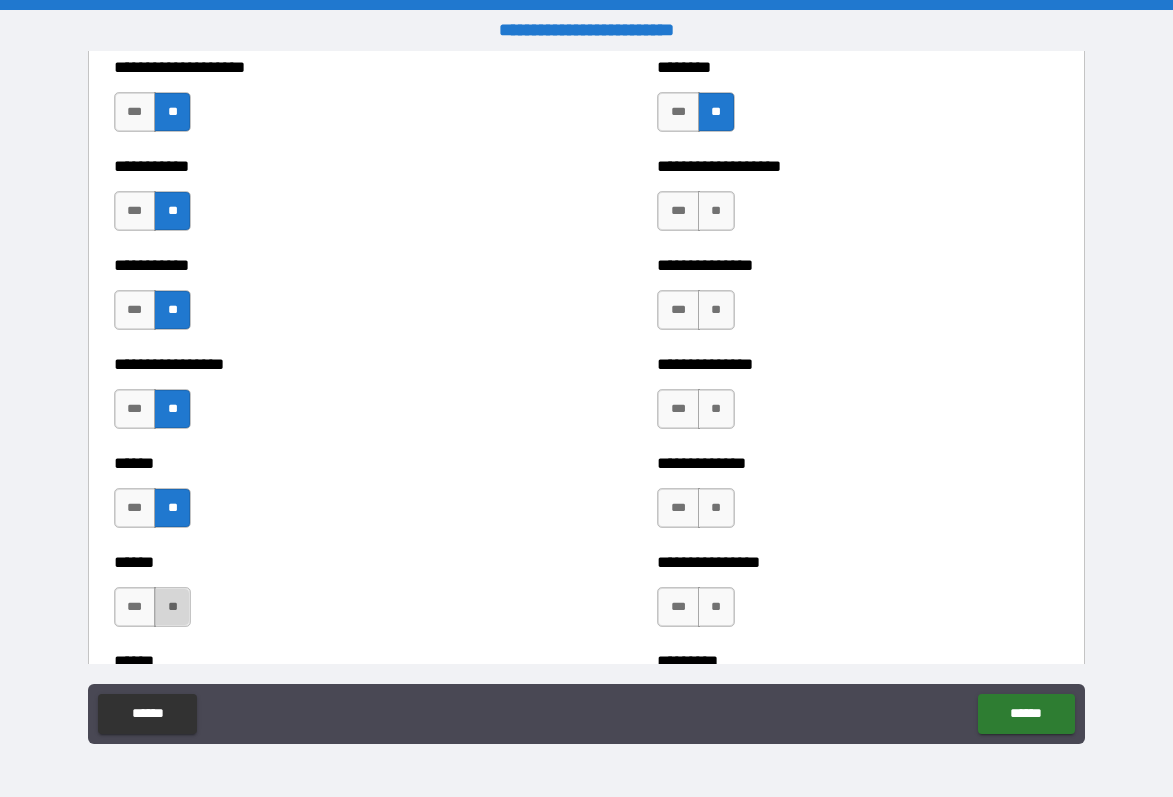 click on "**" at bounding box center [172, 607] 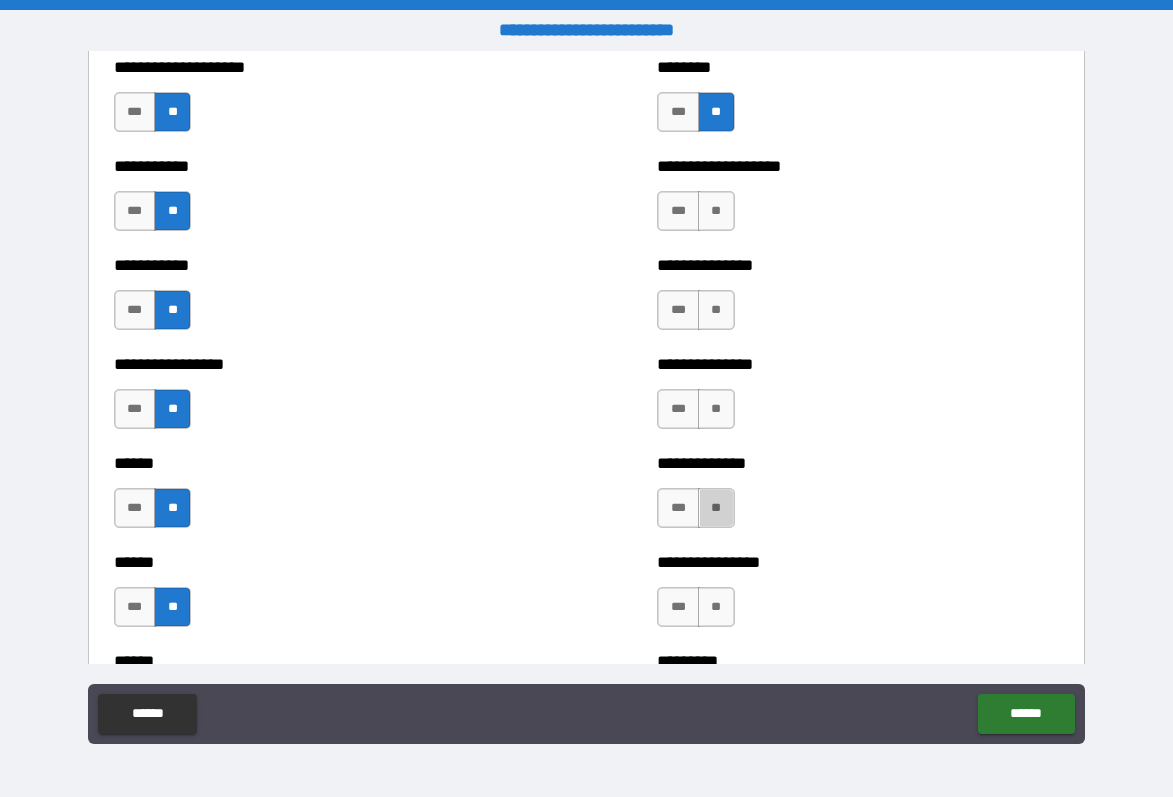 drag, startPoint x: 712, startPoint y: 505, endPoint x: 751, endPoint y: 397, distance: 114.82596 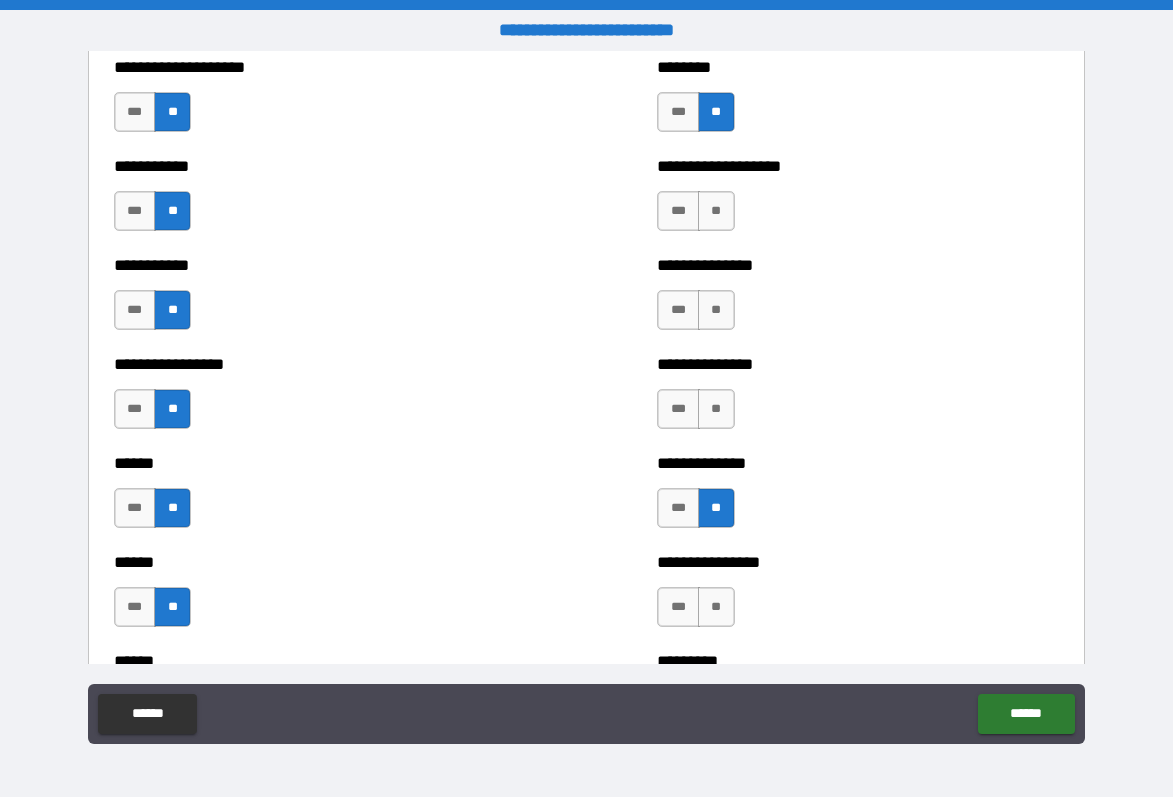 drag, startPoint x: 722, startPoint y: 397, endPoint x: 722, endPoint y: 351, distance: 46 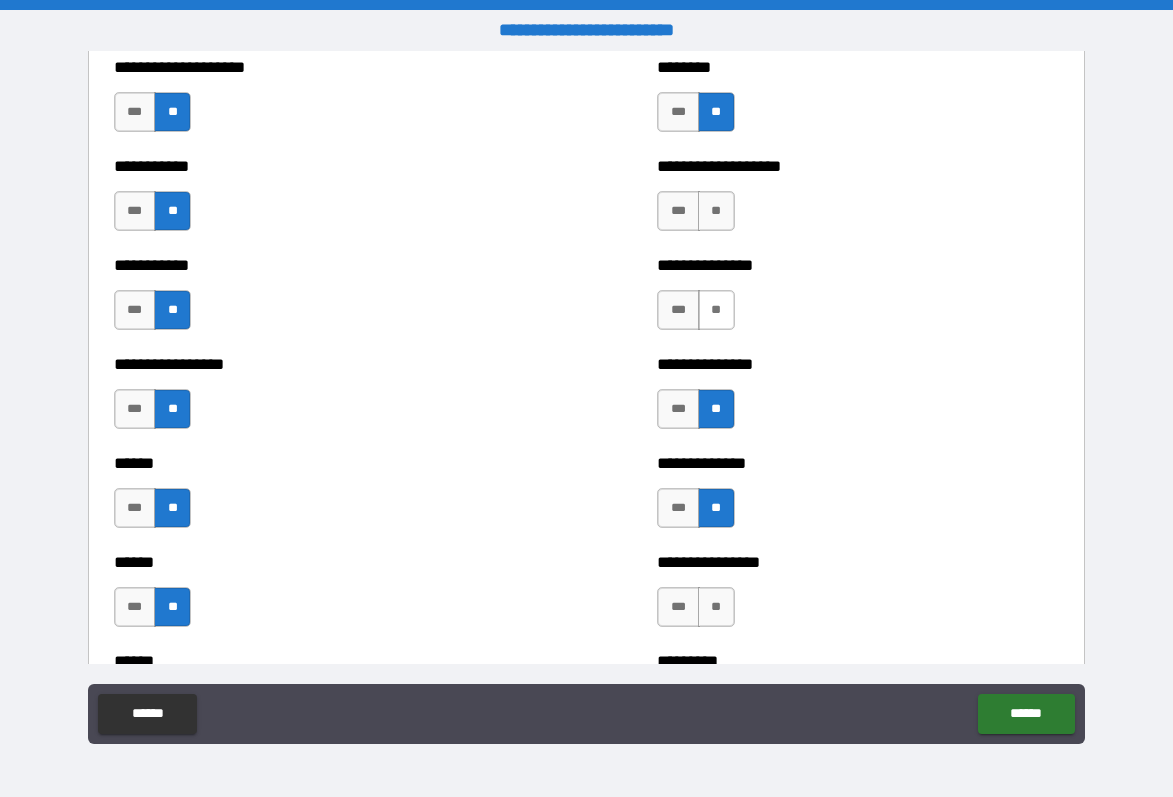 click on "**" at bounding box center [716, 310] 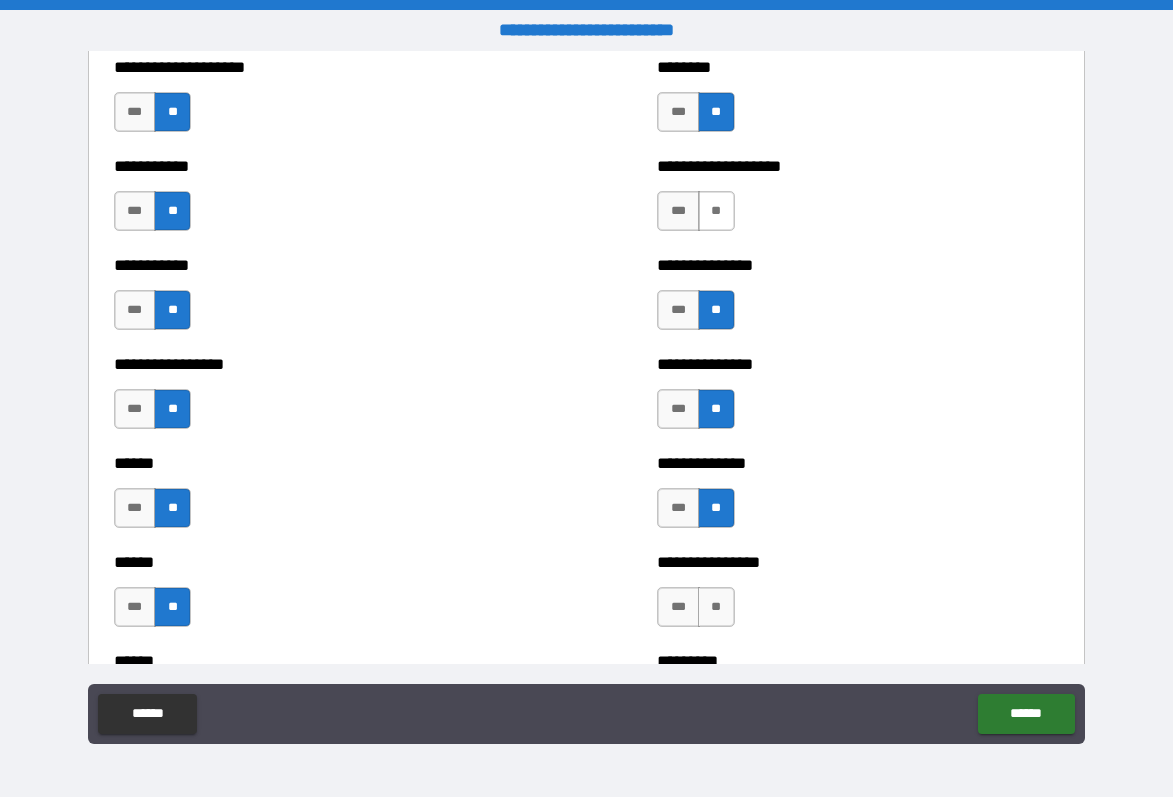 click on "**" at bounding box center [716, 211] 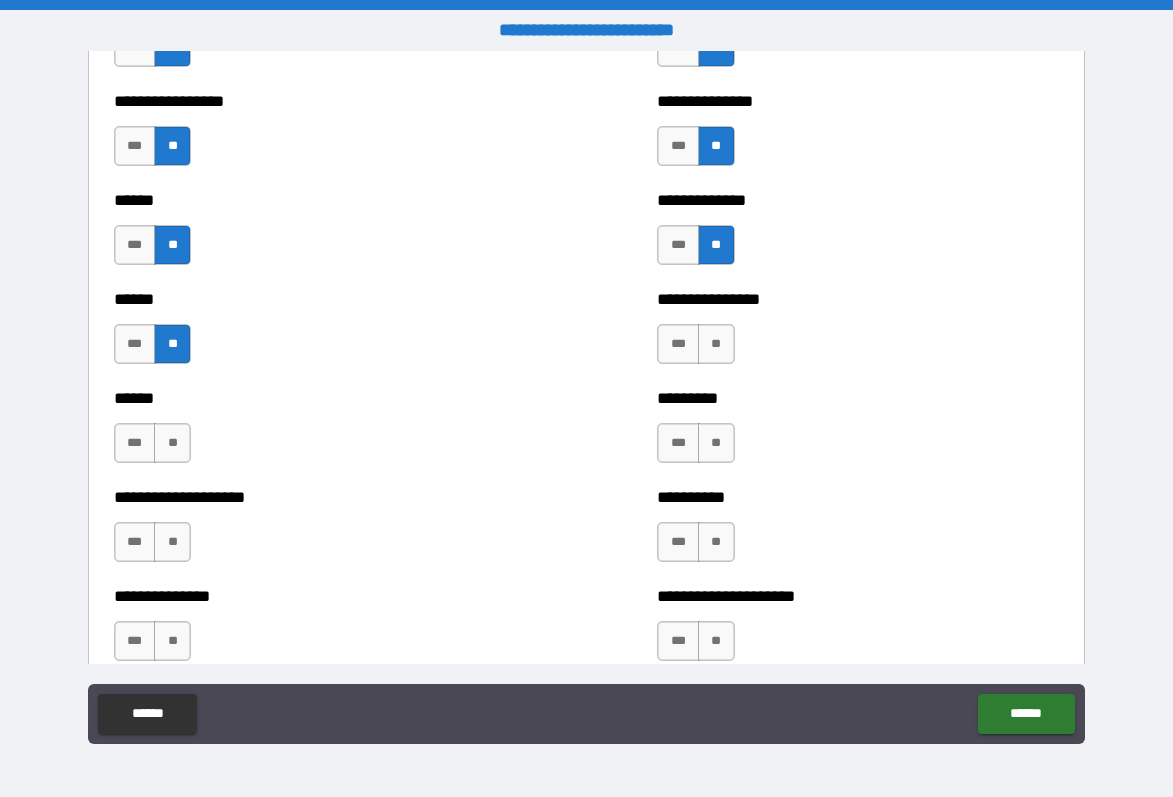 scroll, scrollTop: 2879, scrollLeft: 0, axis: vertical 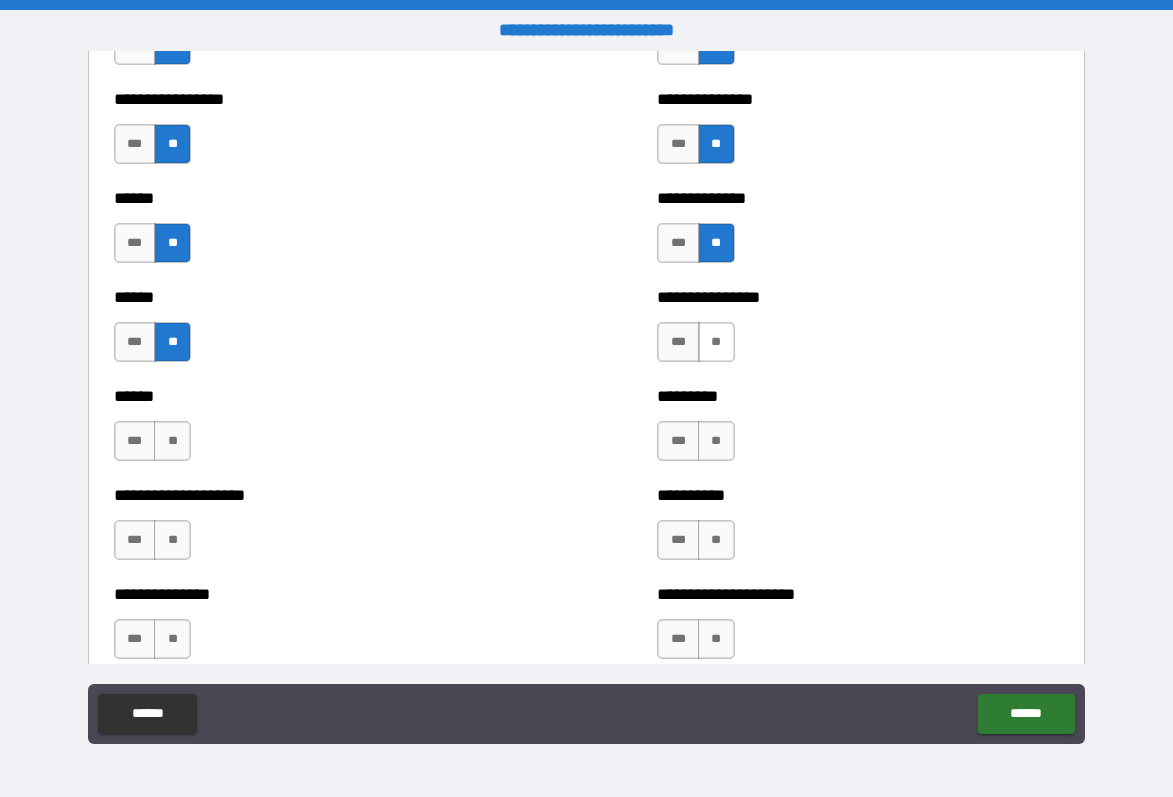 click on "**" at bounding box center [716, 342] 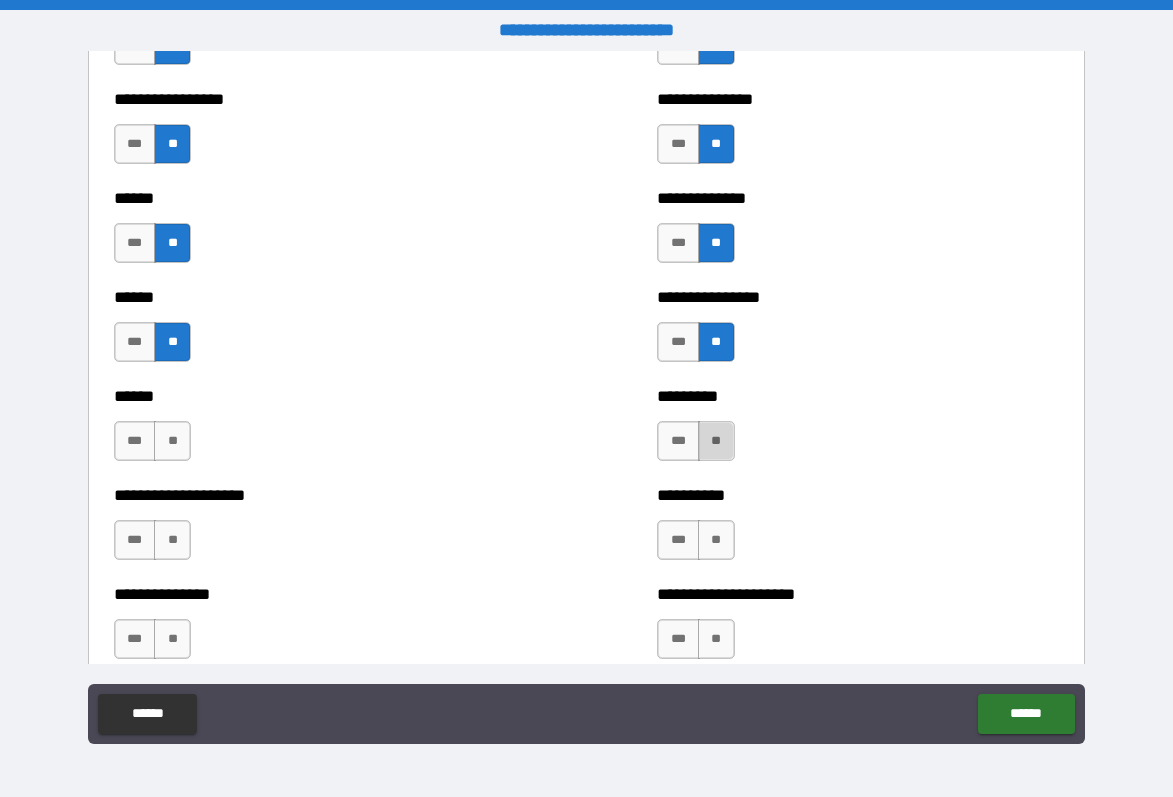 click on "**" at bounding box center (716, 441) 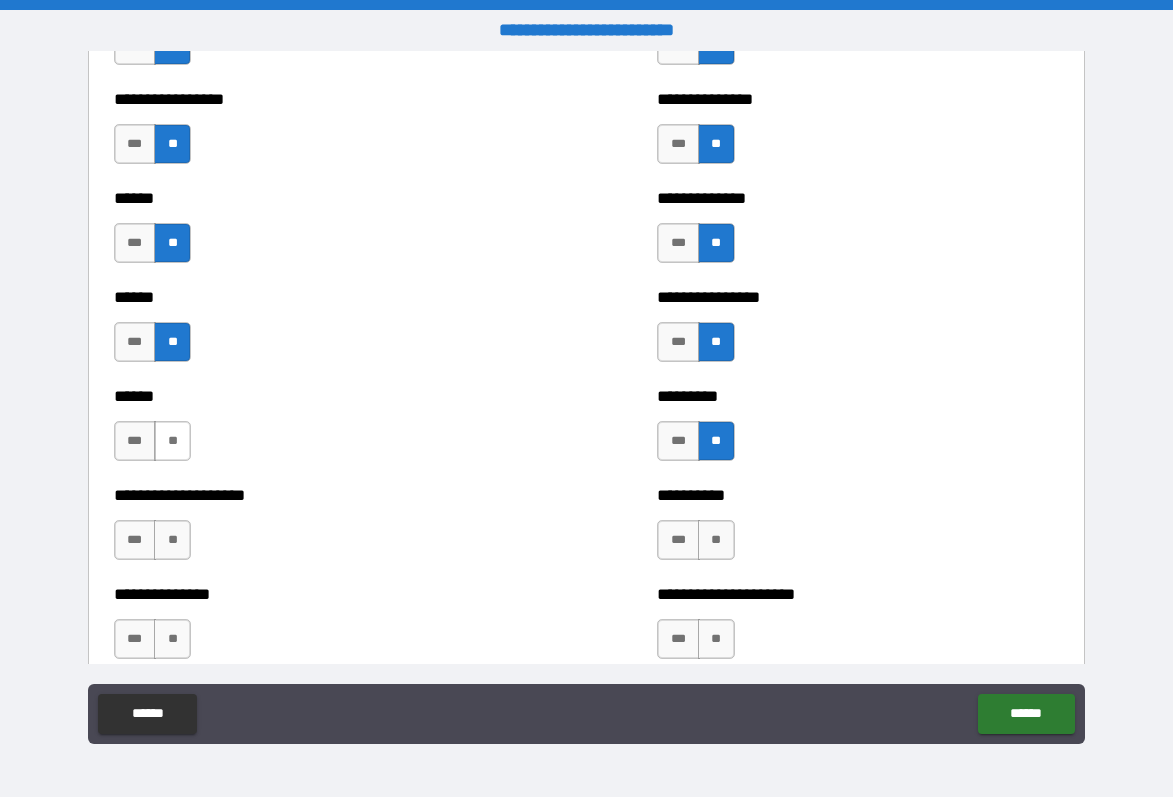 click on "**" at bounding box center (172, 441) 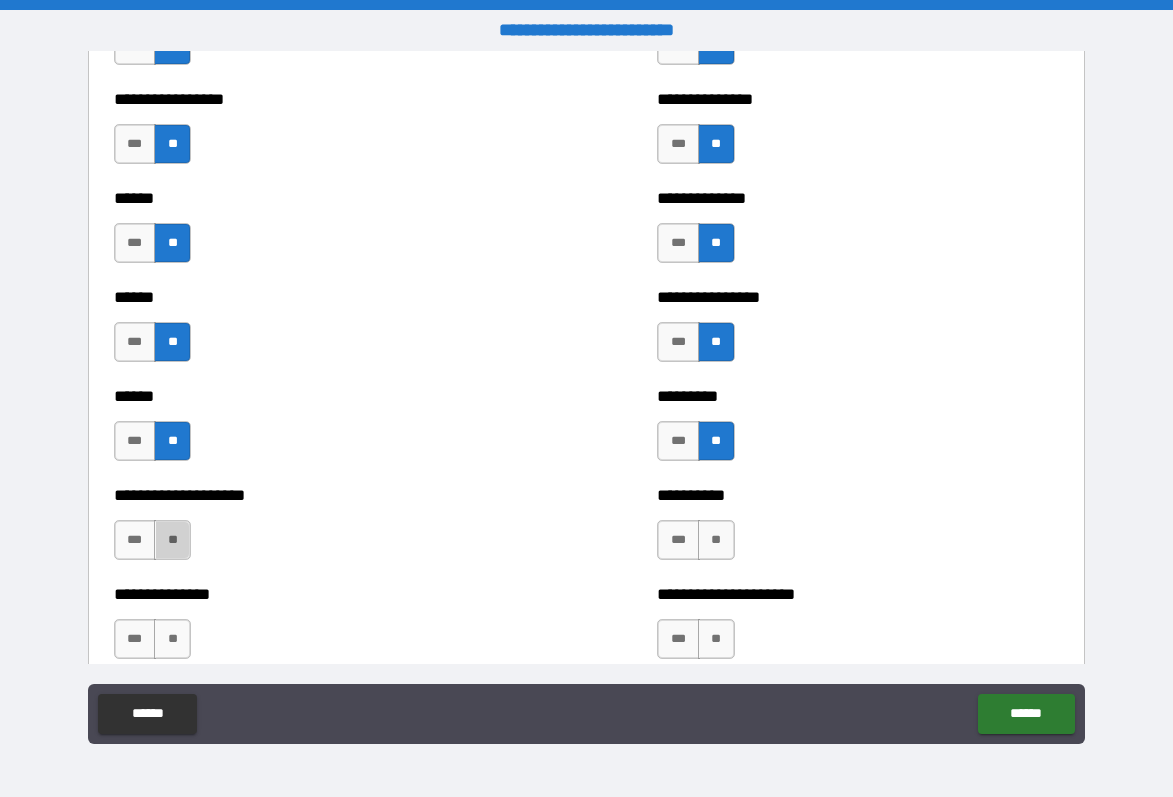 drag, startPoint x: 179, startPoint y: 544, endPoint x: 515, endPoint y: 537, distance: 336.0729 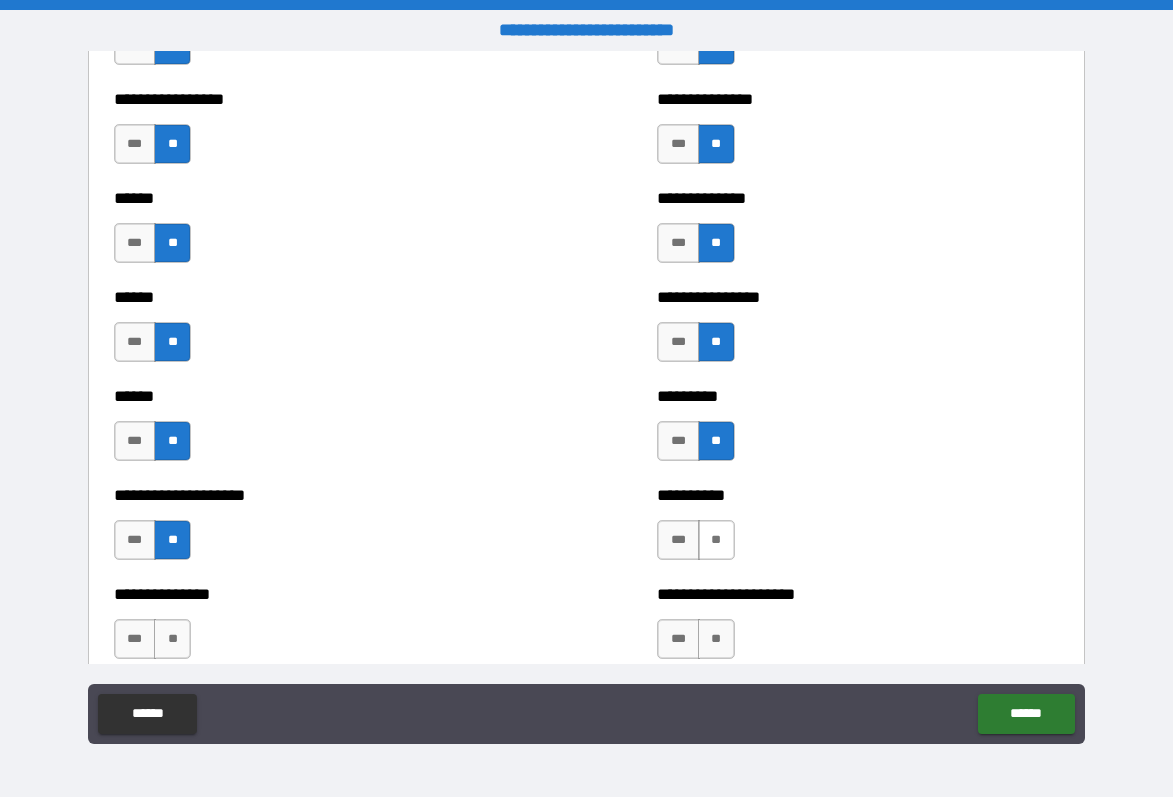 click on "**" at bounding box center (716, 540) 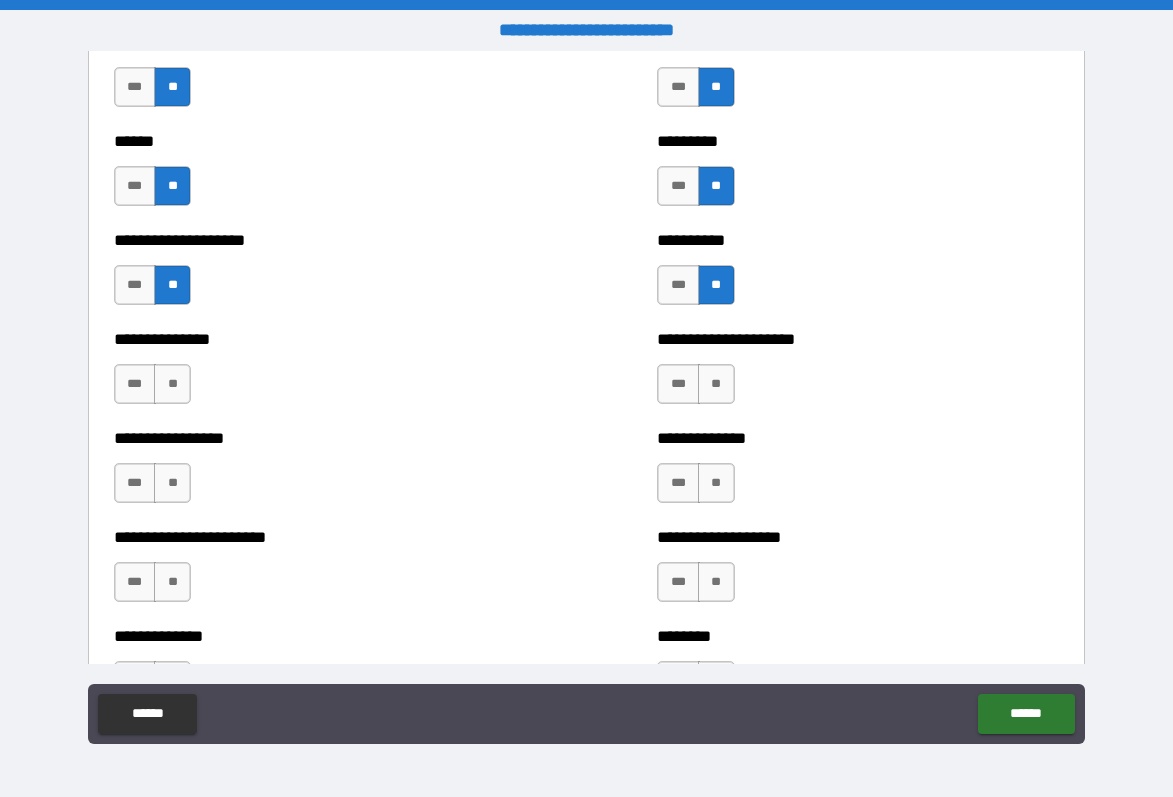 scroll, scrollTop: 3146, scrollLeft: 0, axis: vertical 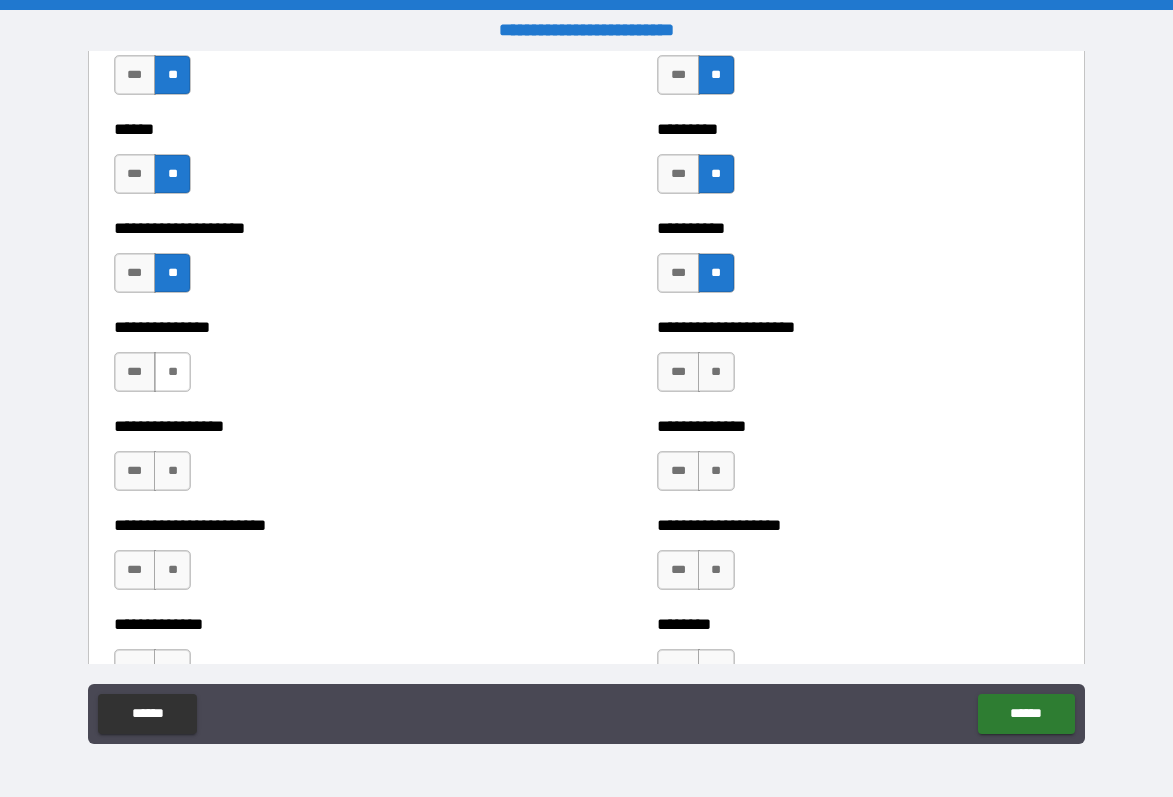 click on "**" at bounding box center [172, 372] 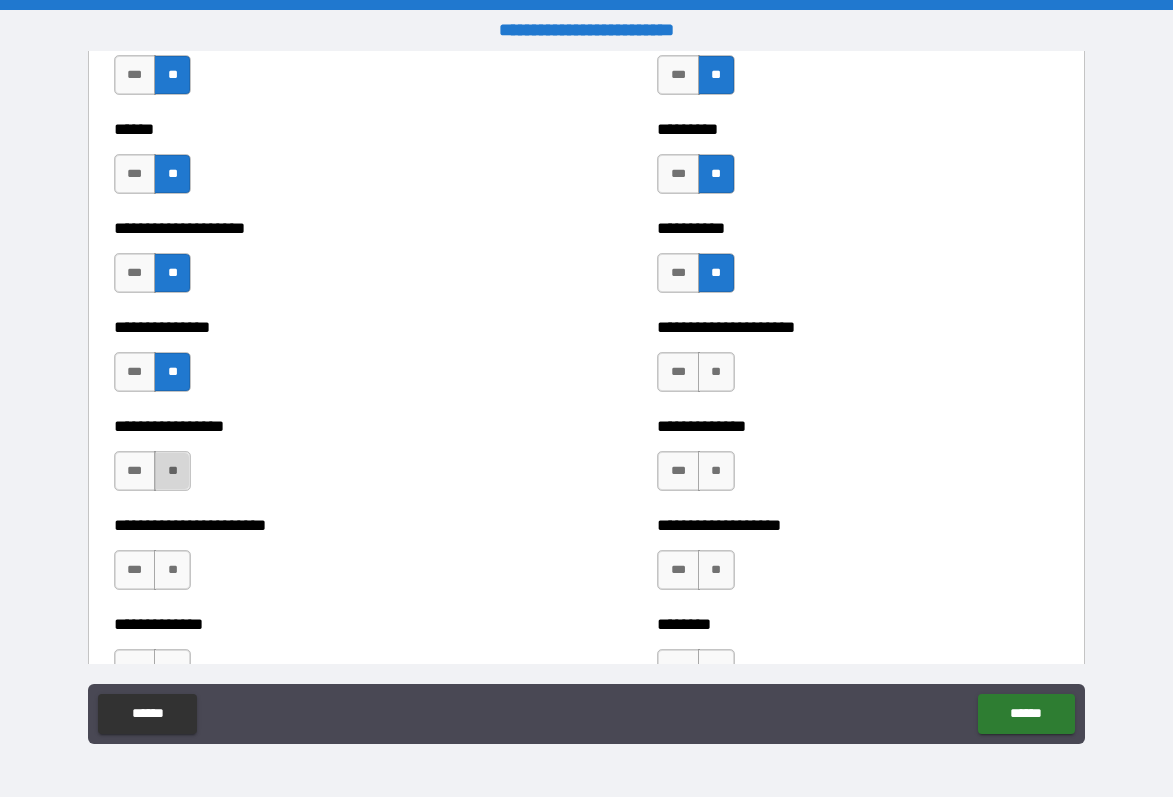 click on "**" at bounding box center (172, 471) 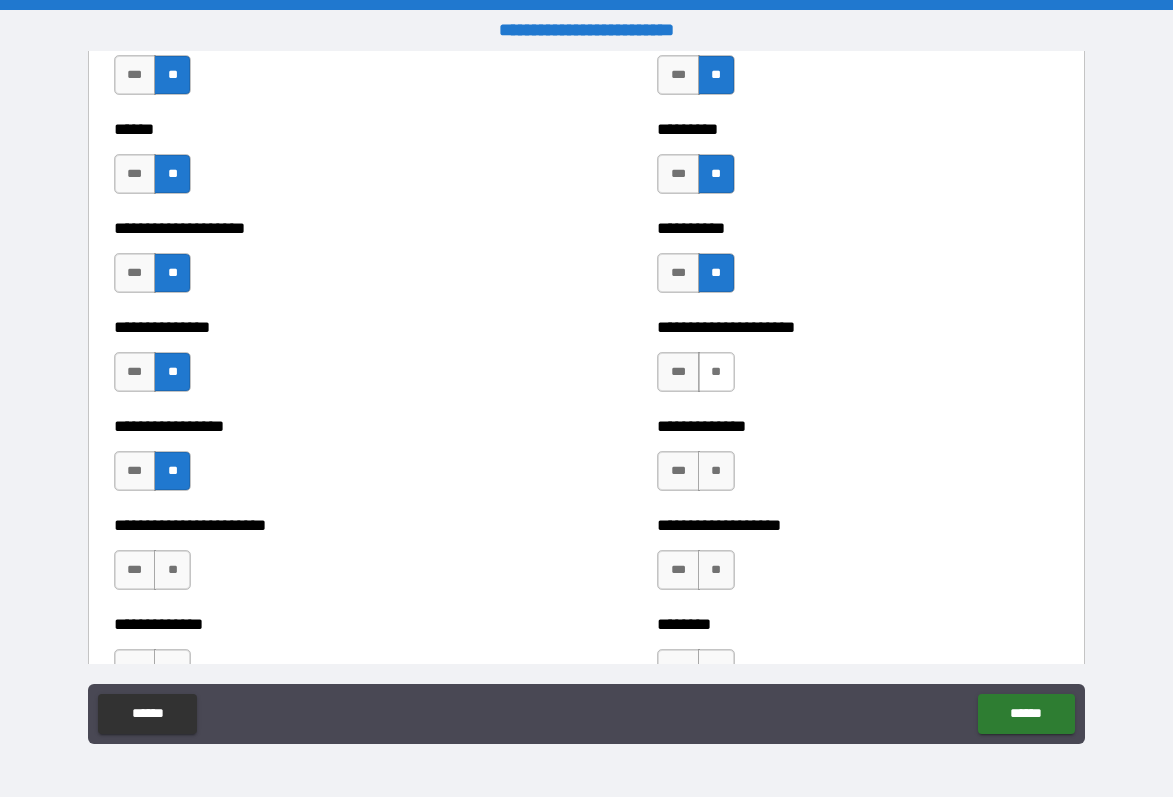 click on "**" at bounding box center (716, 372) 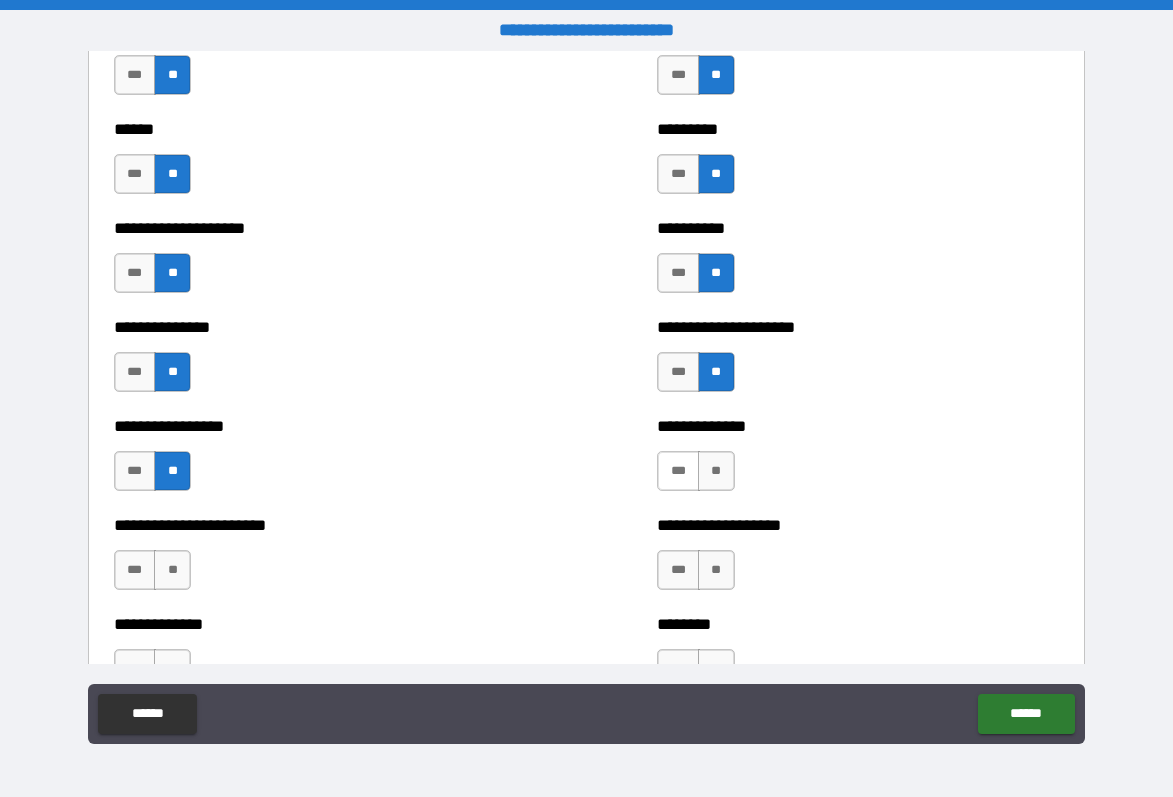 drag, startPoint x: 707, startPoint y: 465, endPoint x: 688, endPoint y: 456, distance: 21.023796 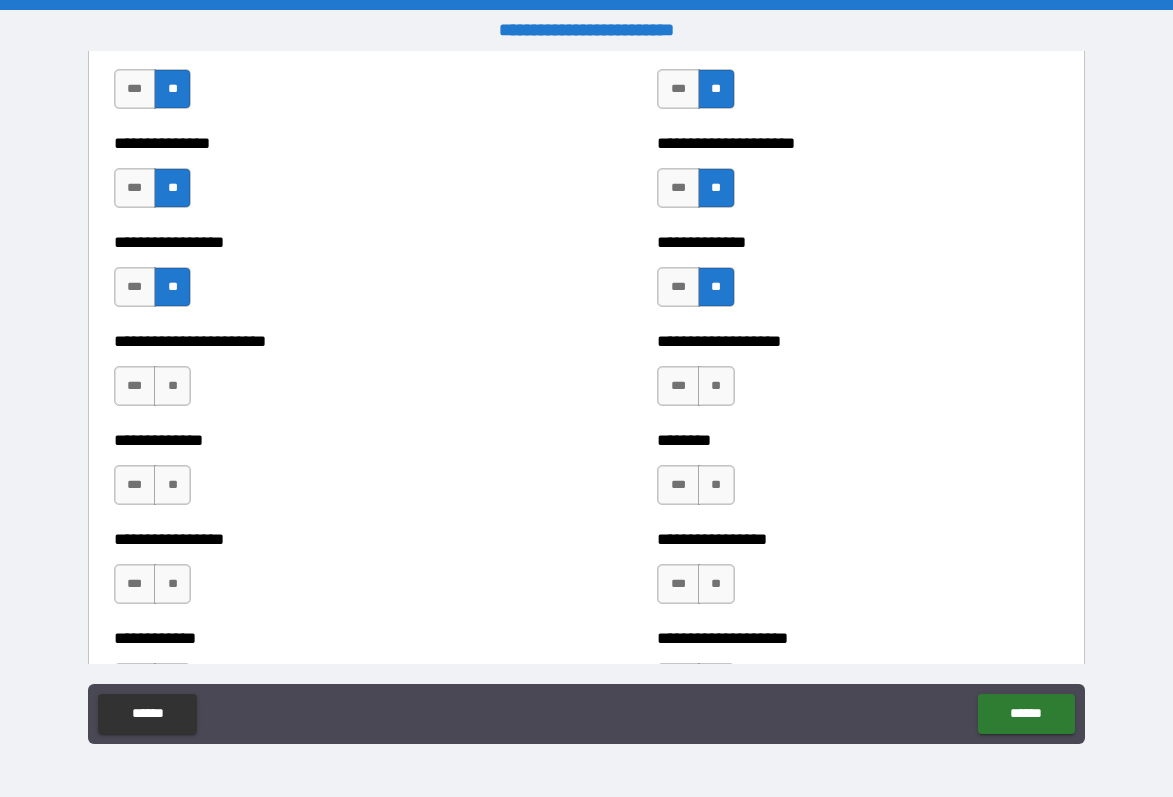 scroll, scrollTop: 3333, scrollLeft: 0, axis: vertical 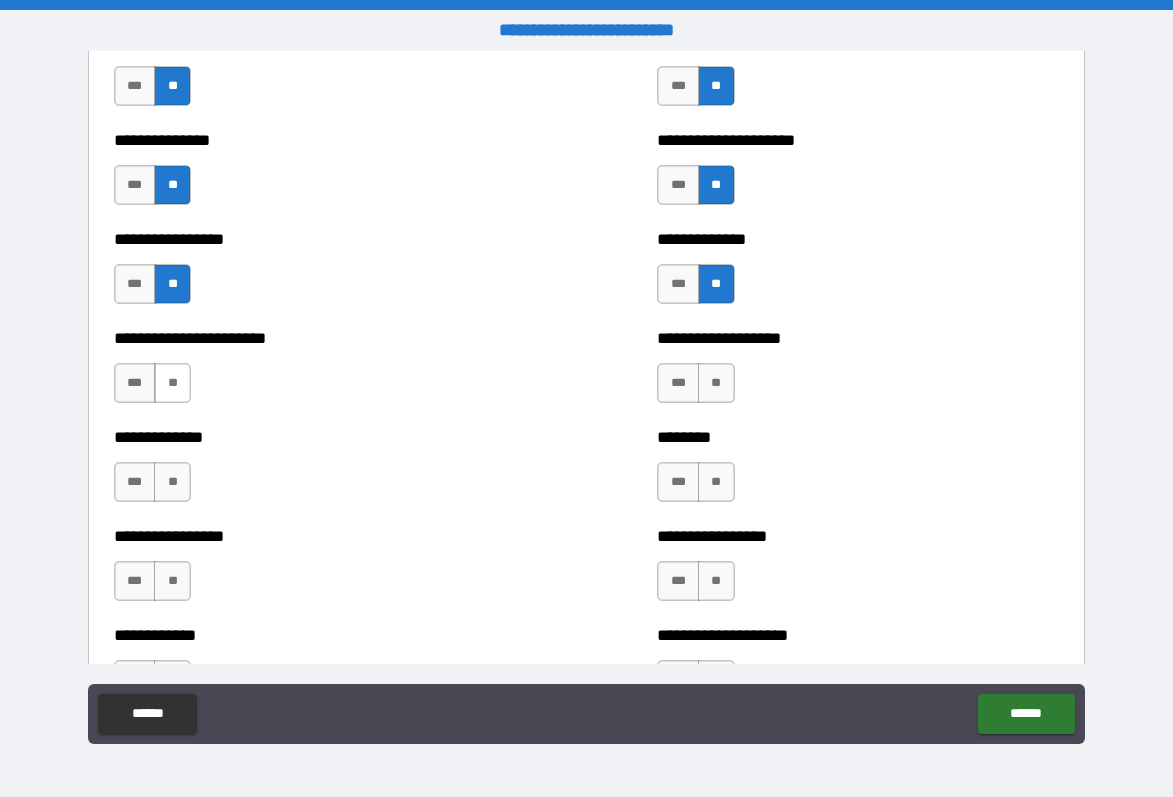 click on "**" at bounding box center [172, 383] 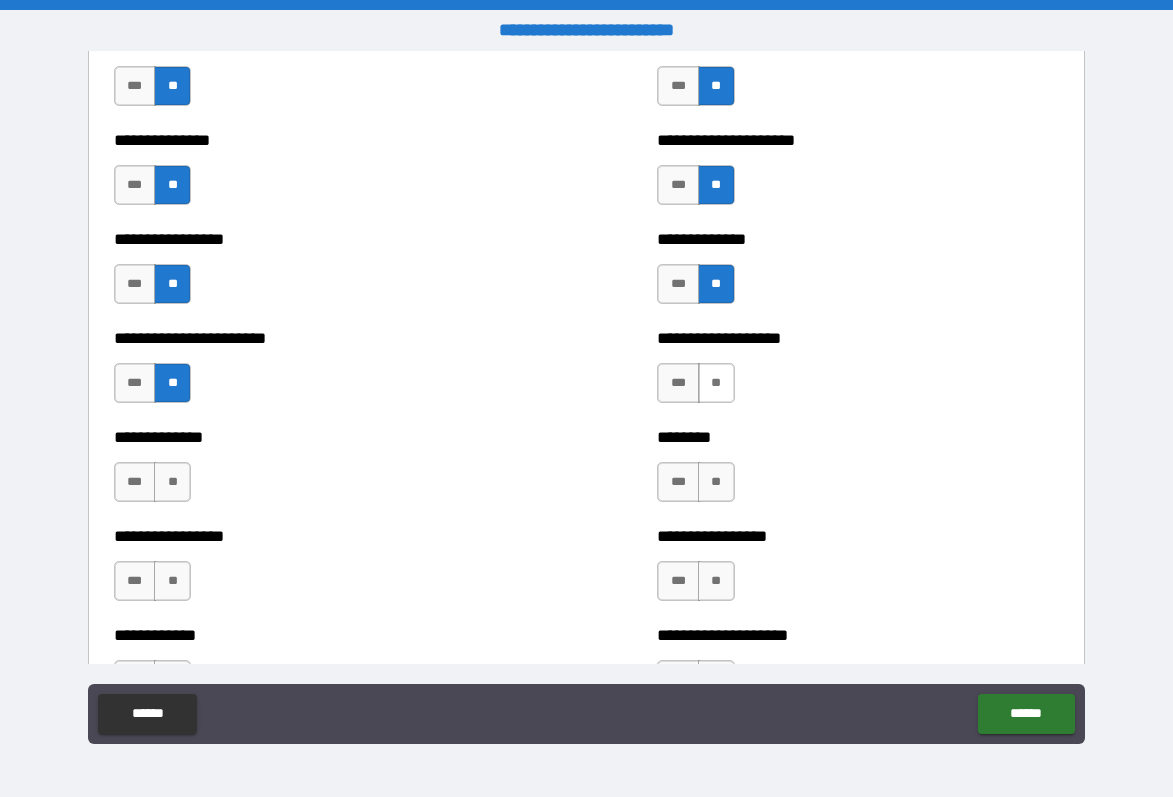 click on "**" at bounding box center (716, 383) 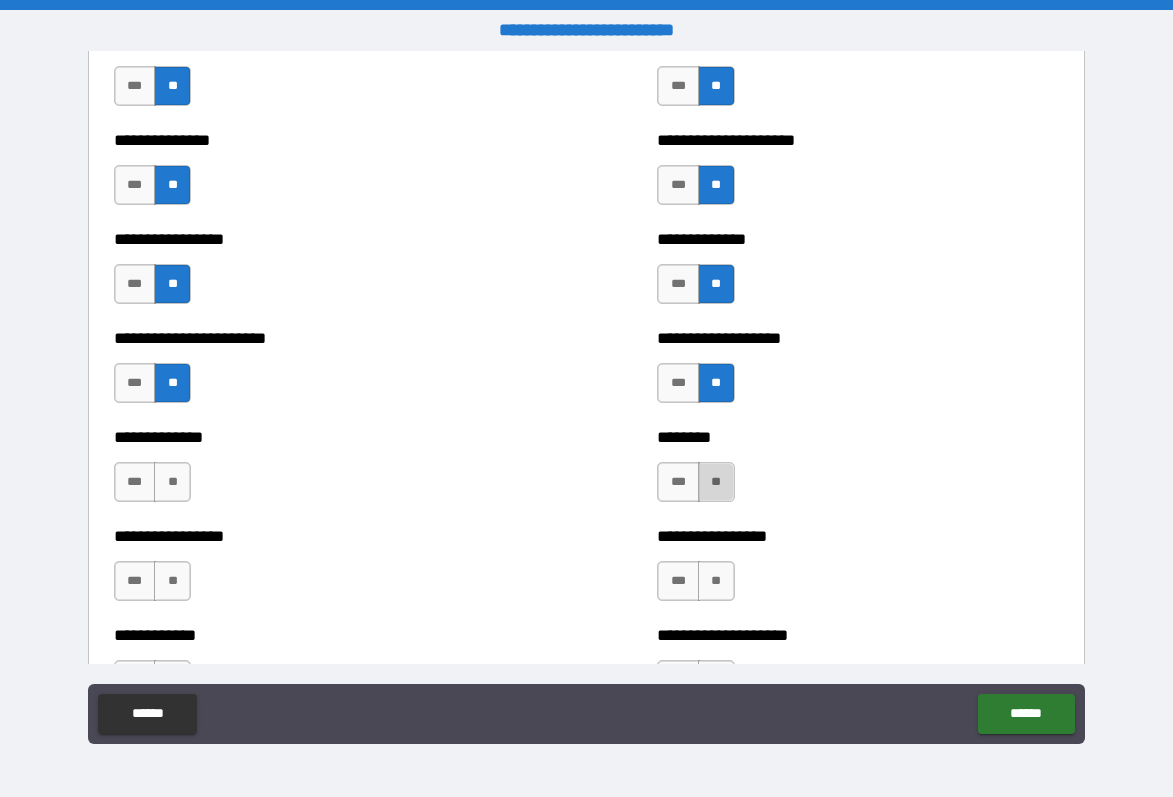 click on "**" at bounding box center [716, 482] 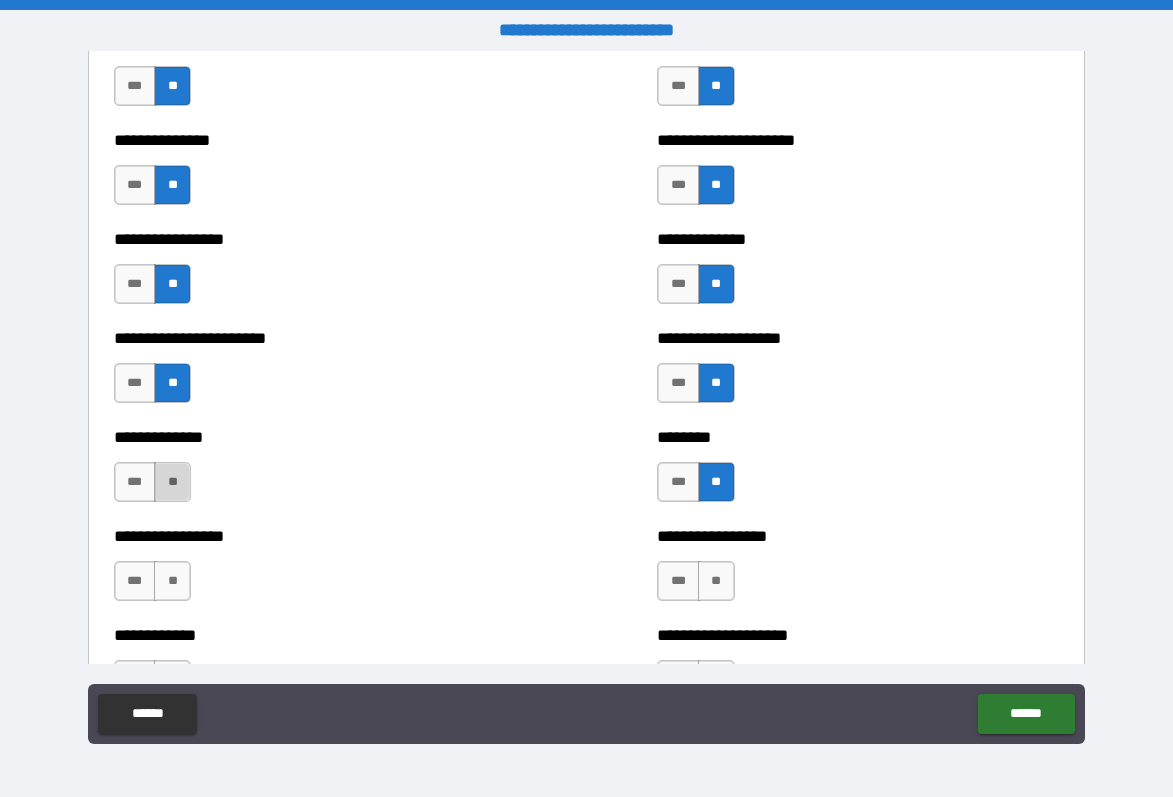 click on "**" at bounding box center (172, 482) 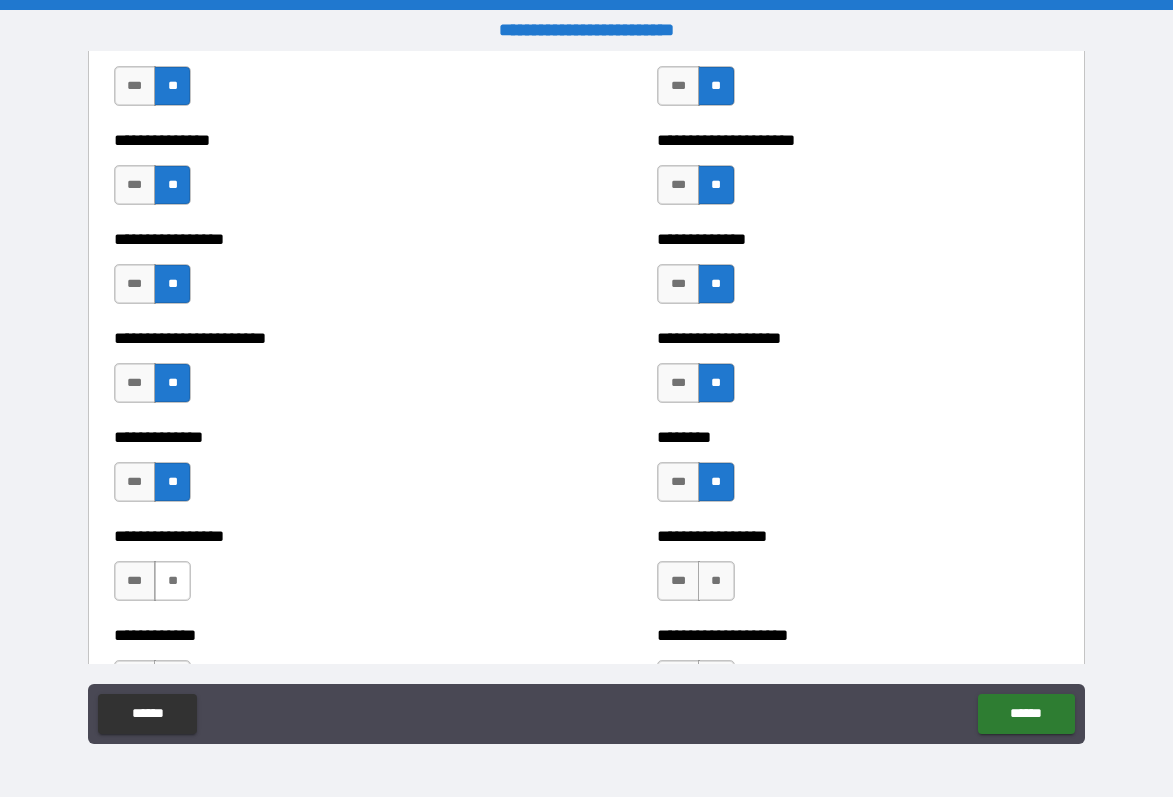 click on "***" at bounding box center [135, 581] 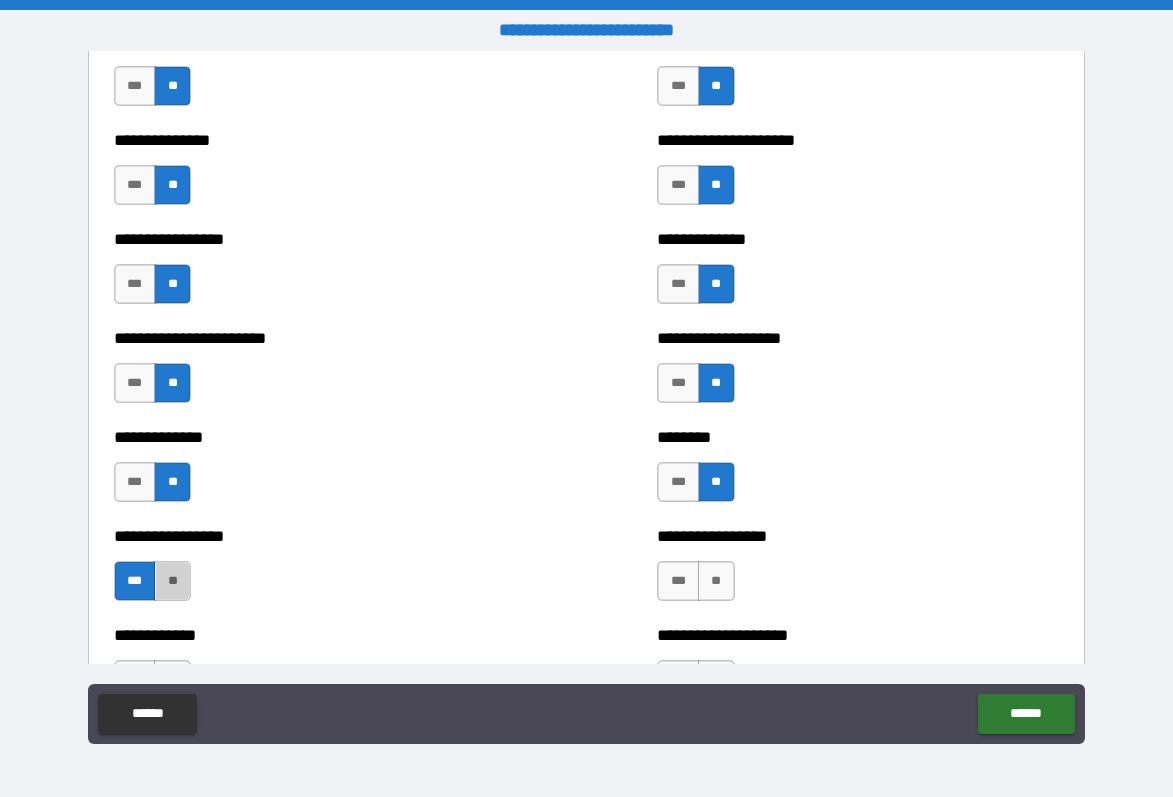 drag, startPoint x: 174, startPoint y: 581, endPoint x: 494, endPoint y: 584, distance: 320.01407 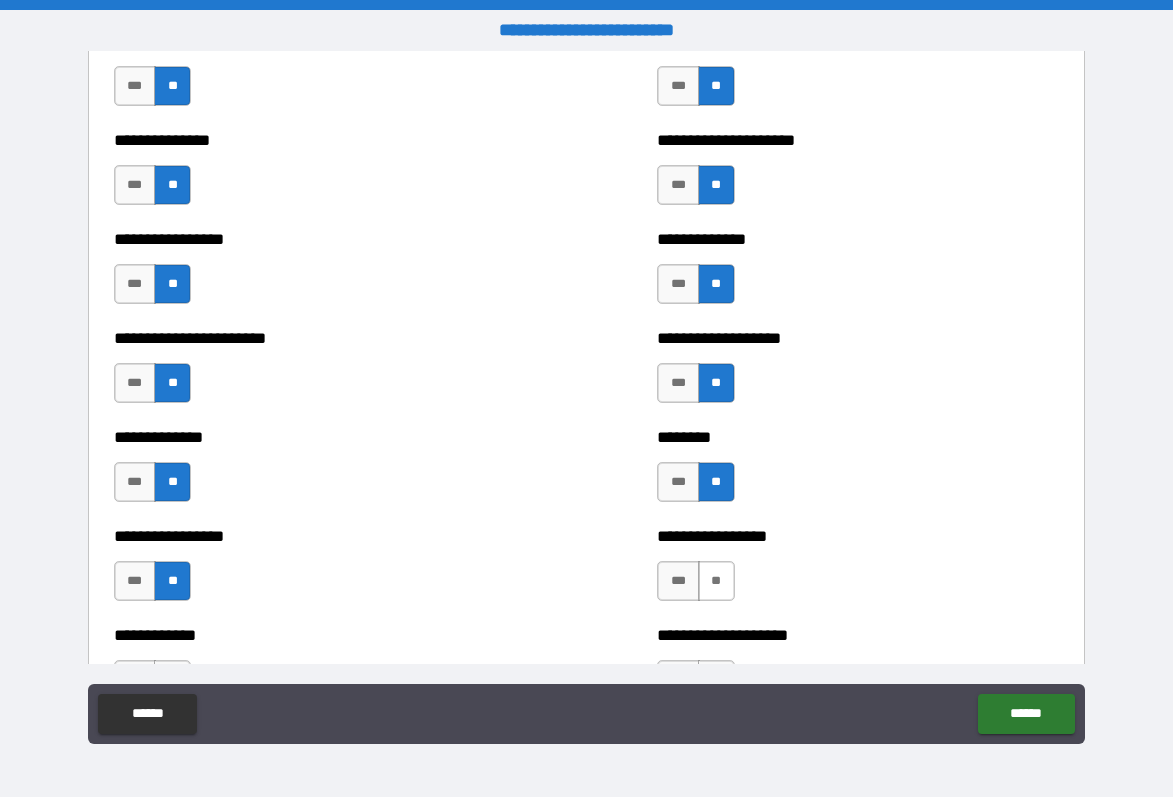click on "**" at bounding box center (716, 581) 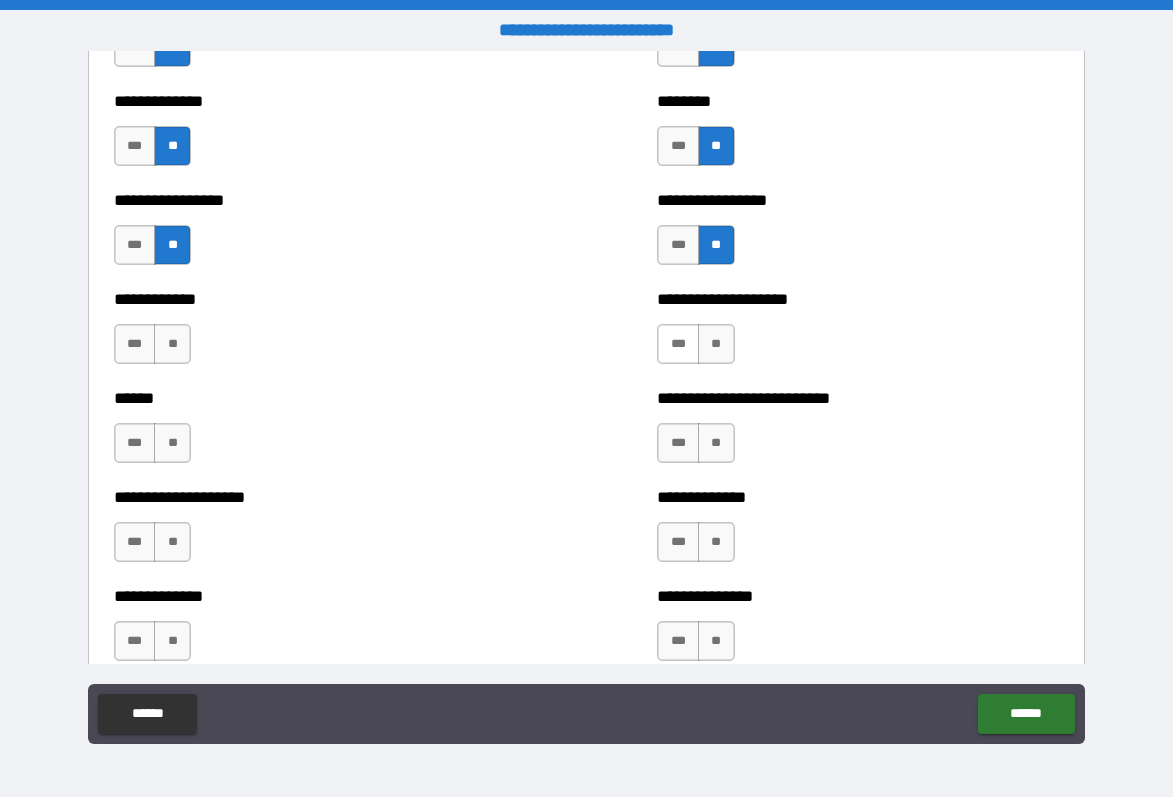 scroll, scrollTop: 3676, scrollLeft: 0, axis: vertical 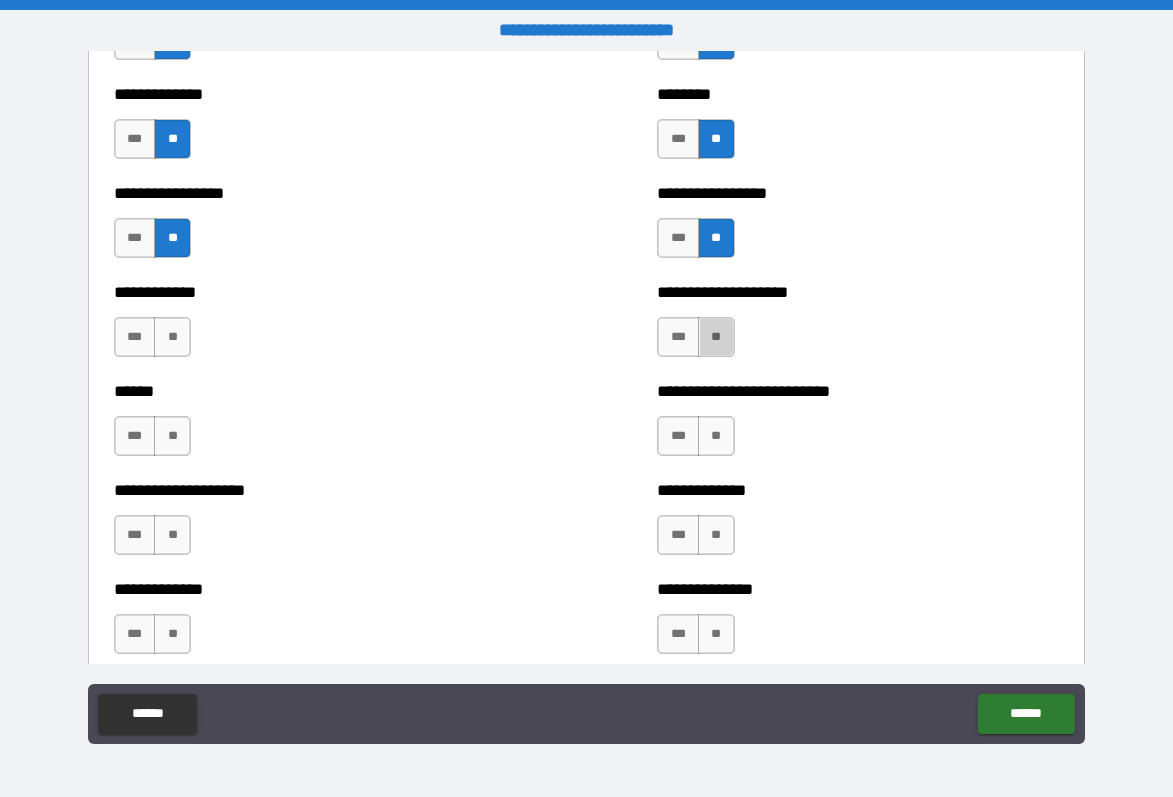 drag, startPoint x: 716, startPoint y: 329, endPoint x: 395, endPoint y: 313, distance: 321.3985 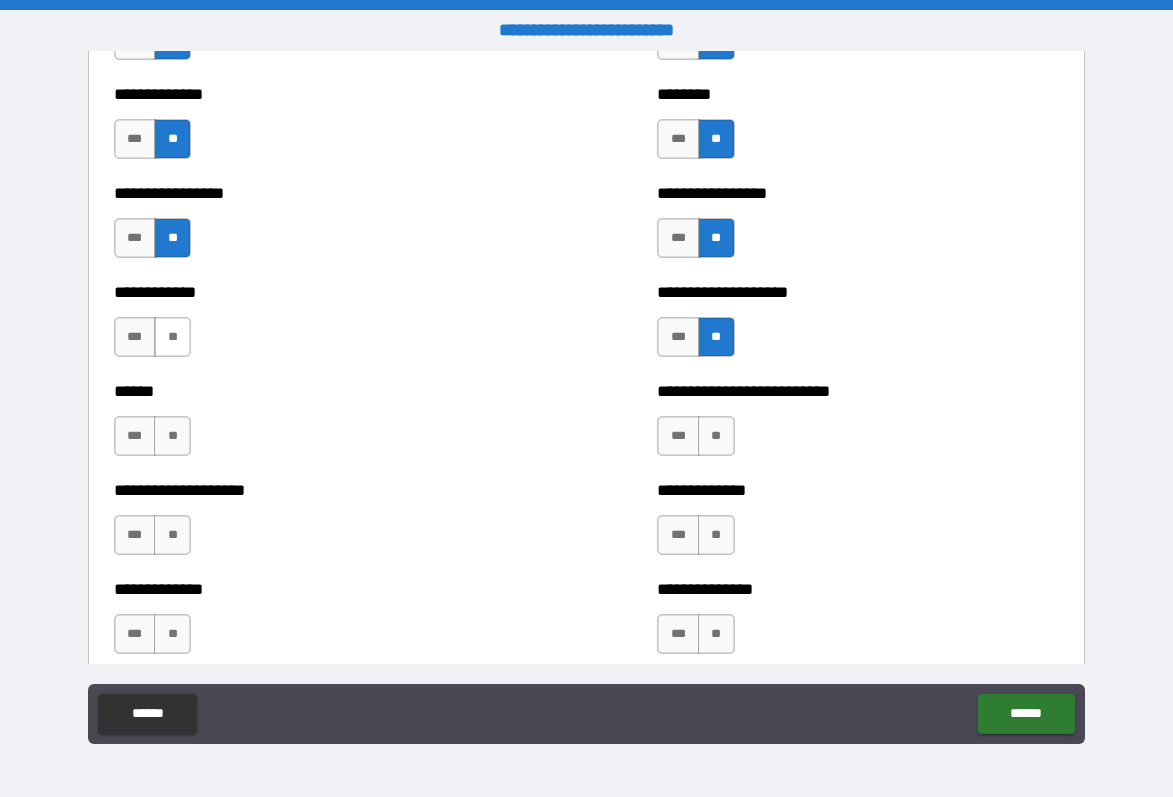 click on "**" at bounding box center [172, 337] 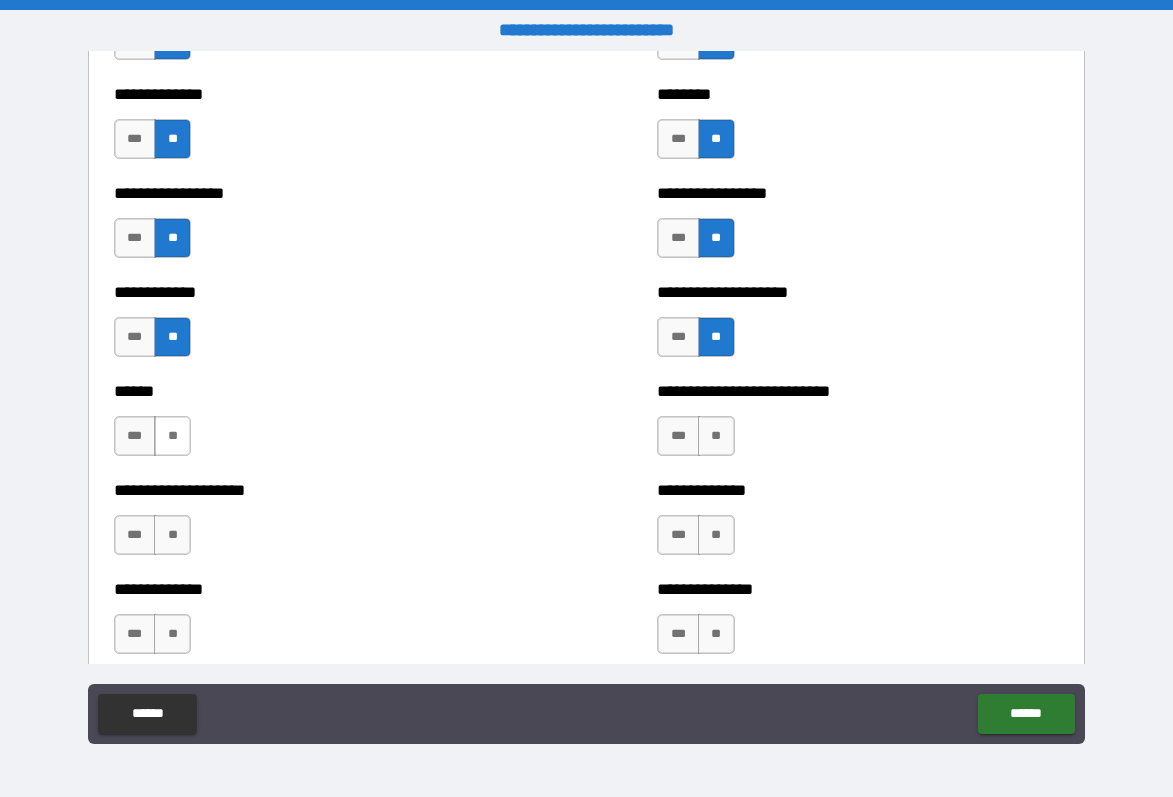click on "**" at bounding box center [172, 436] 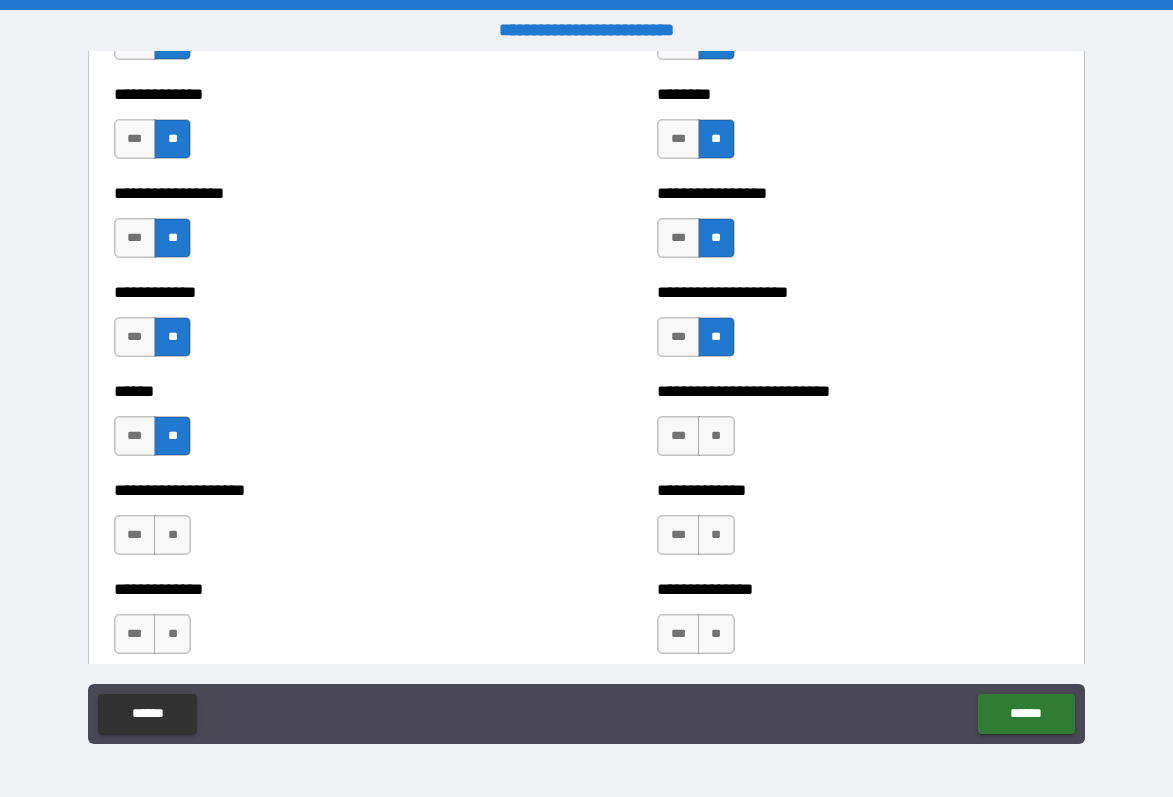 drag, startPoint x: 182, startPoint y: 538, endPoint x: 332, endPoint y: 530, distance: 150.21318 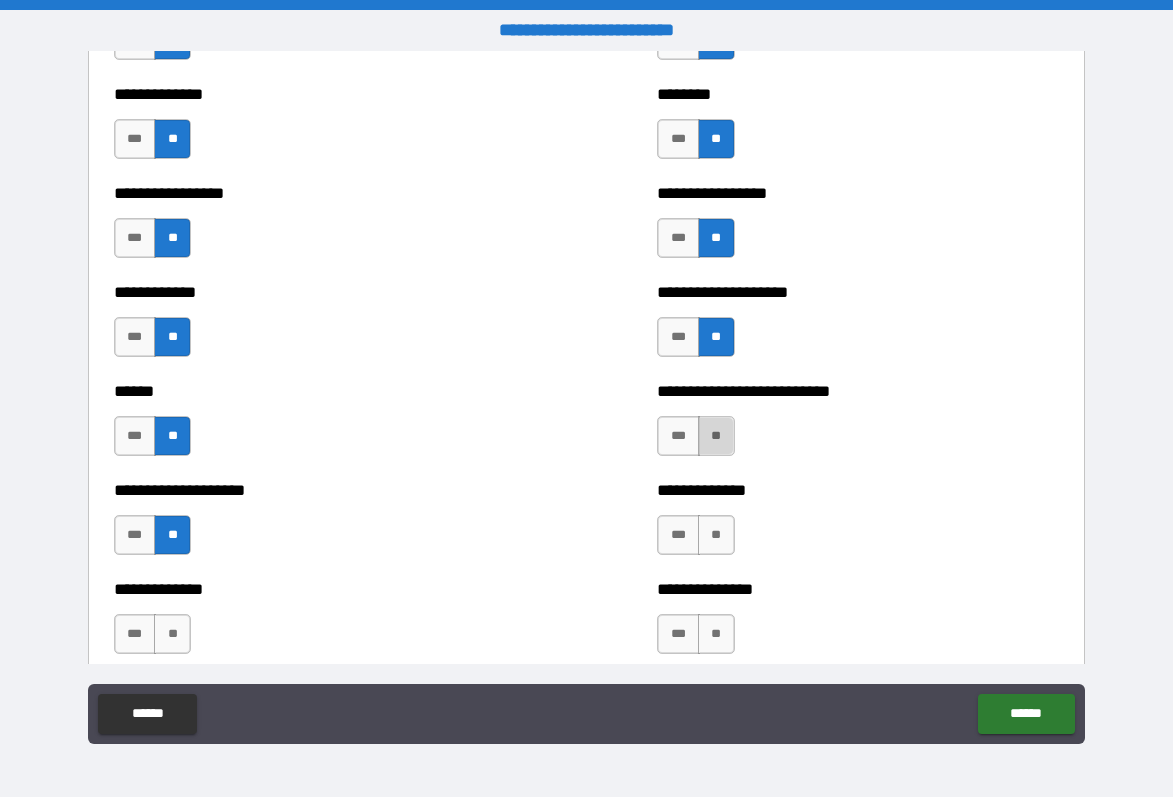 click on "**" at bounding box center (716, 436) 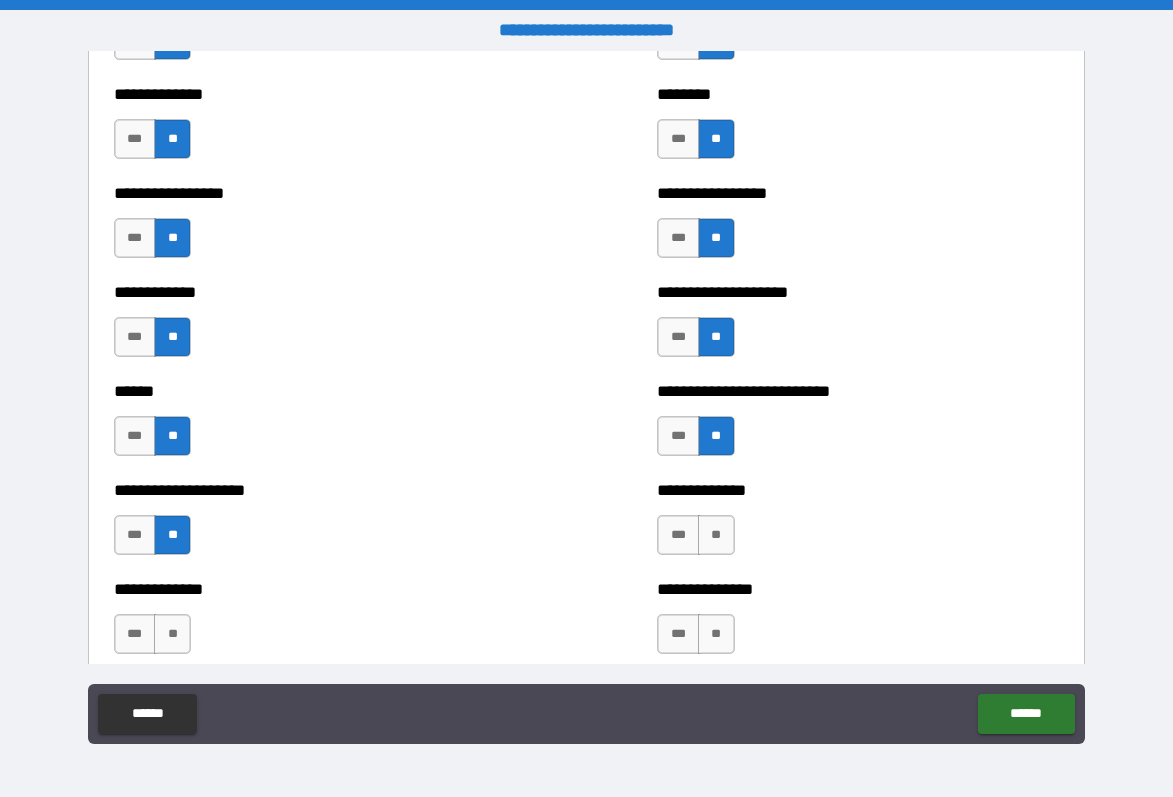 click on "**" at bounding box center (716, 436) 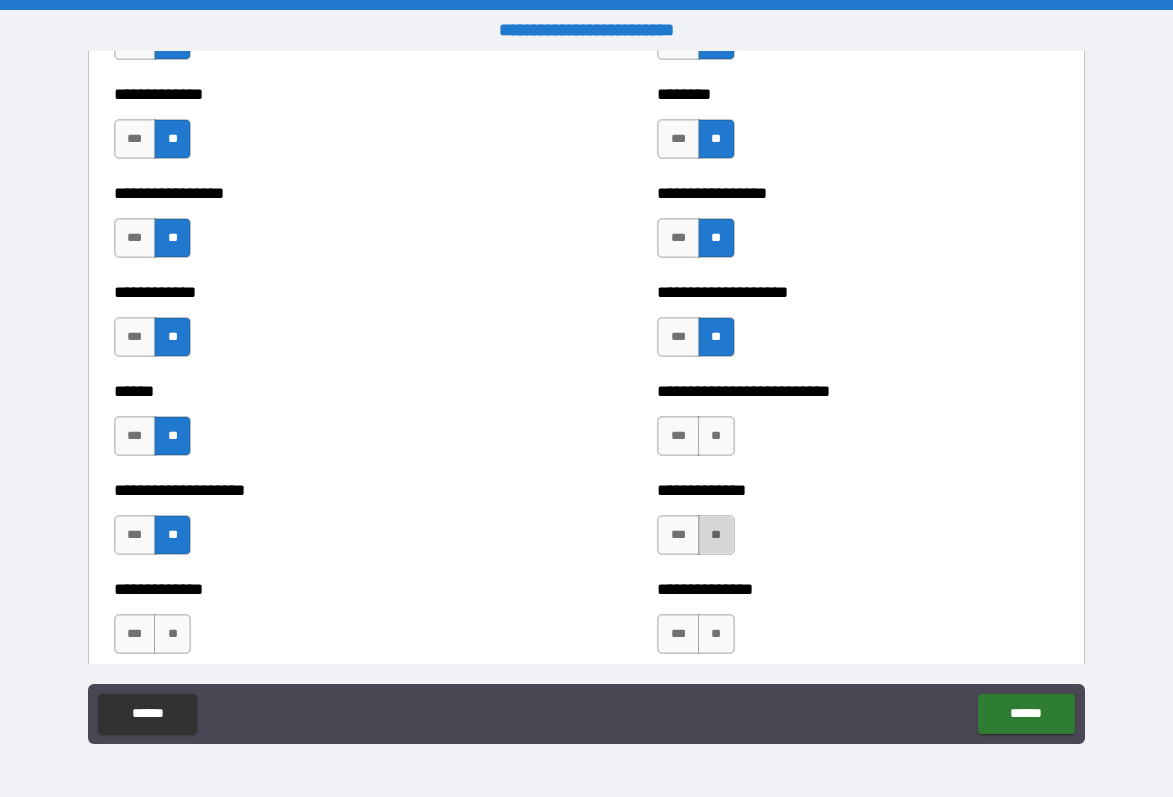 click on "**" at bounding box center [716, 535] 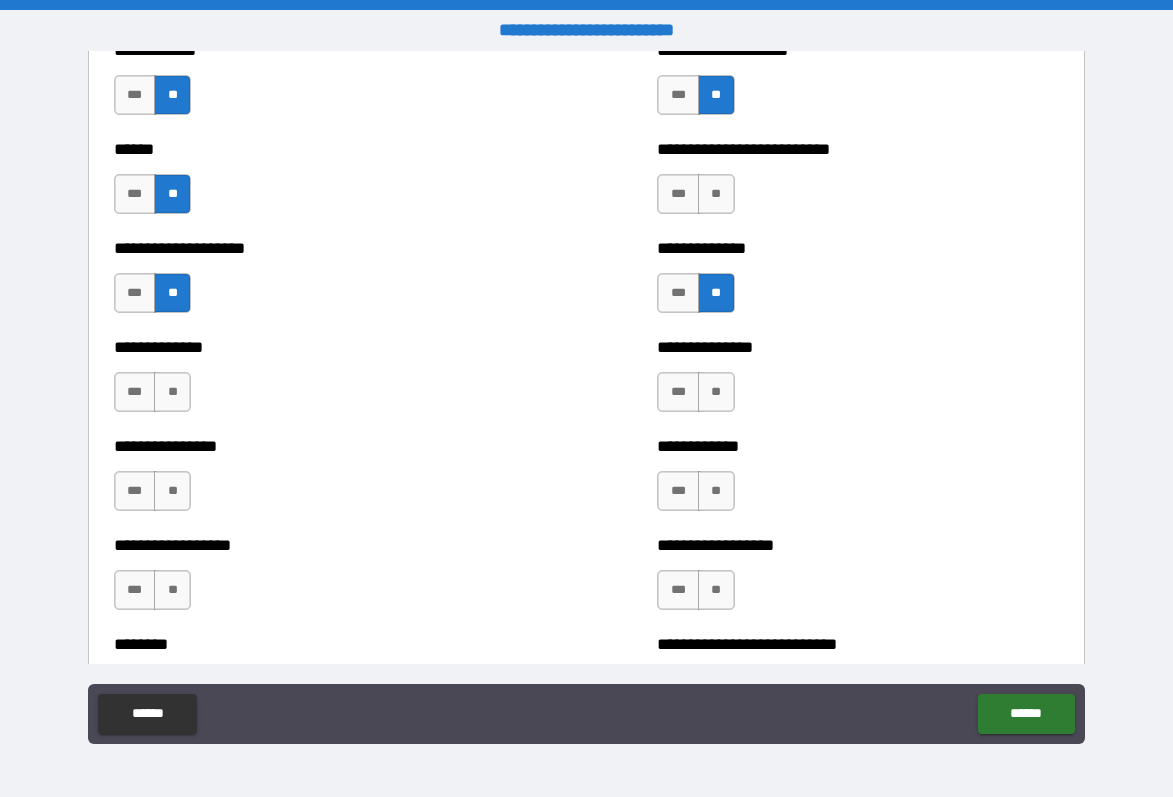 scroll, scrollTop: 3919, scrollLeft: 0, axis: vertical 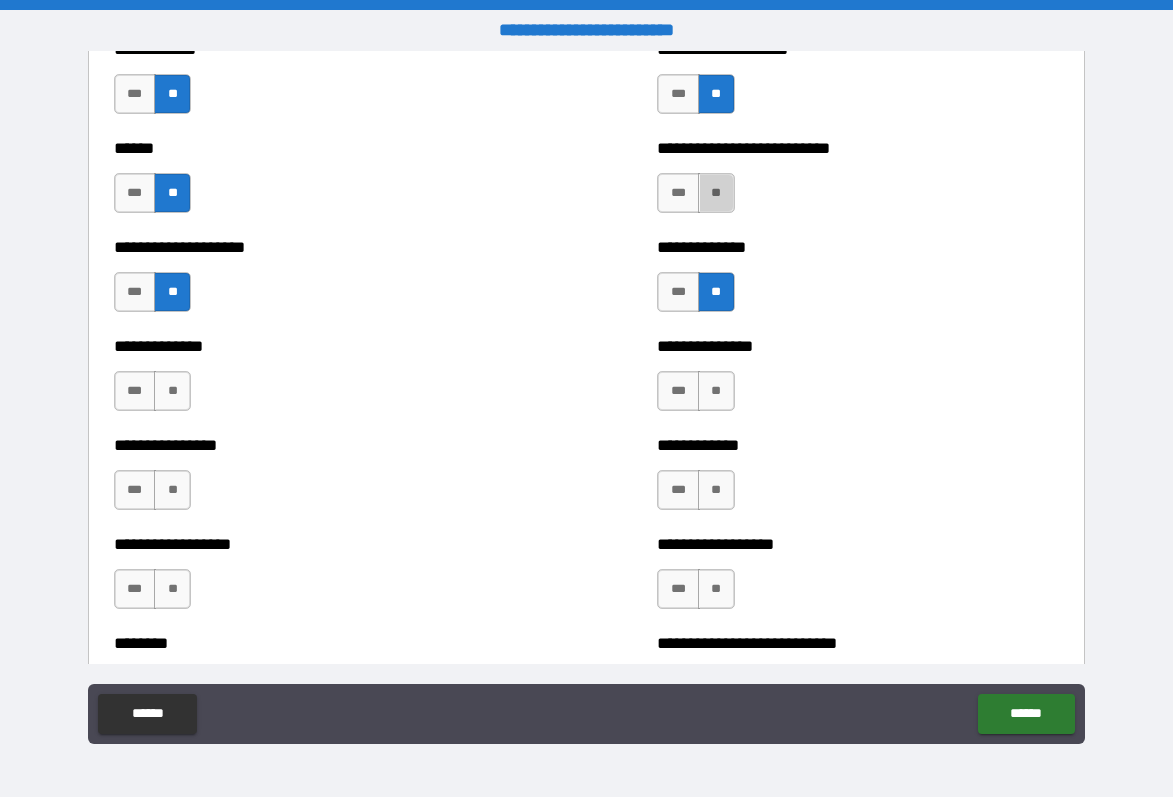 drag, startPoint x: 712, startPoint y: 197, endPoint x: 712, endPoint y: 237, distance: 40 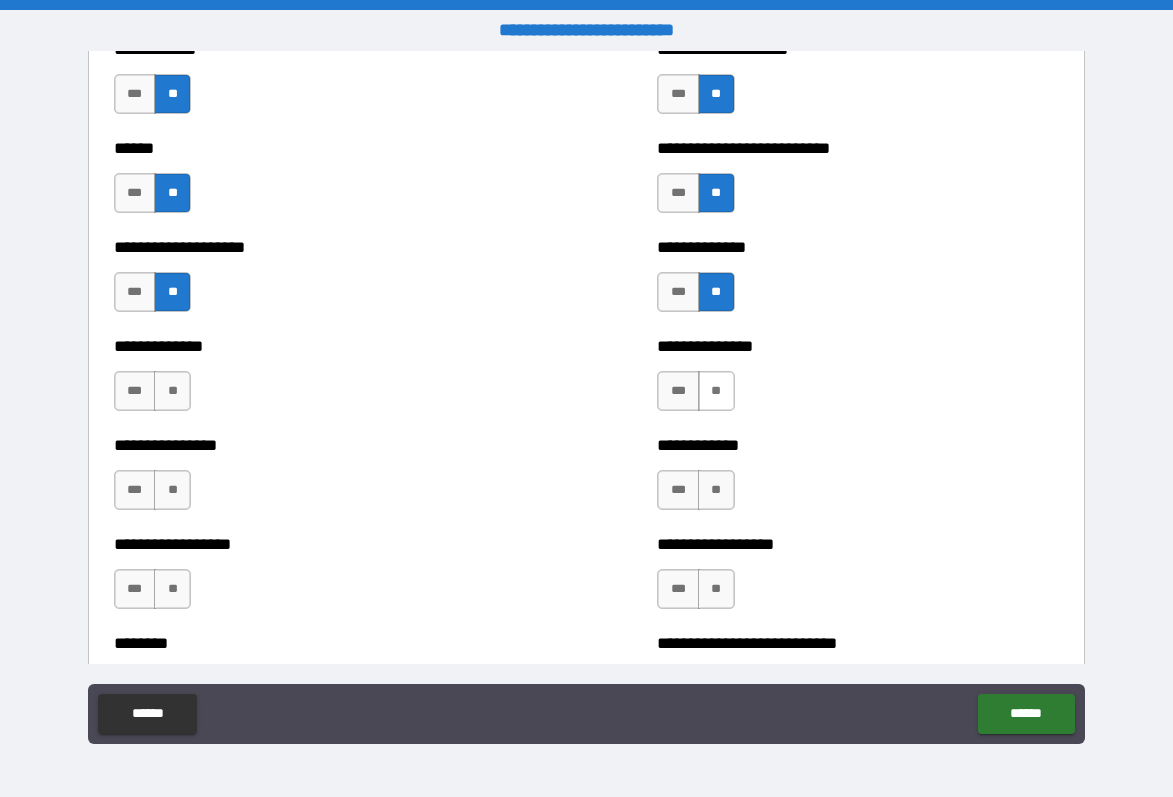 click on "**" at bounding box center [716, 391] 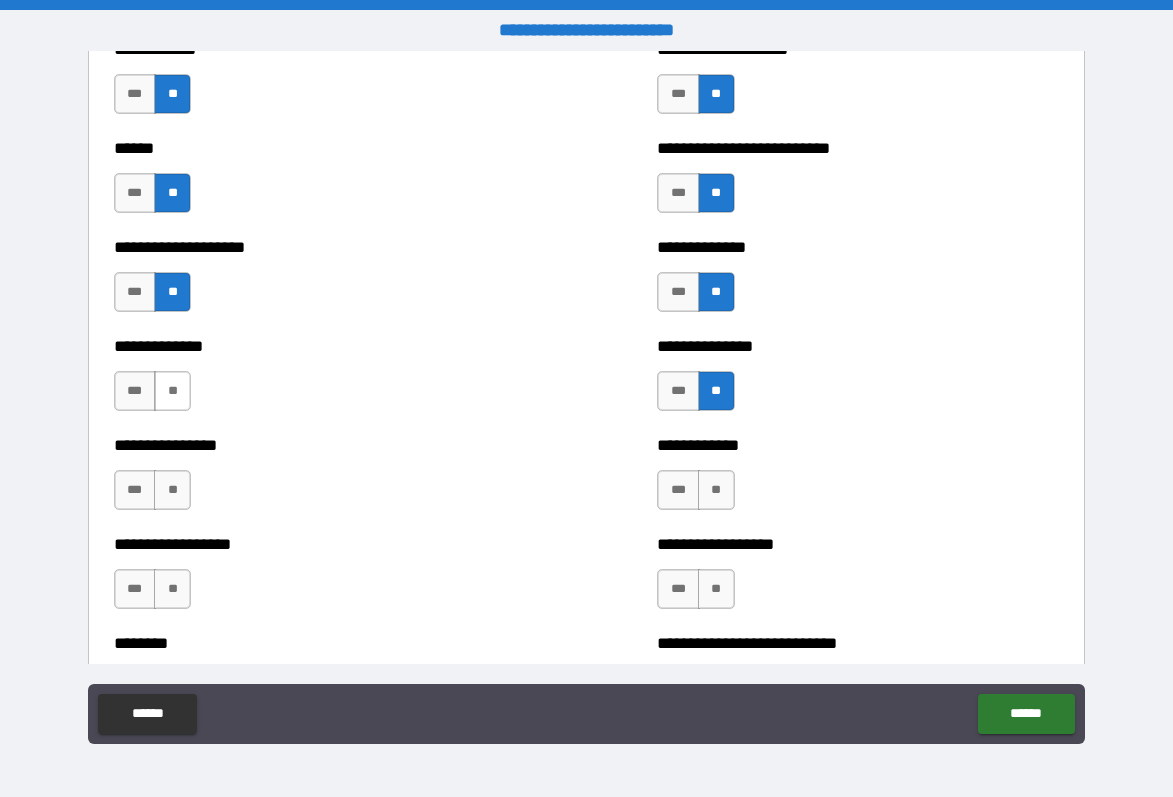 click on "**" at bounding box center (172, 391) 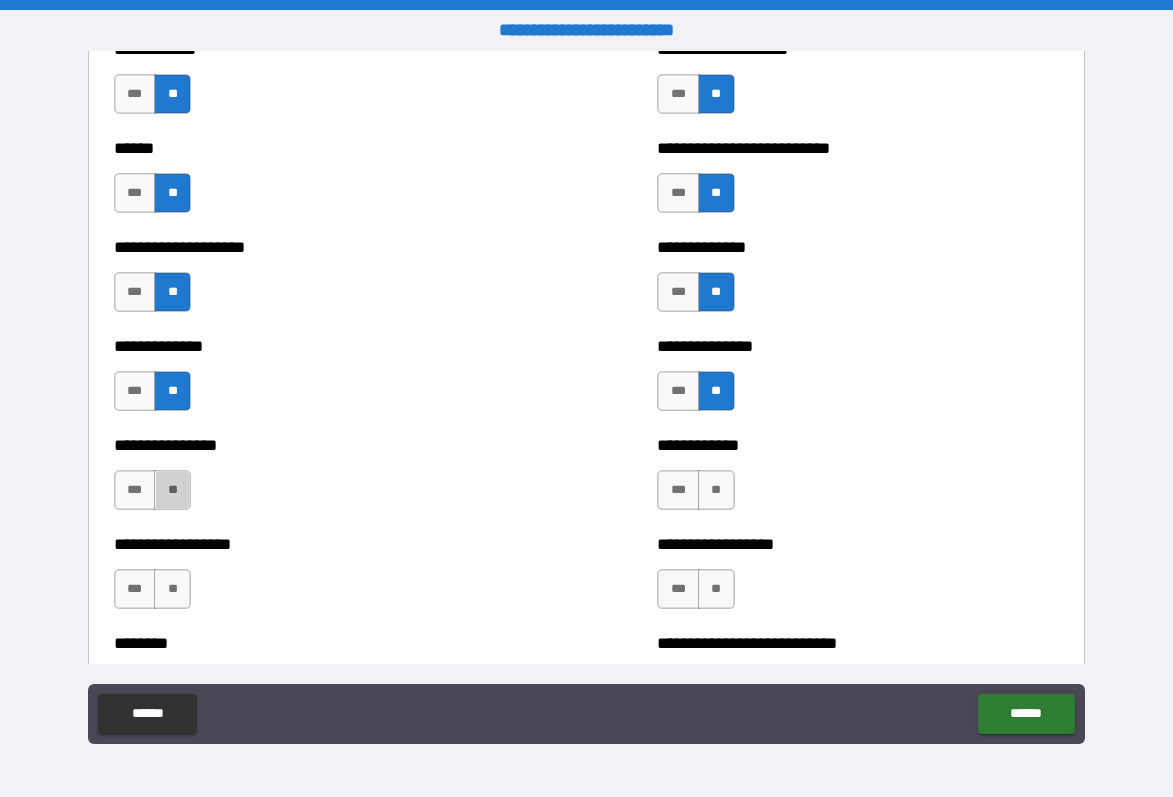 drag, startPoint x: 168, startPoint y: 481, endPoint x: 276, endPoint y: 479, distance: 108.01852 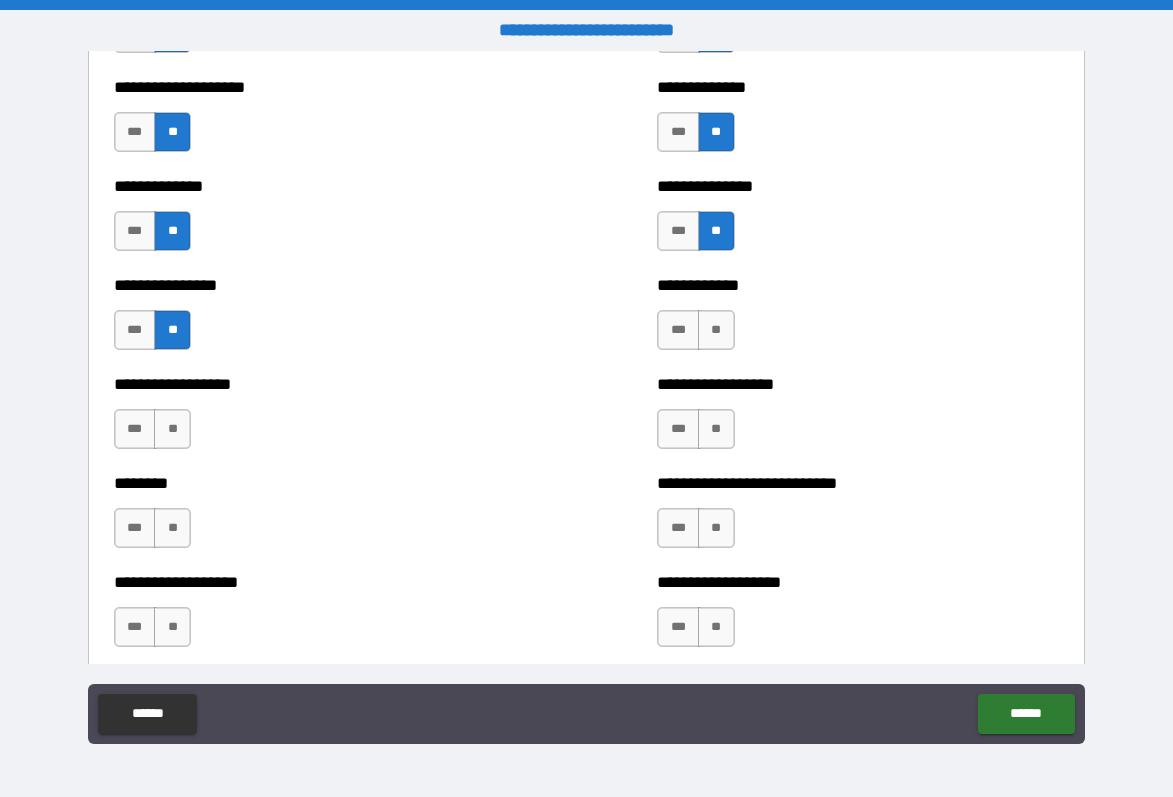 scroll, scrollTop: 4097, scrollLeft: 0, axis: vertical 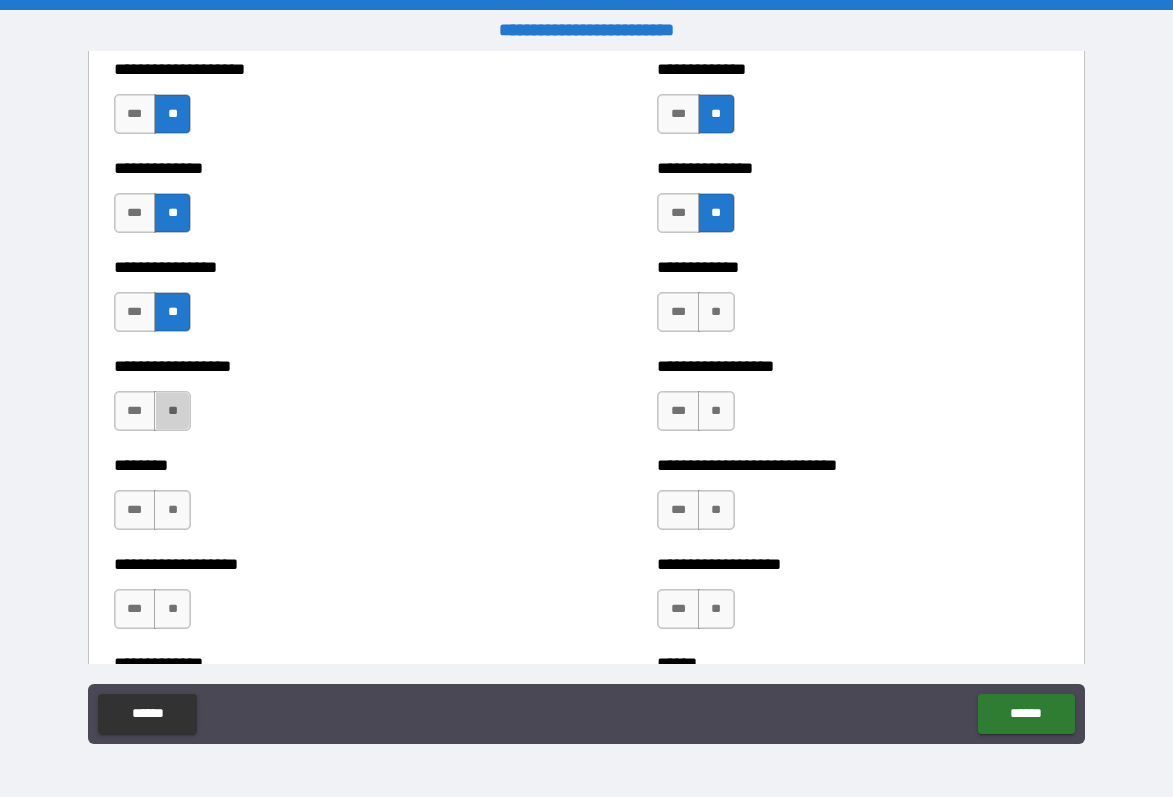 drag, startPoint x: 164, startPoint y: 418, endPoint x: 217, endPoint y: 405, distance: 54.571056 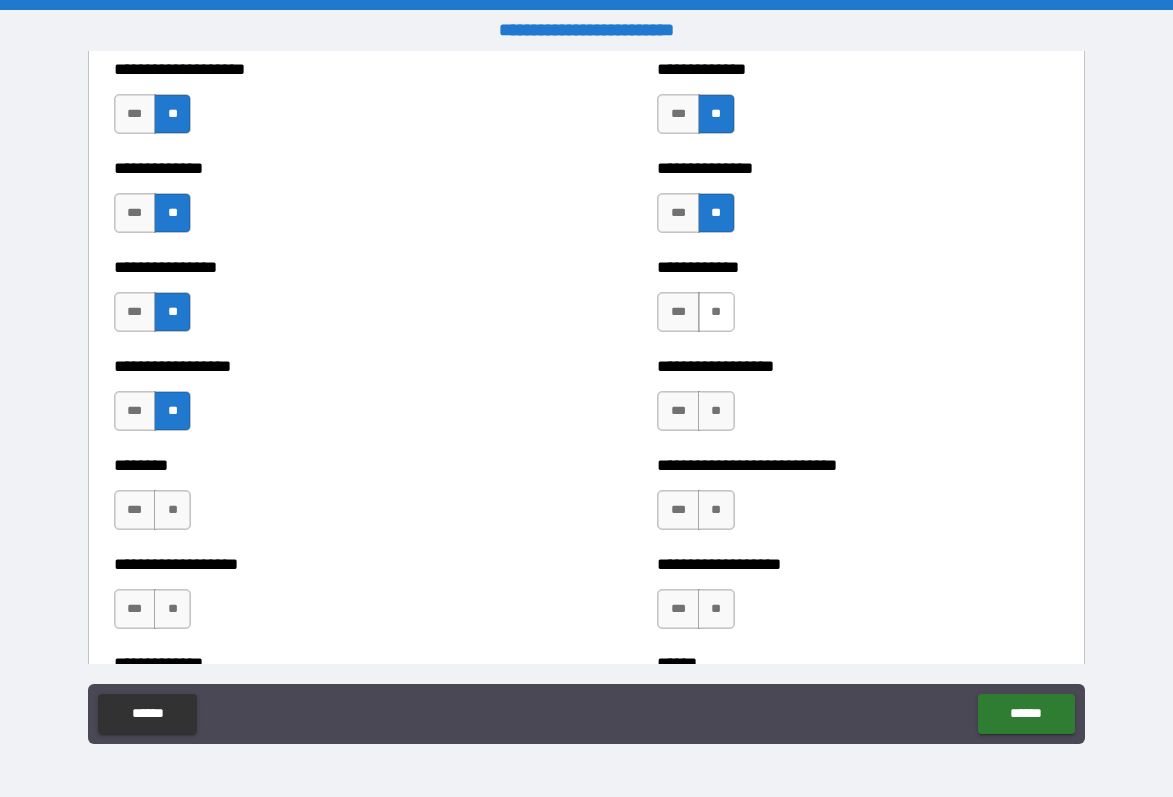 click on "**" at bounding box center [716, 312] 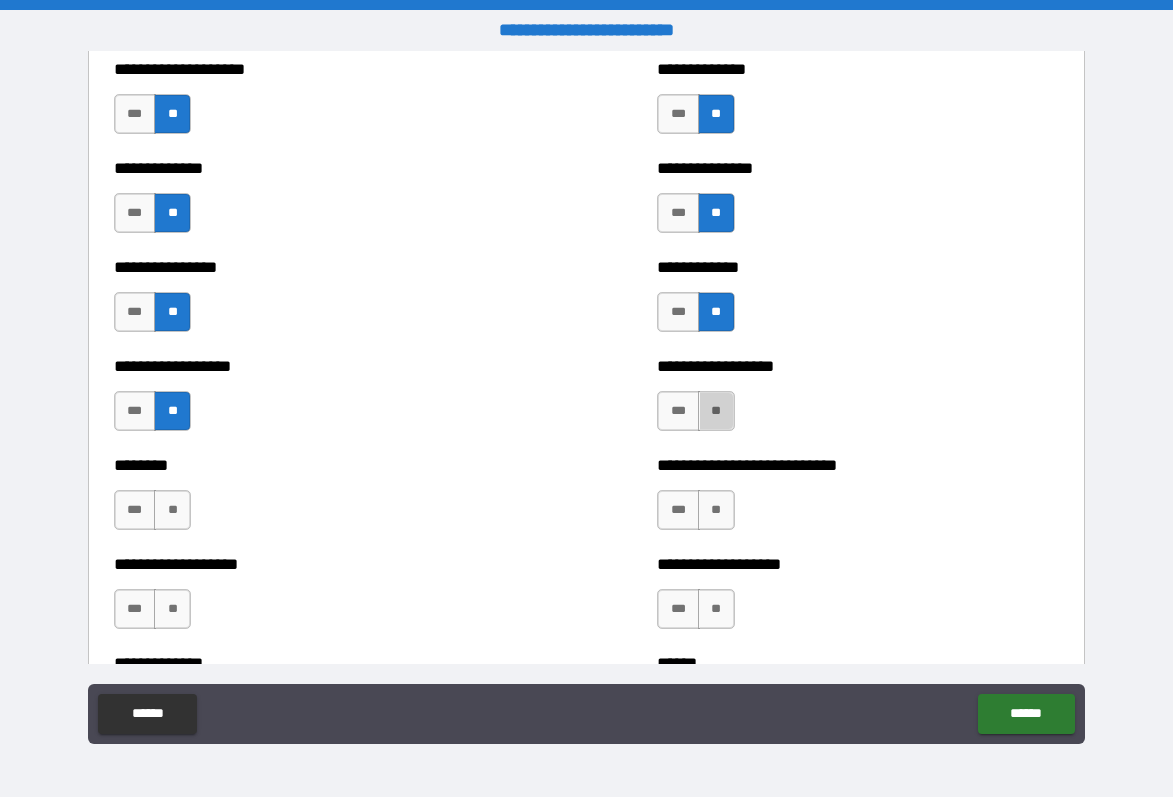 drag, startPoint x: 708, startPoint y: 416, endPoint x: 713, endPoint y: 459, distance: 43.289722 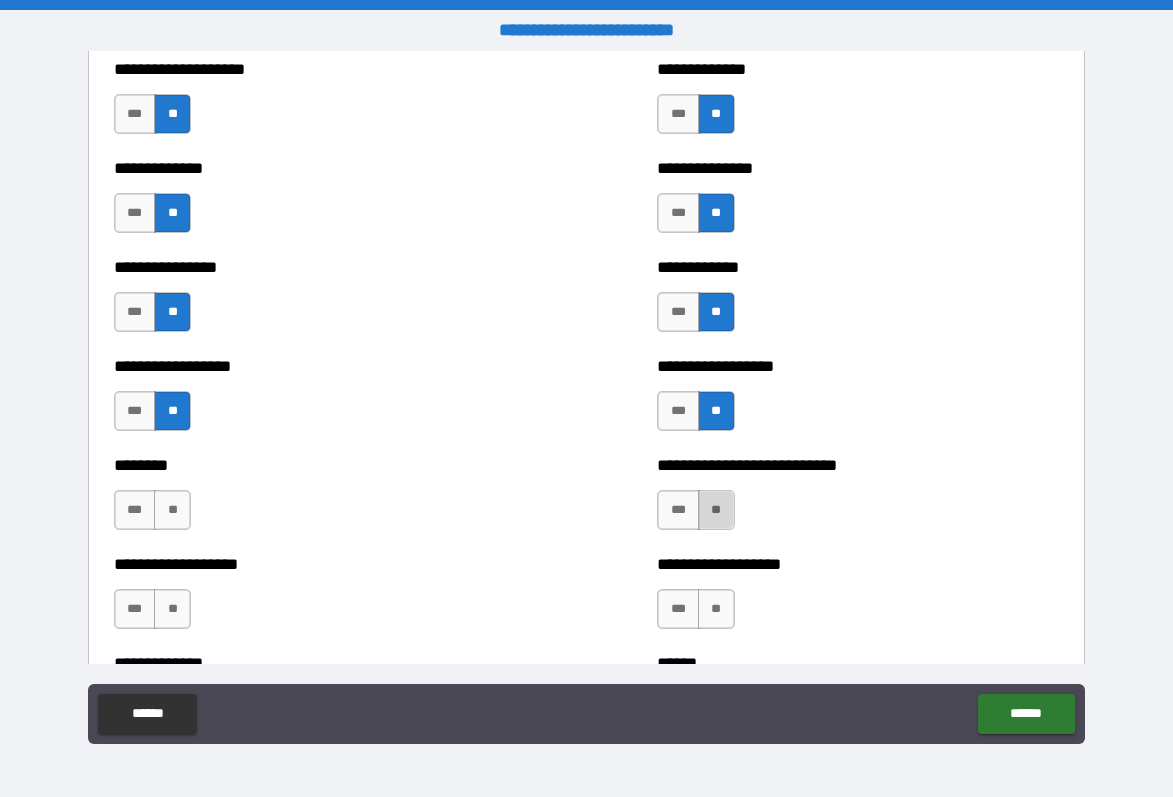 click on "**" at bounding box center [716, 510] 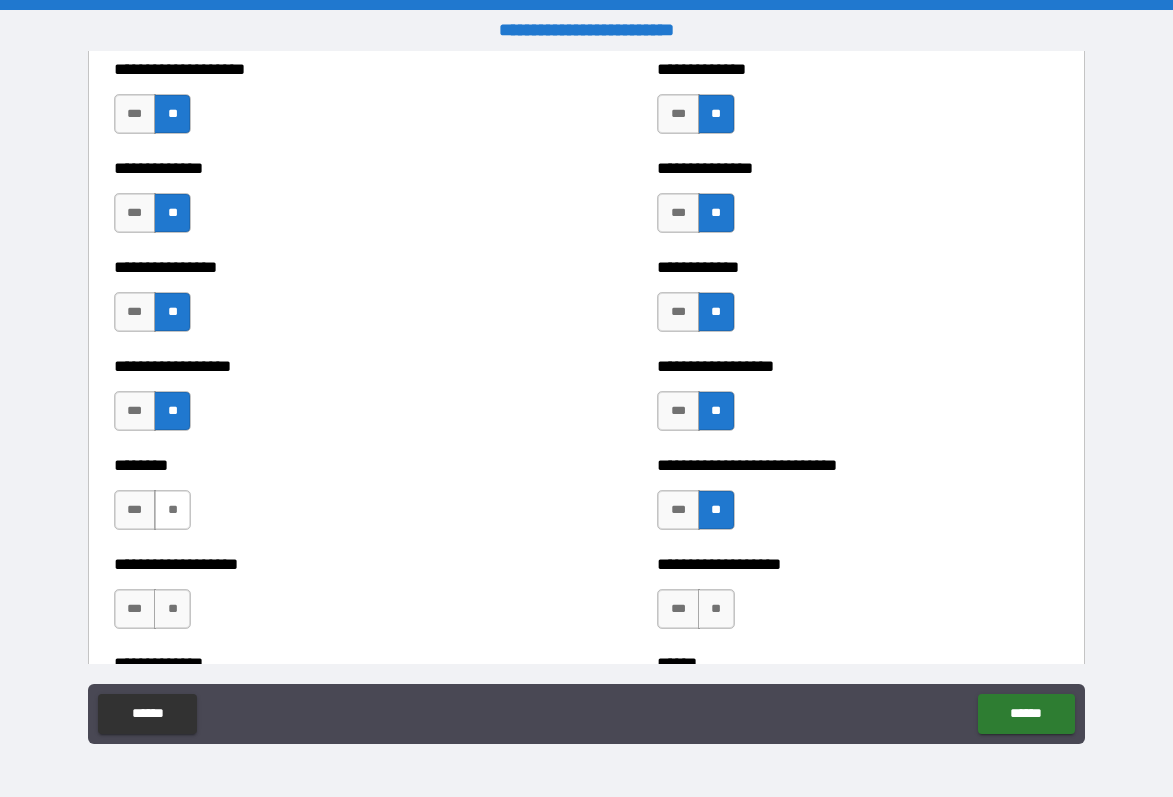 click on "**" at bounding box center (172, 510) 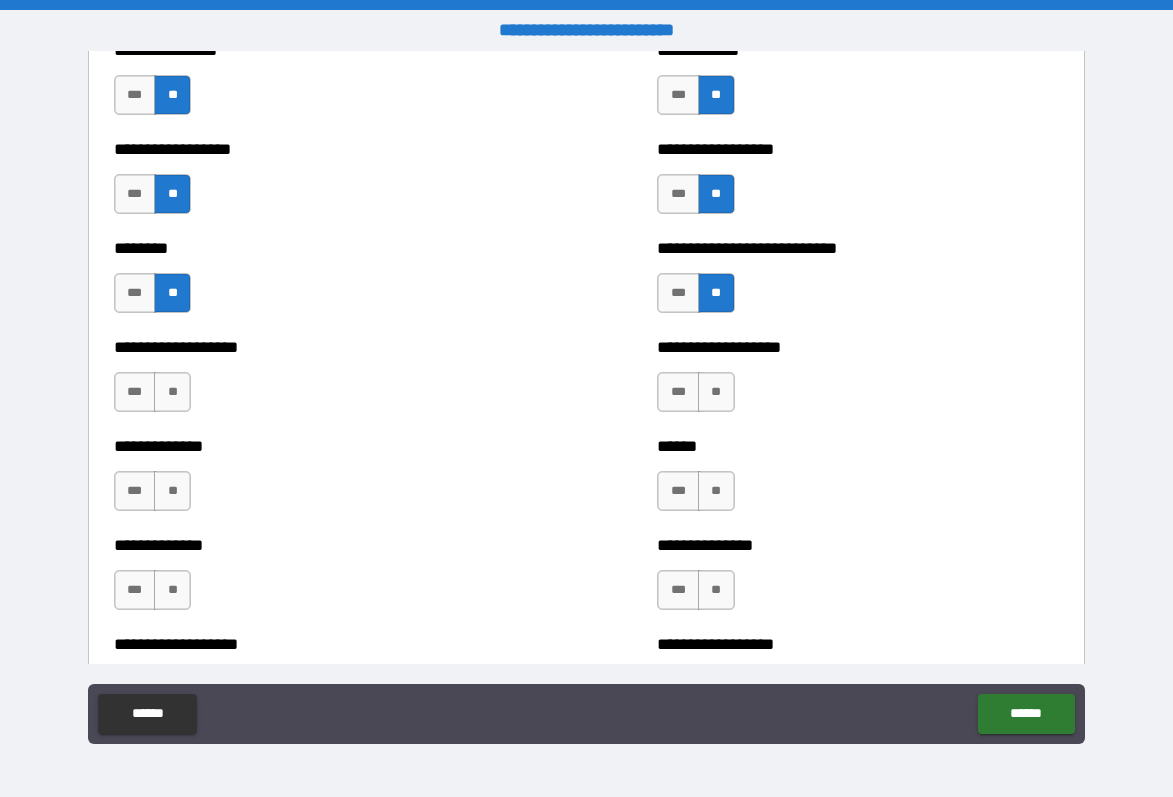 scroll, scrollTop: 4319, scrollLeft: 0, axis: vertical 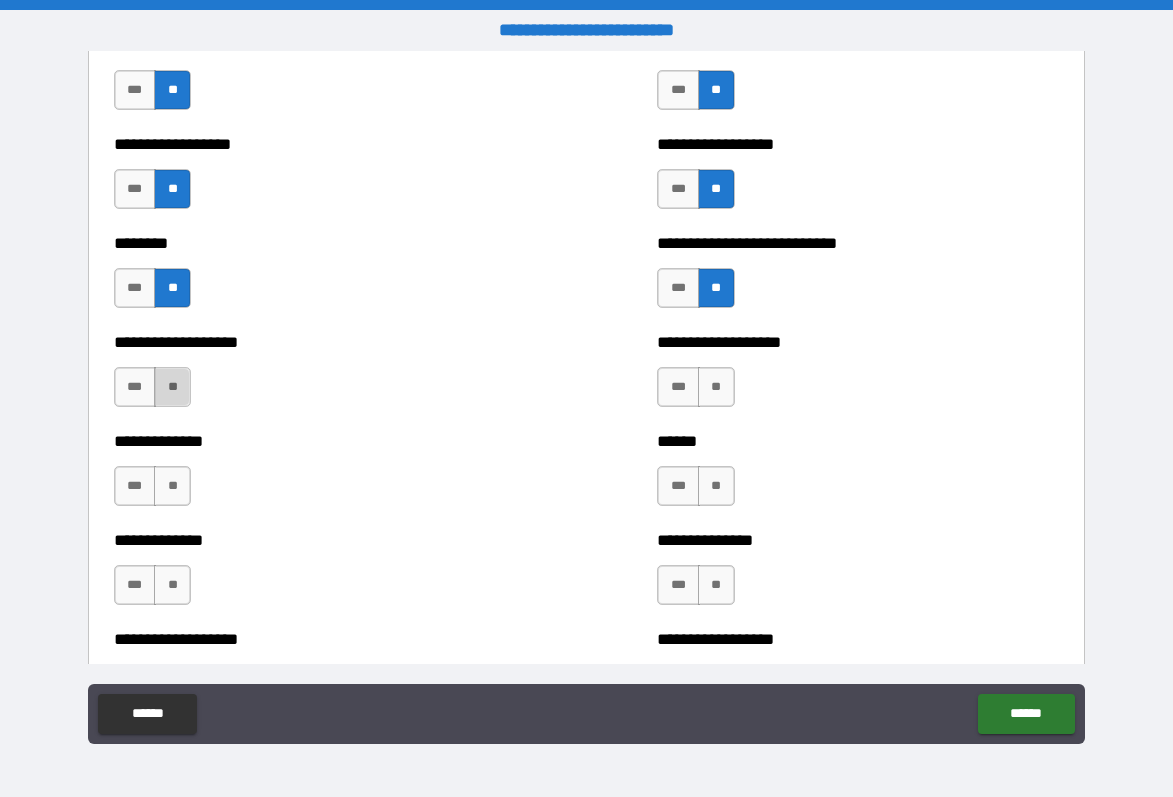 click on "**" at bounding box center (172, 387) 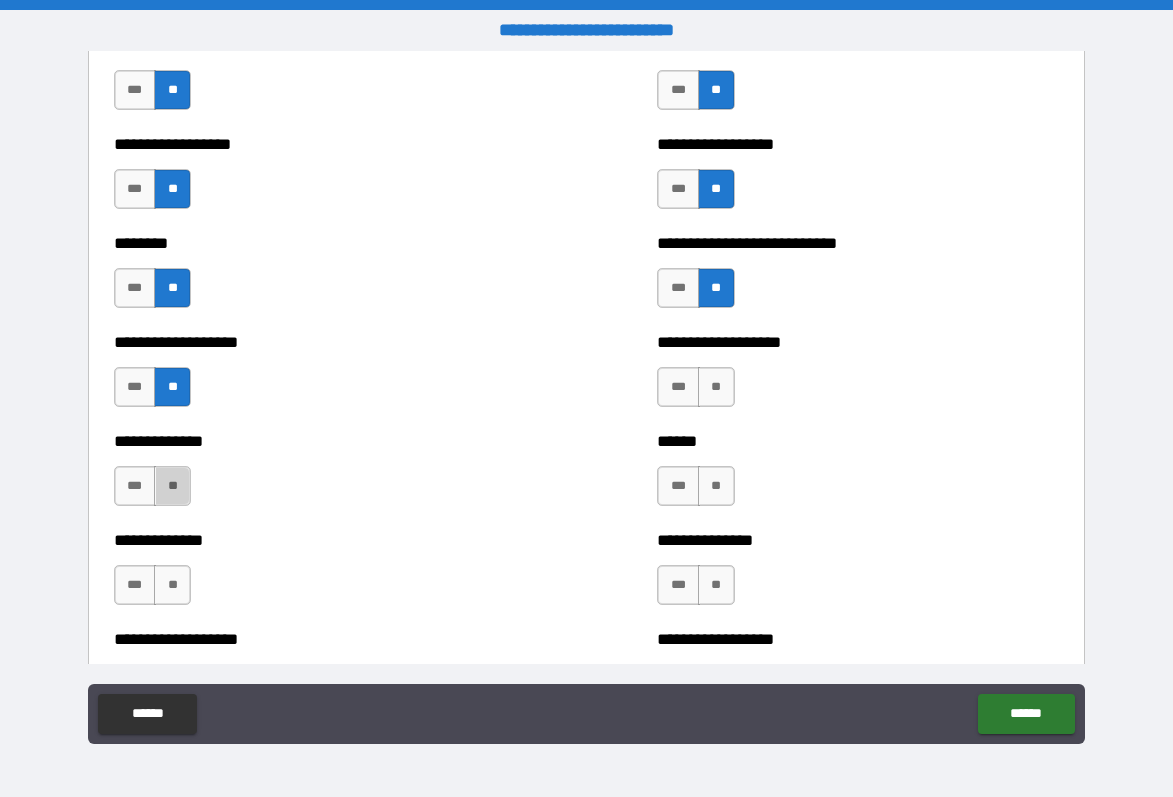 drag, startPoint x: 176, startPoint y: 481, endPoint x: 244, endPoint y: 476, distance: 68.18358 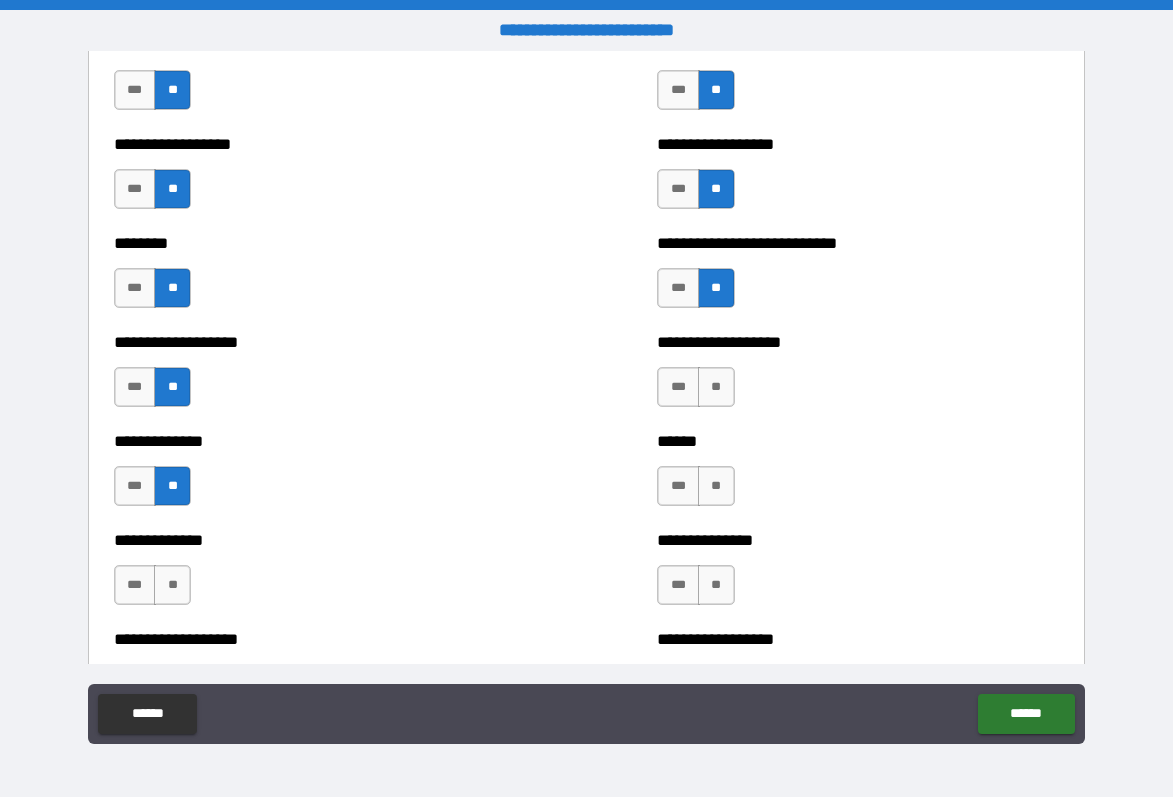 drag, startPoint x: 705, startPoint y: 388, endPoint x: 698, endPoint y: 415, distance: 27.89265 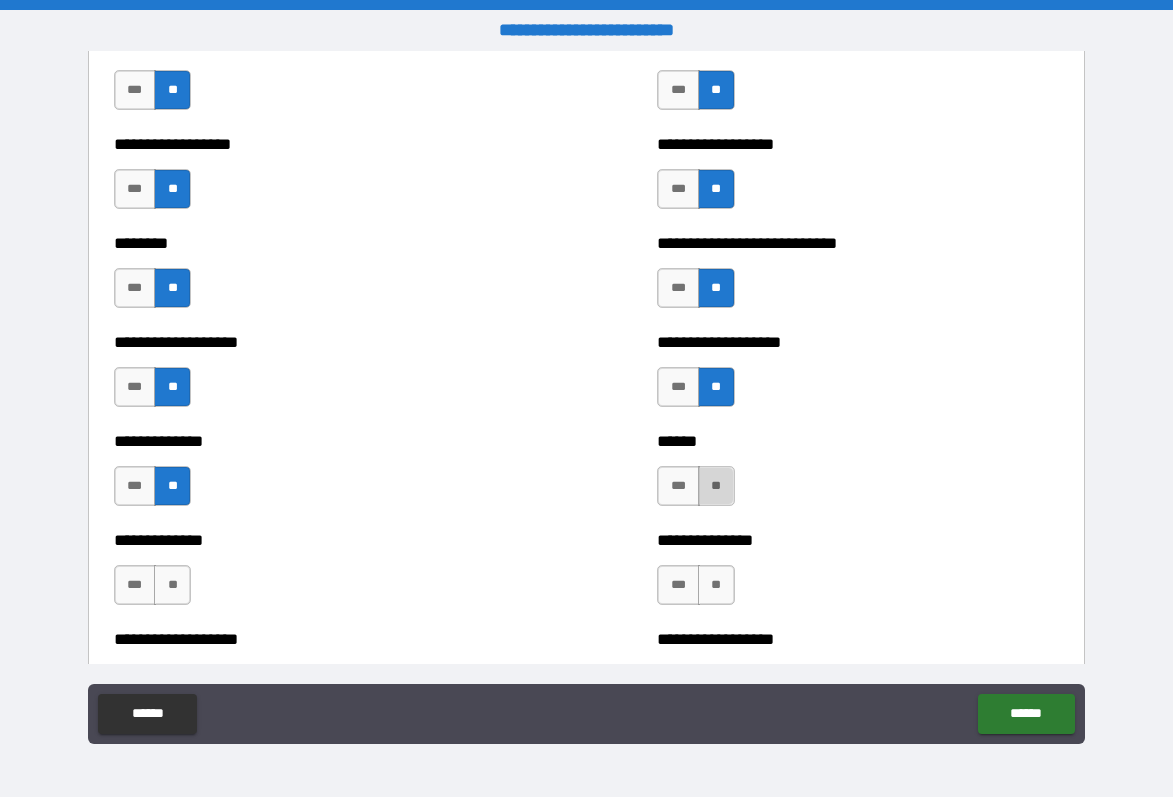 click on "**" at bounding box center [716, 486] 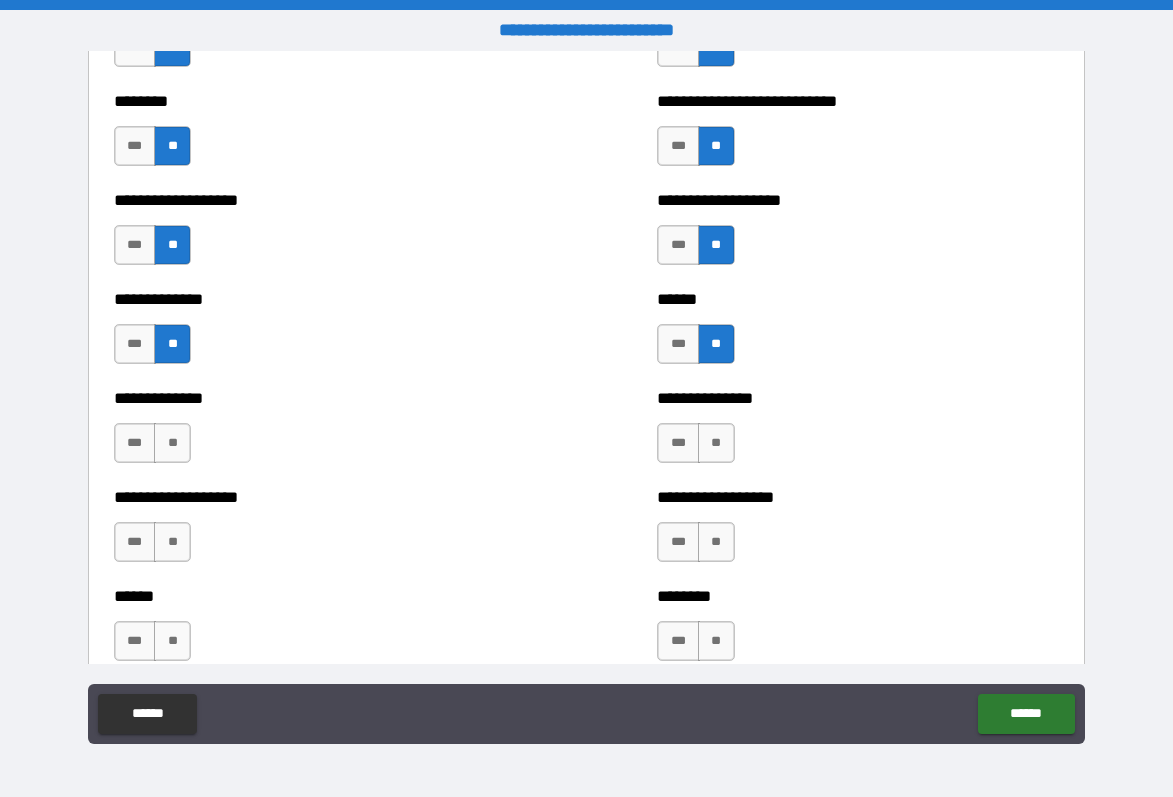 scroll, scrollTop: 4530, scrollLeft: 0, axis: vertical 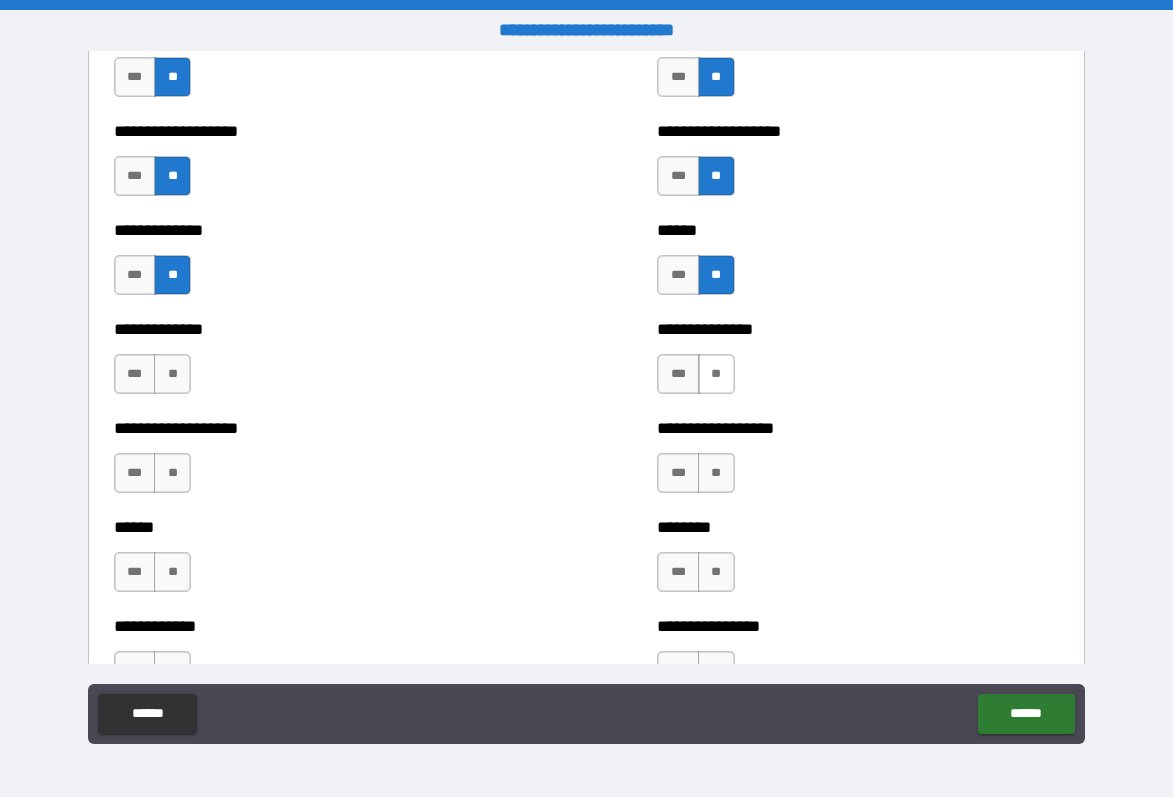click on "**" at bounding box center (716, 374) 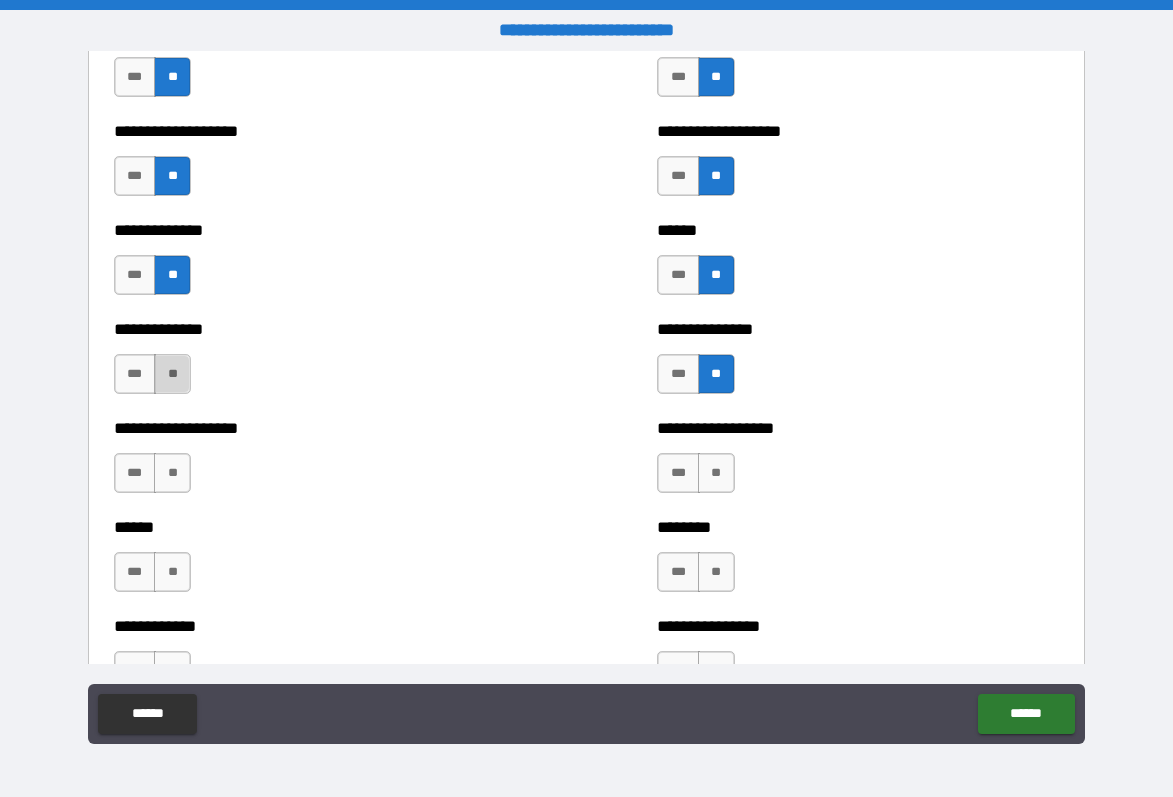 click on "**" at bounding box center [172, 374] 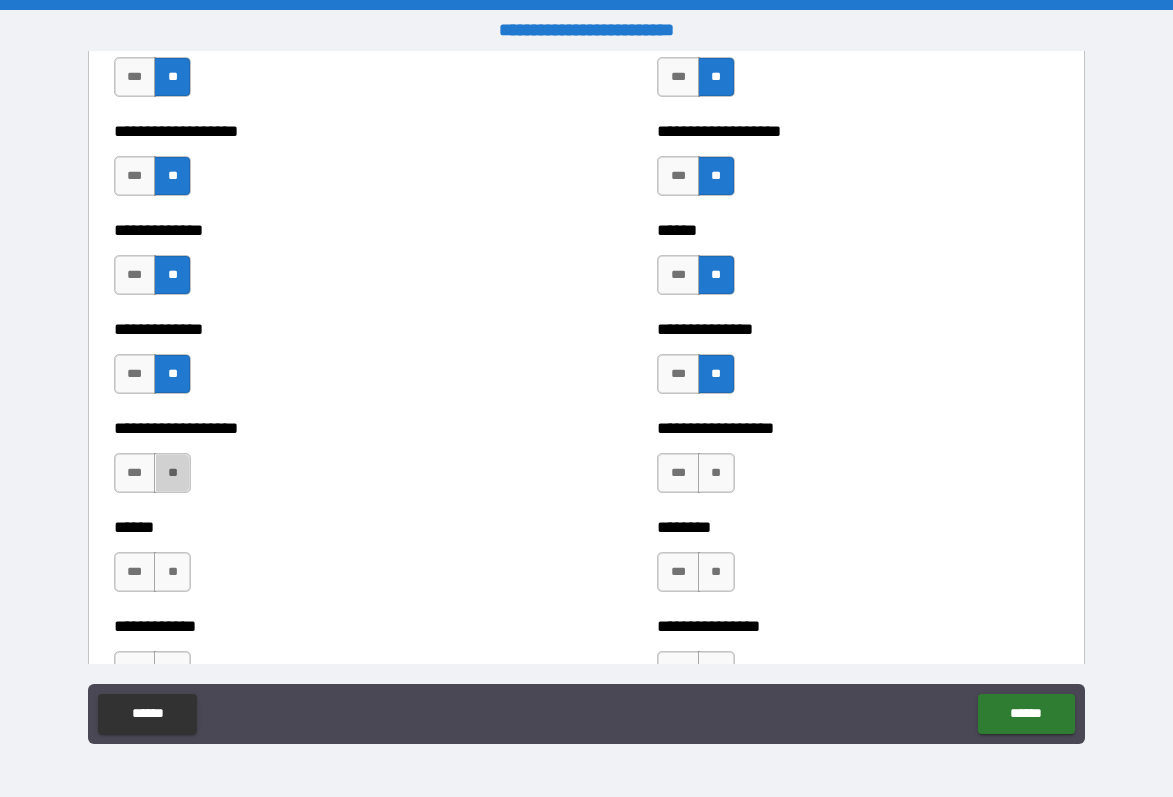 drag, startPoint x: 171, startPoint y: 463, endPoint x: 484, endPoint y: 486, distance: 313.8439 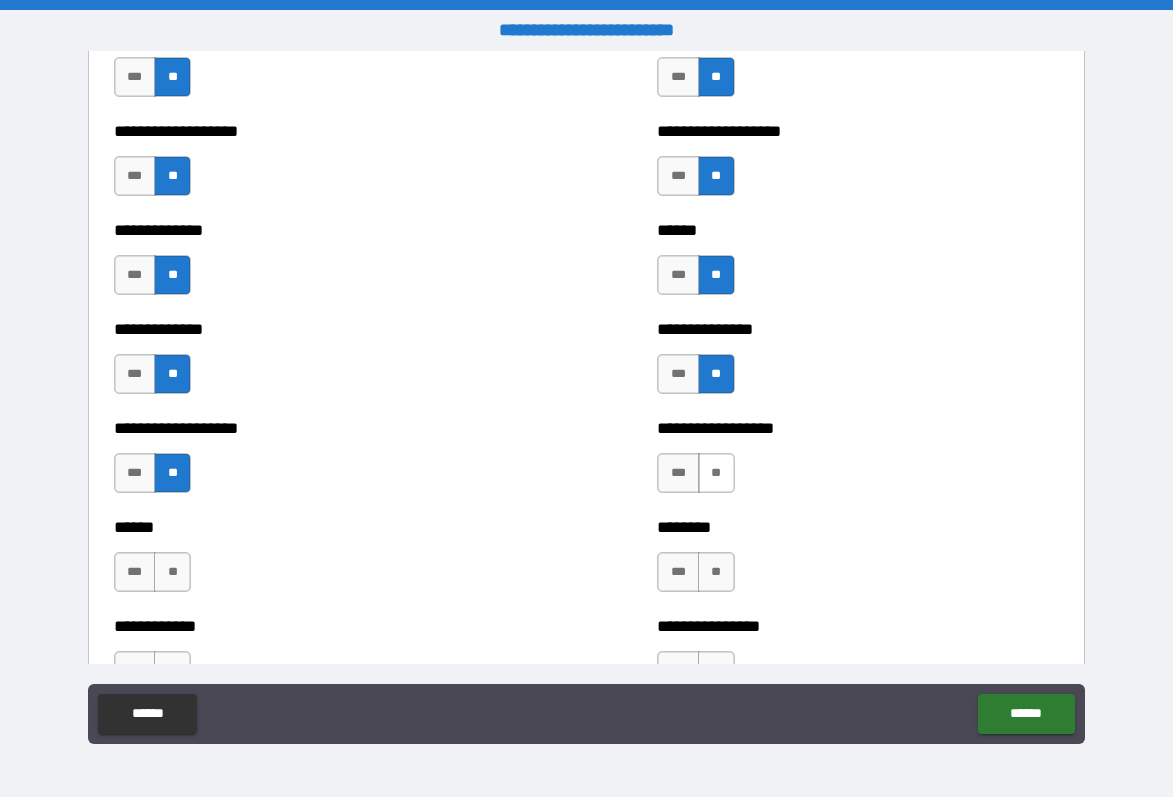 click on "**" at bounding box center [716, 473] 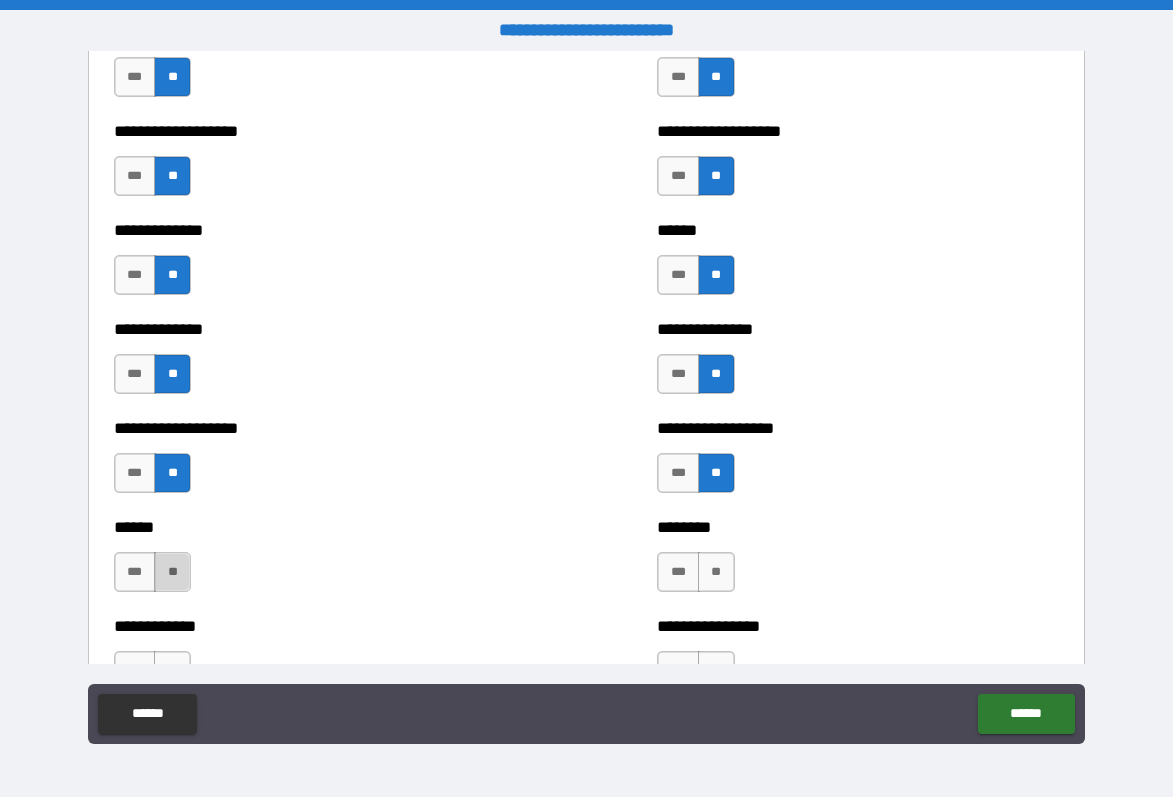 click on "**" at bounding box center (172, 572) 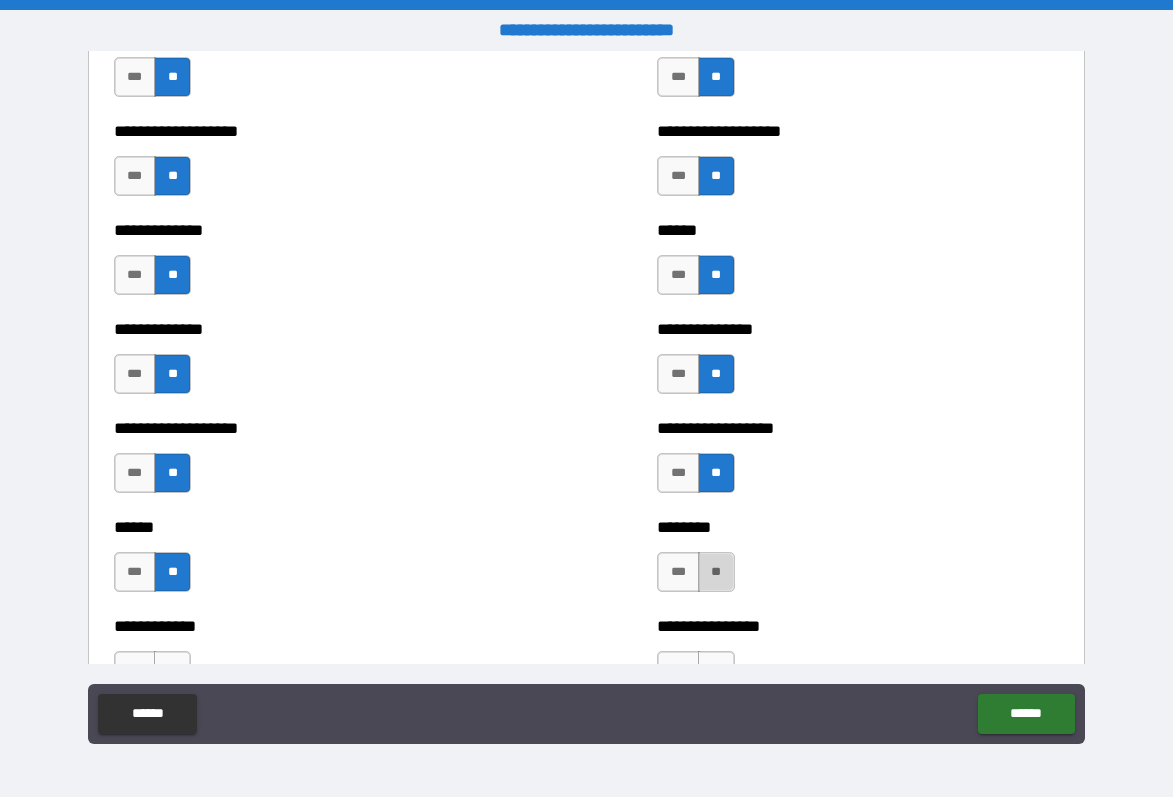 click on "**" at bounding box center (716, 572) 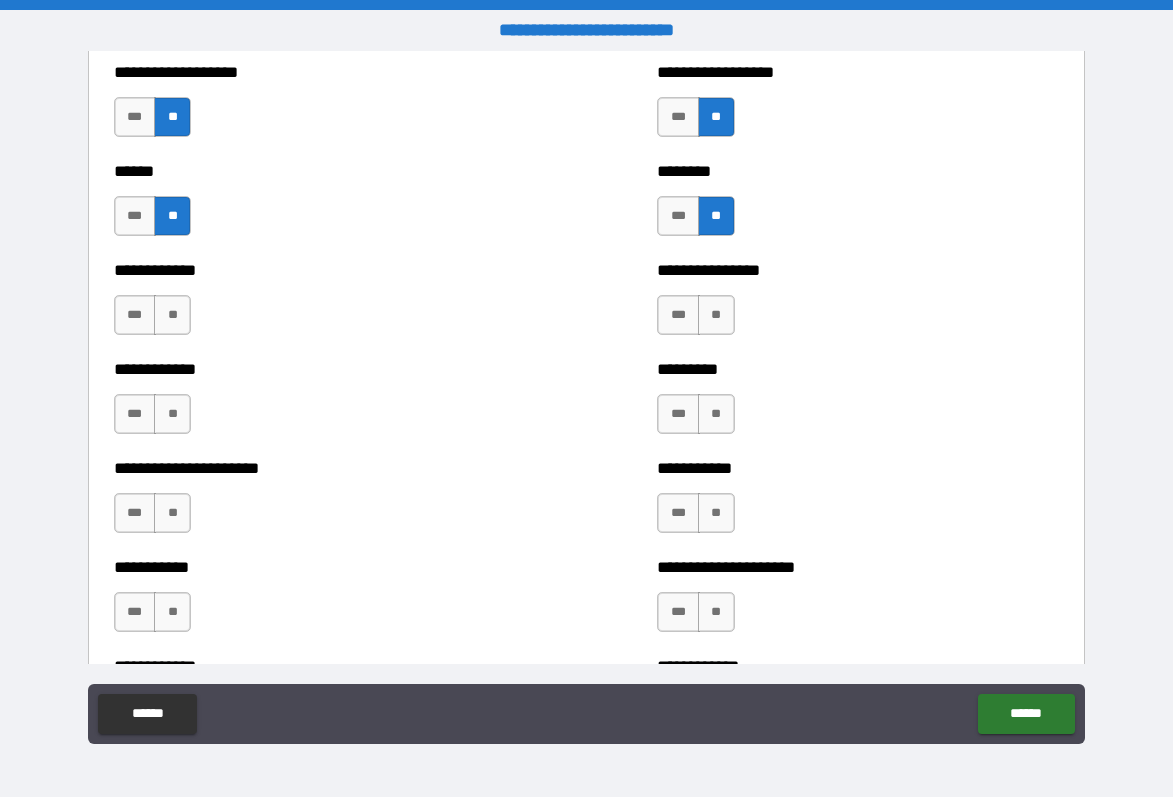 scroll, scrollTop: 4905, scrollLeft: 0, axis: vertical 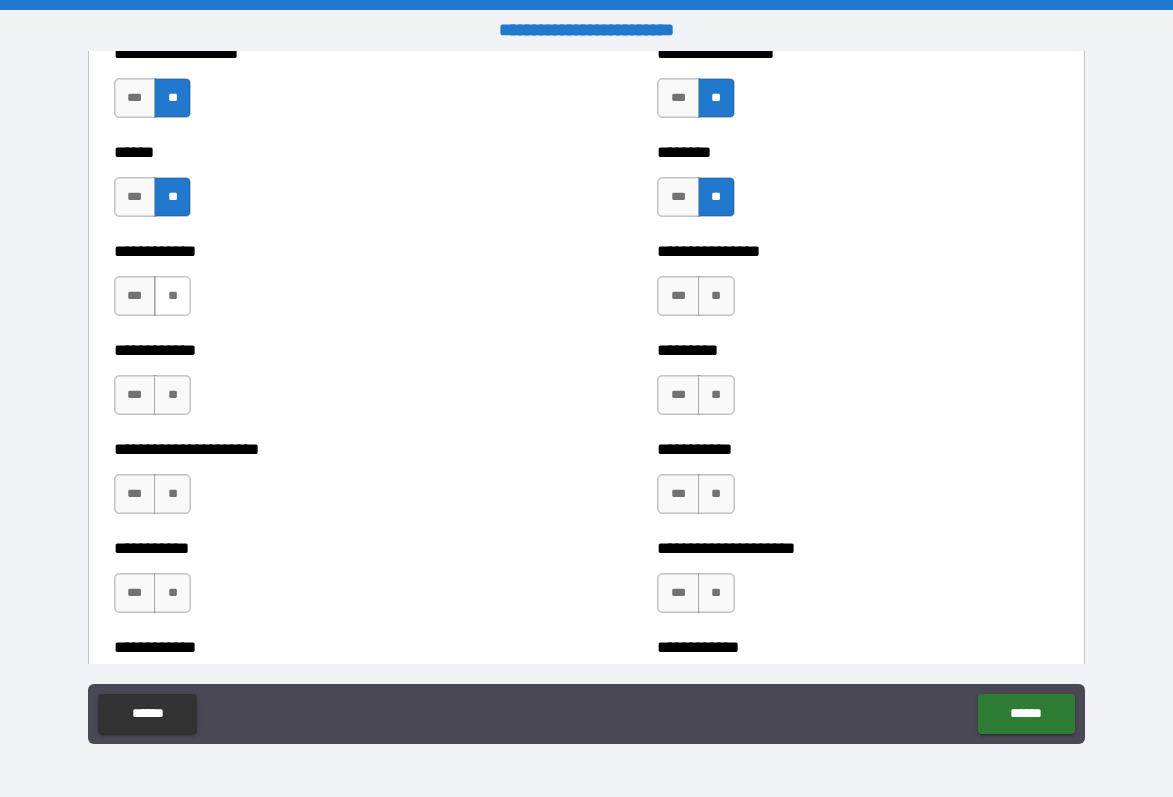 click on "**" at bounding box center (172, 296) 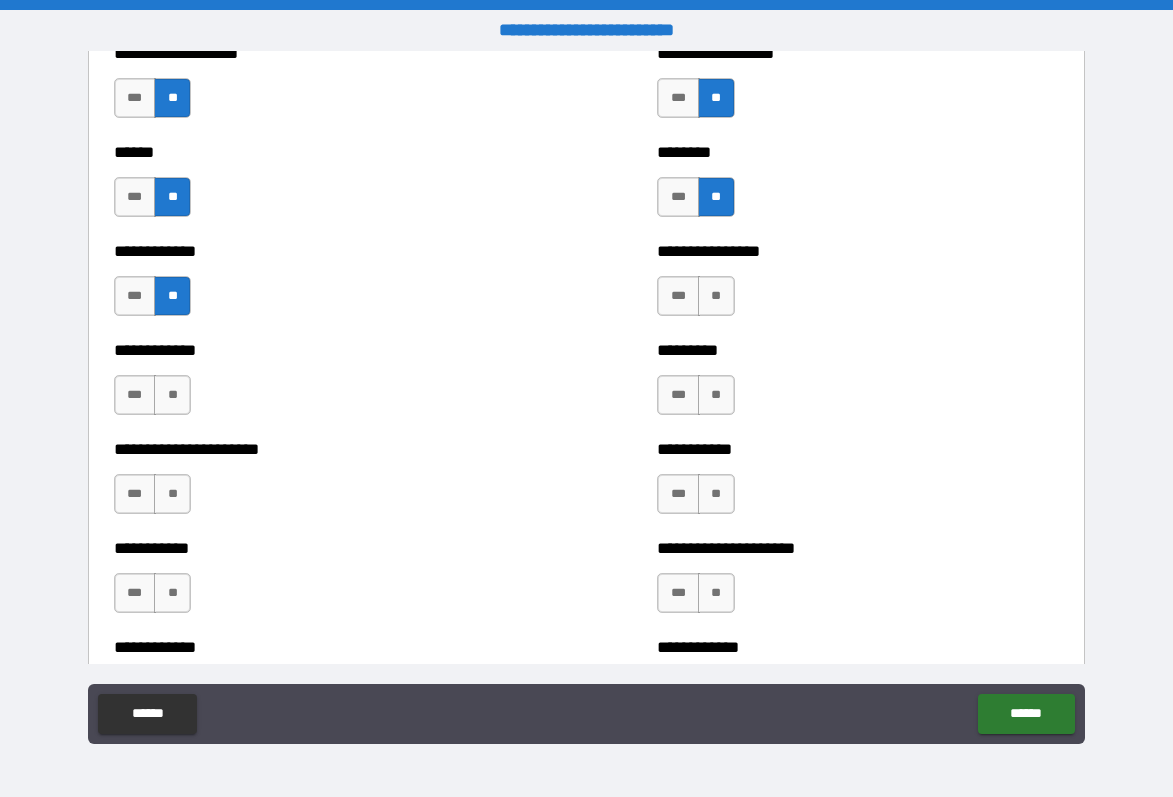 drag, startPoint x: 177, startPoint y: 393, endPoint x: 545, endPoint y: 344, distance: 371.2479 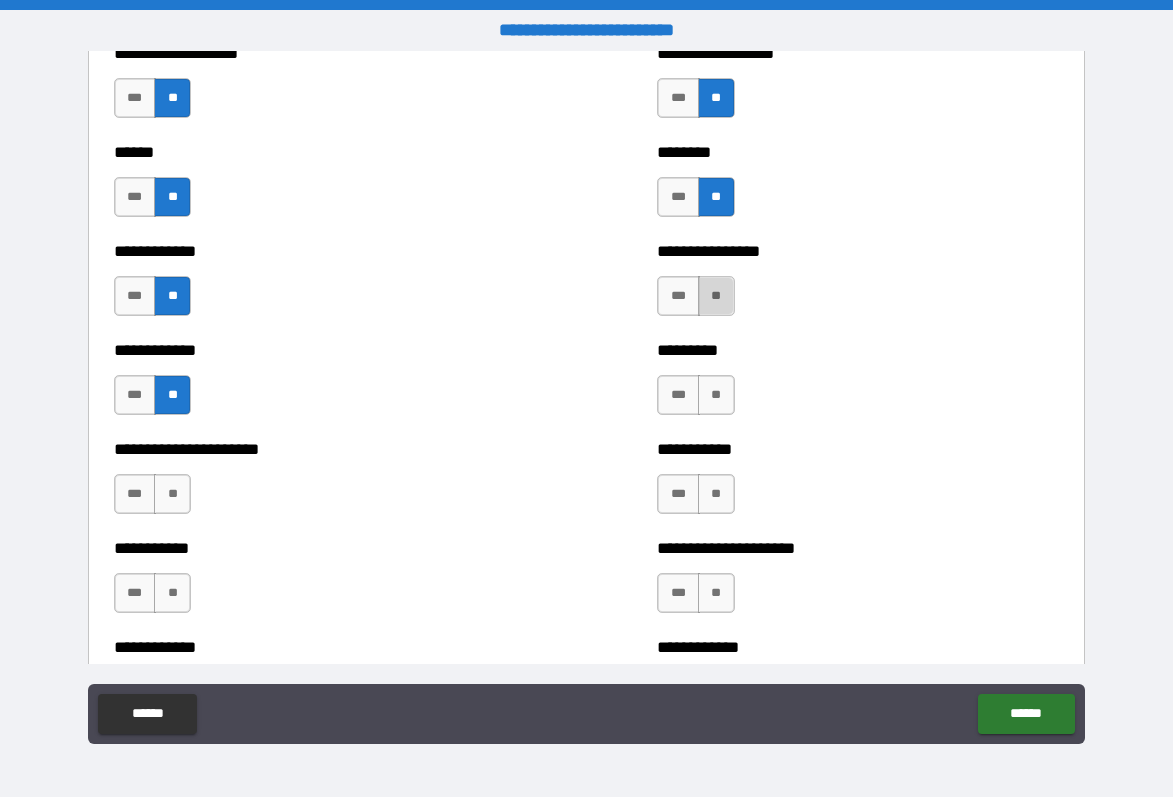 click on "**" at bounding box center (716, 296) 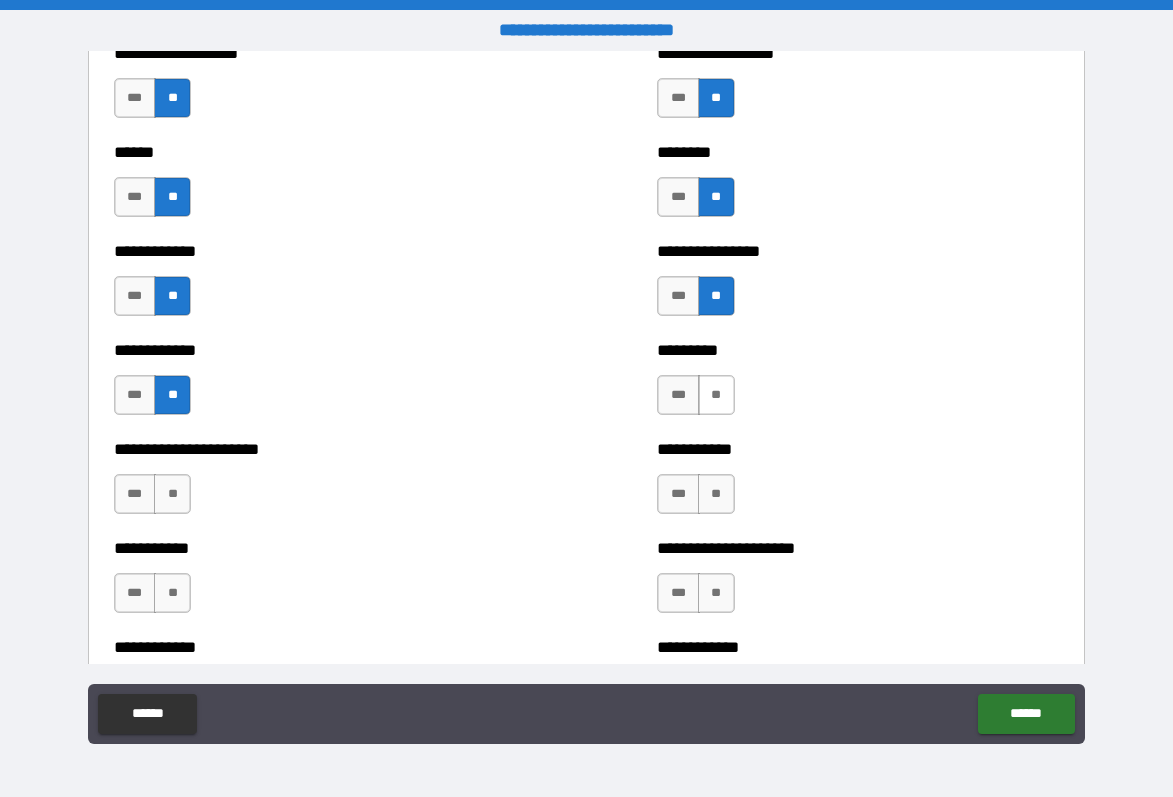 click on "**" at bounding box center (716, 395) 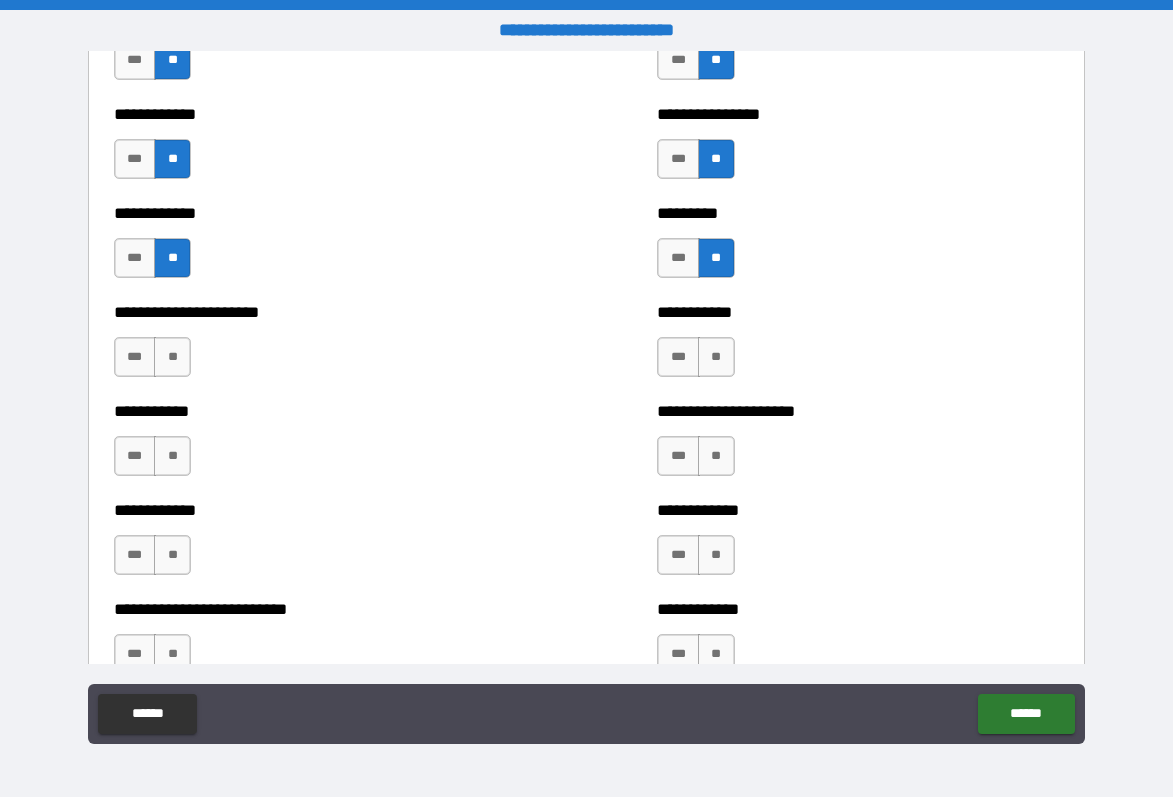 scroll, scrollTop: 5043, scrollLeft: 0, axis: vertical 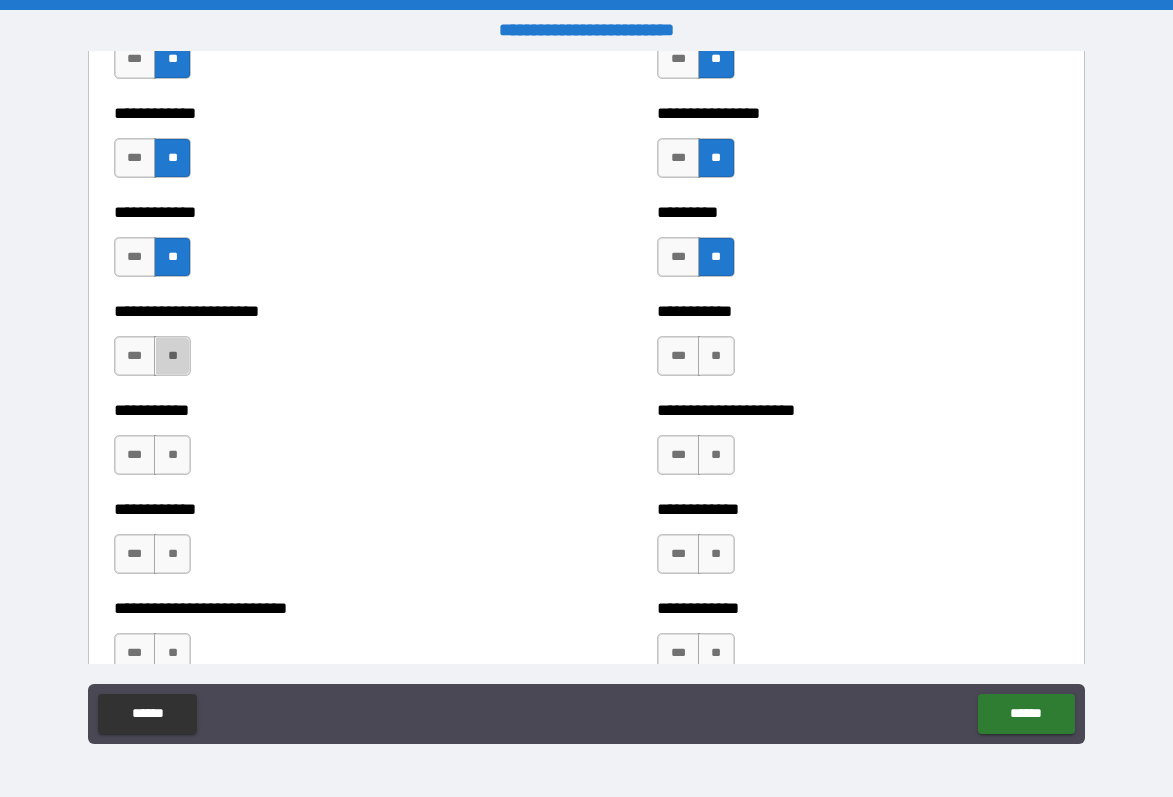 drag, startPoint x: 180, startPoint y: 359, endPoint x: 178, endPoint y: 415, distance: 56.0357 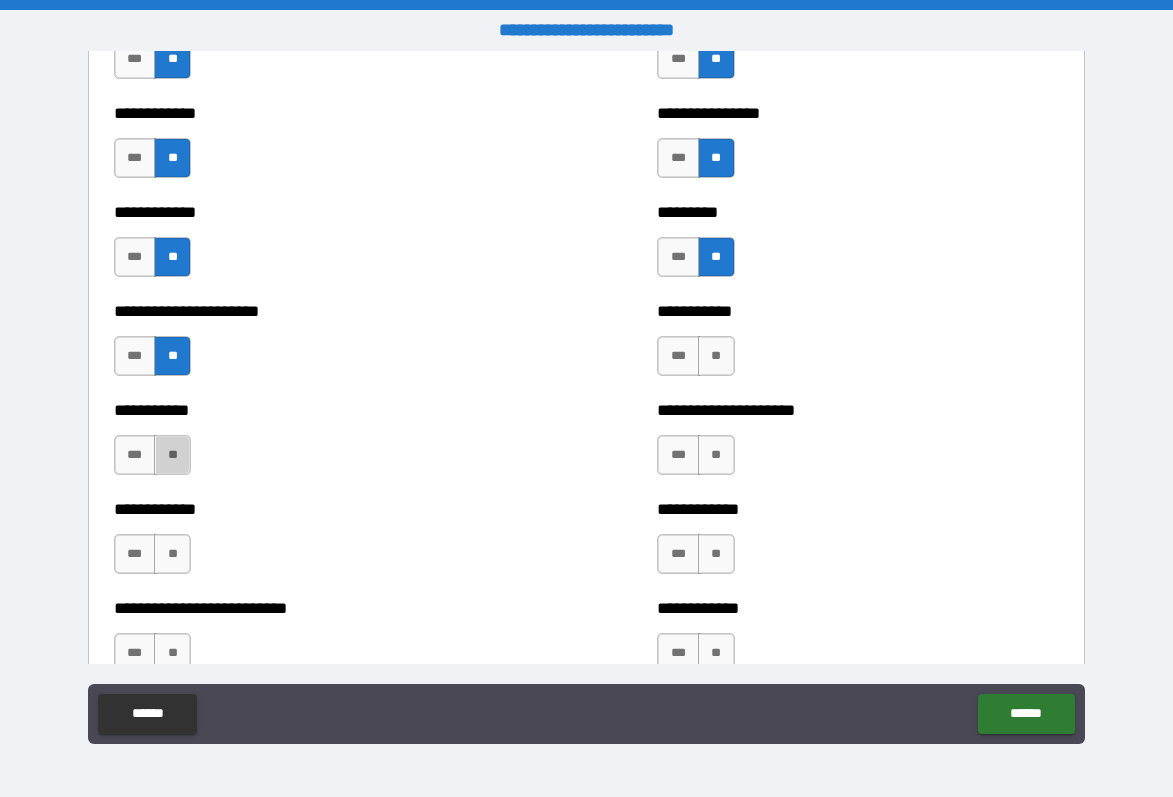 drag, startPoint x: 177, startPoint y: 449, endPoint x: 463, endPoint y: 453, distance: 286.02798 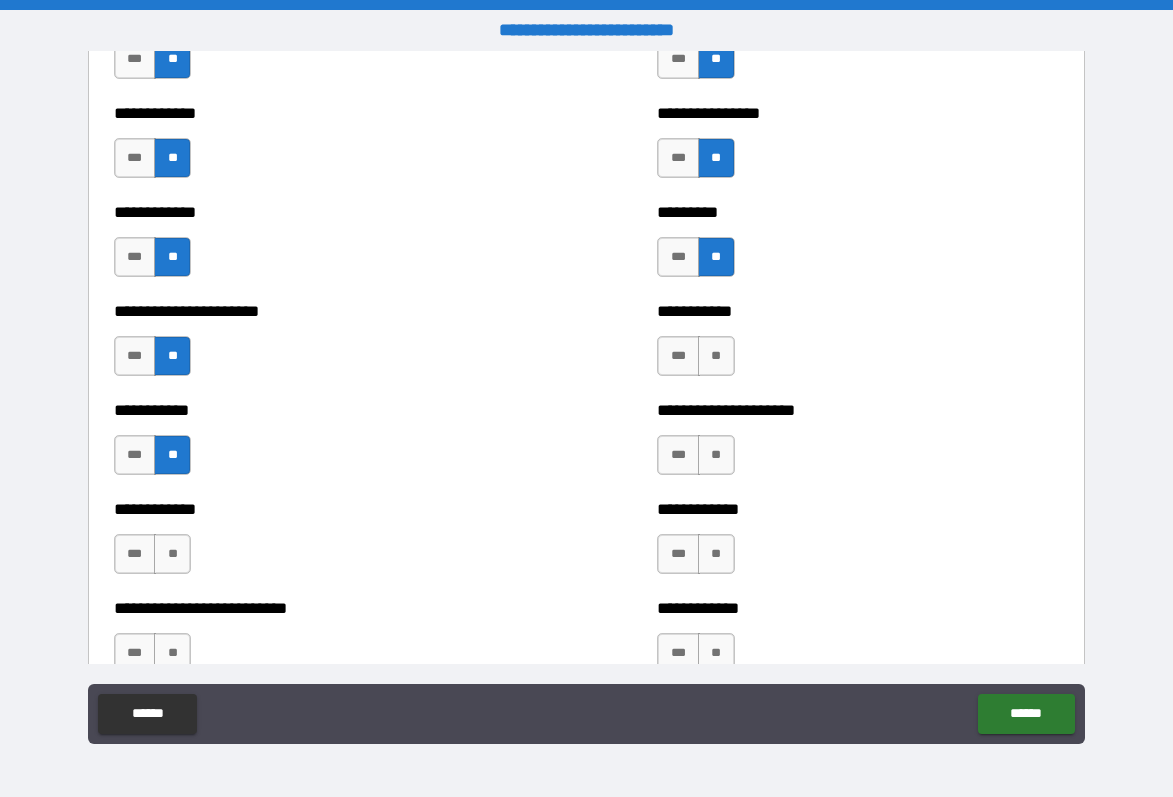 drag, startPoint x: 716, startPoint y: 456, endPoint x: 722, endPoint y: 393, distance: 63.28507 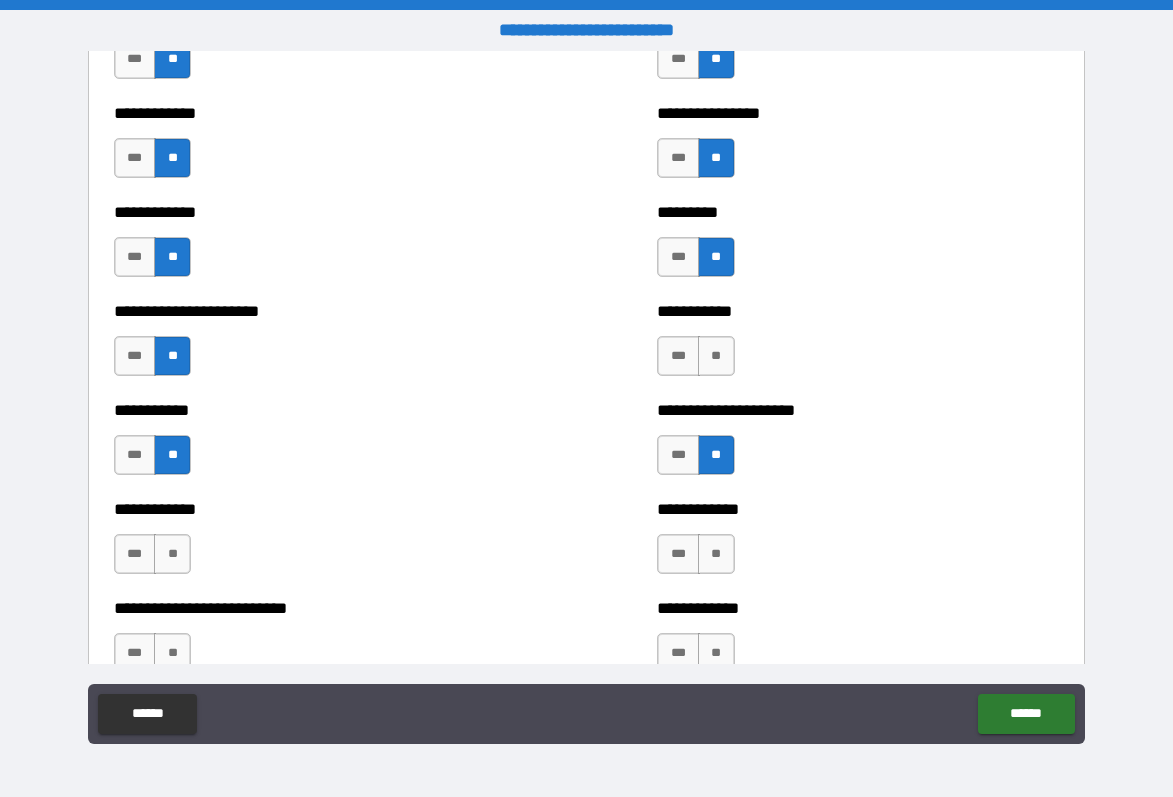 drag, startPoint x: 718, startPoint y: 357, endPoint x: 756, endPoint y: 354, distance: 38.118237 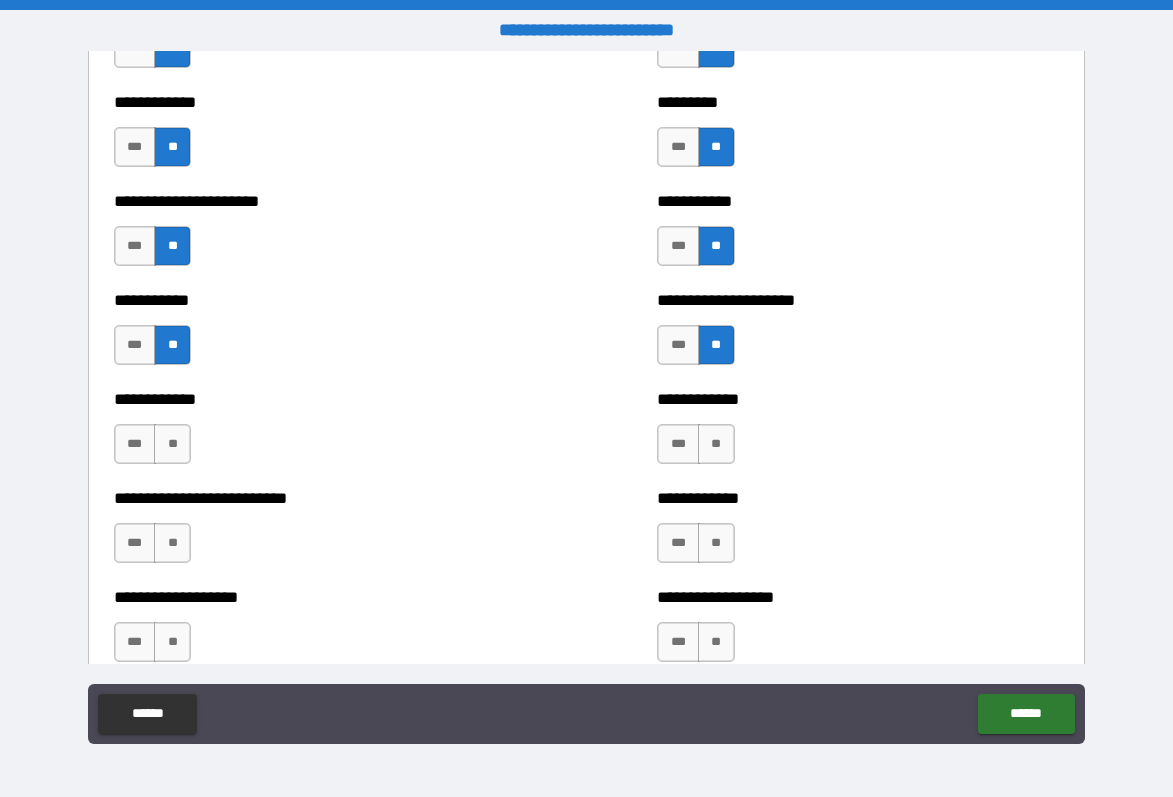 scroll, scrollTop: 5267, scrollLeft: 0, axis: vertical 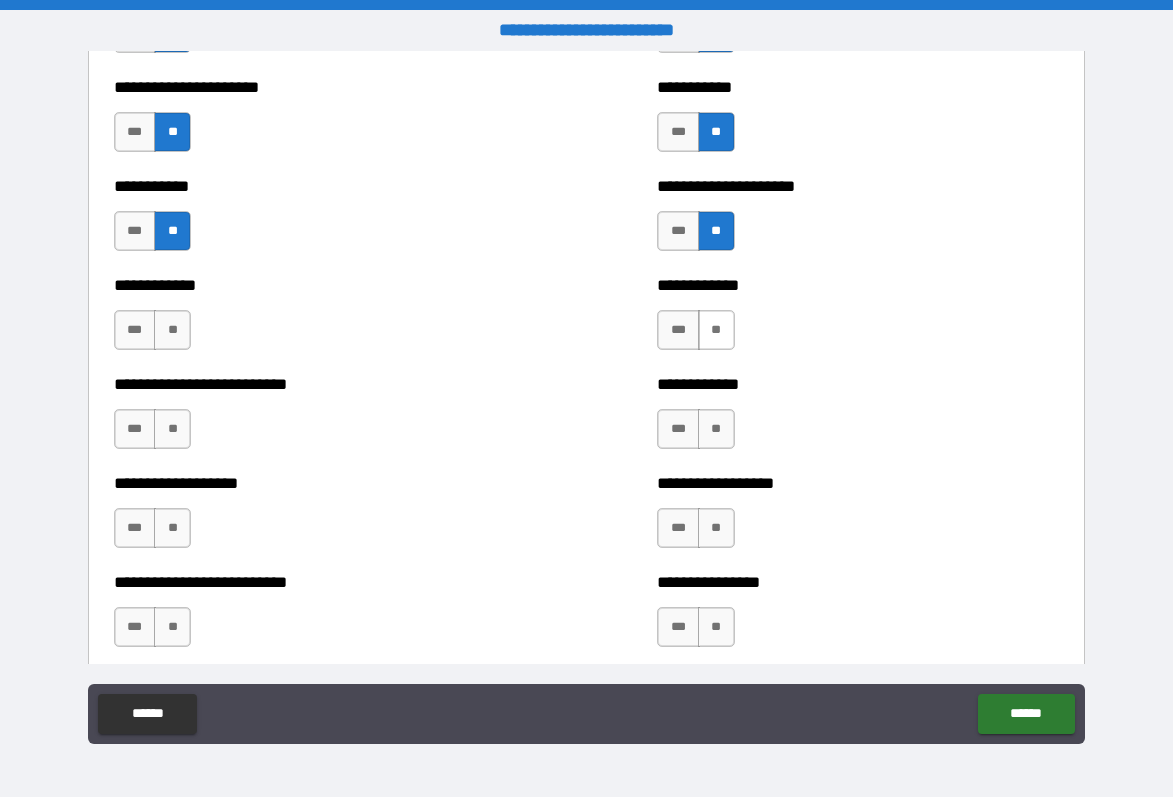 click on "**" at bounding box center (716, 330) 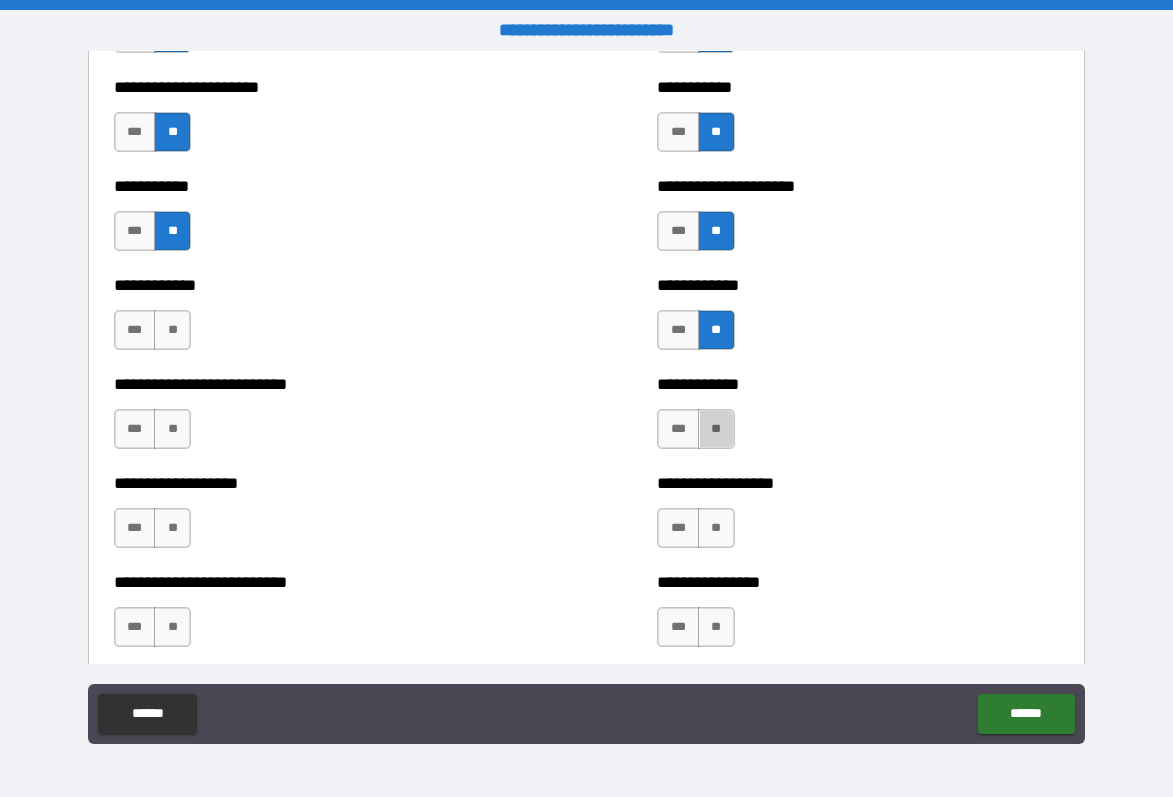drag, startPoint x: 714, startPoint y: 430, endPoint x: 339, endPoint y: 411, distance: 375.48102 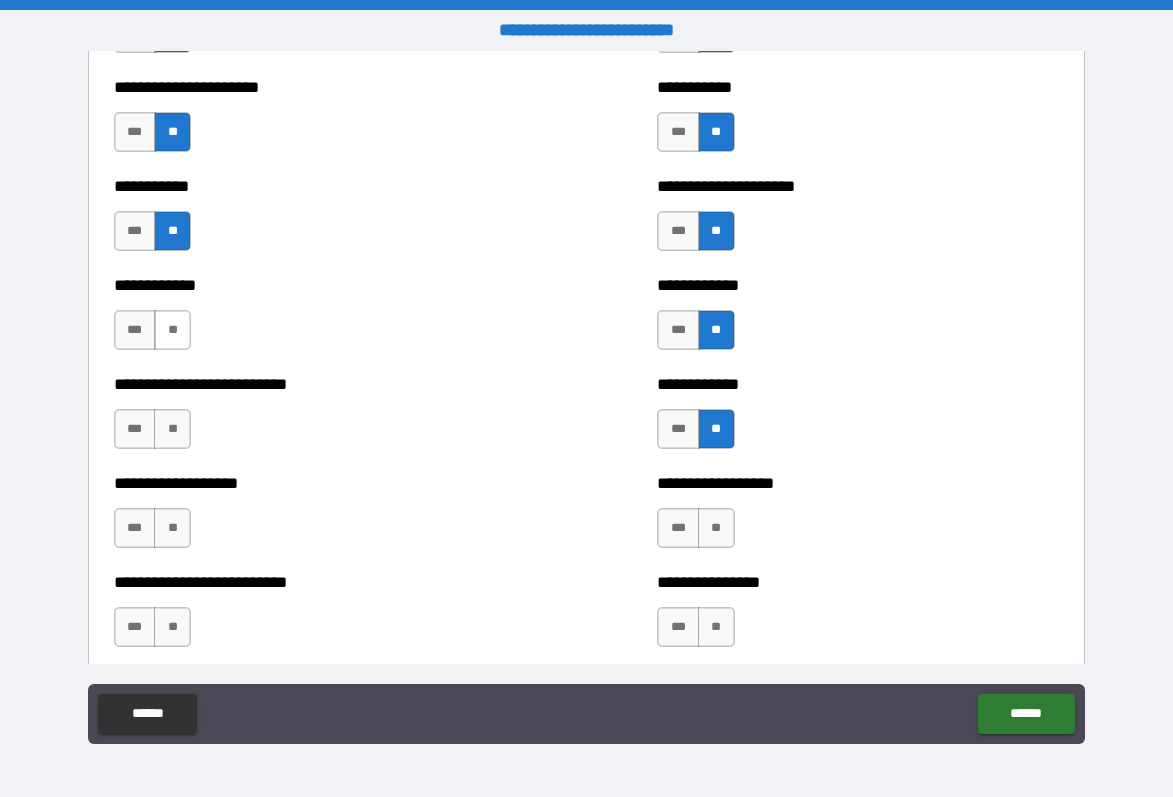 click on "**" at bounding box center [172, 330] 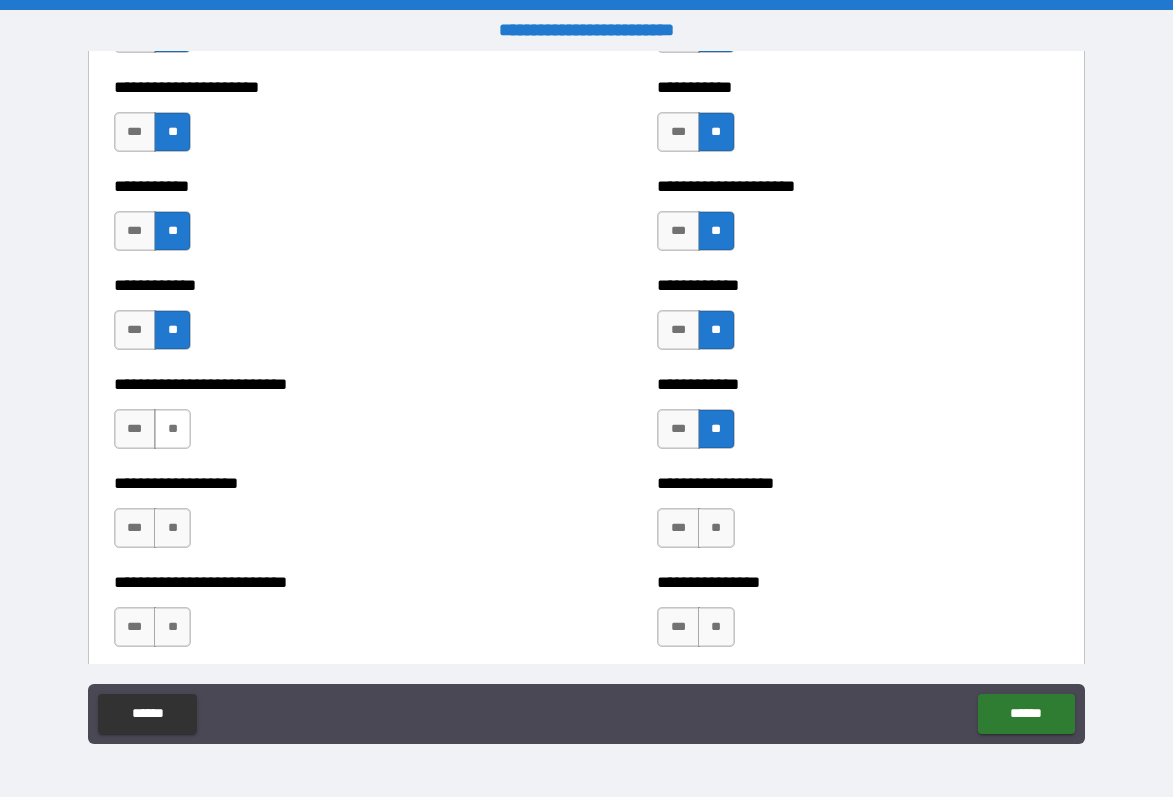 click on "**" at bounding box center [172, 429] 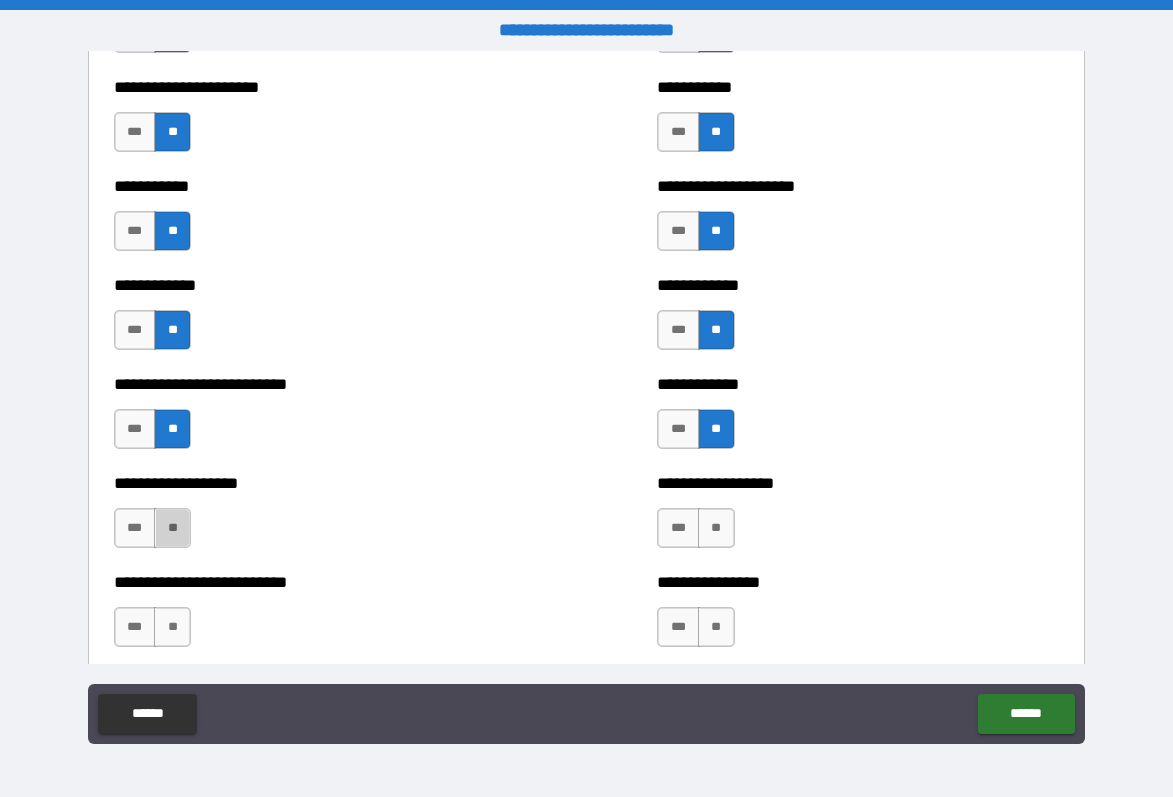 drag, startPoint x: 169, startPoint y: 519, endPoint x: 207, endPoint y: 522, distance: 38.118237 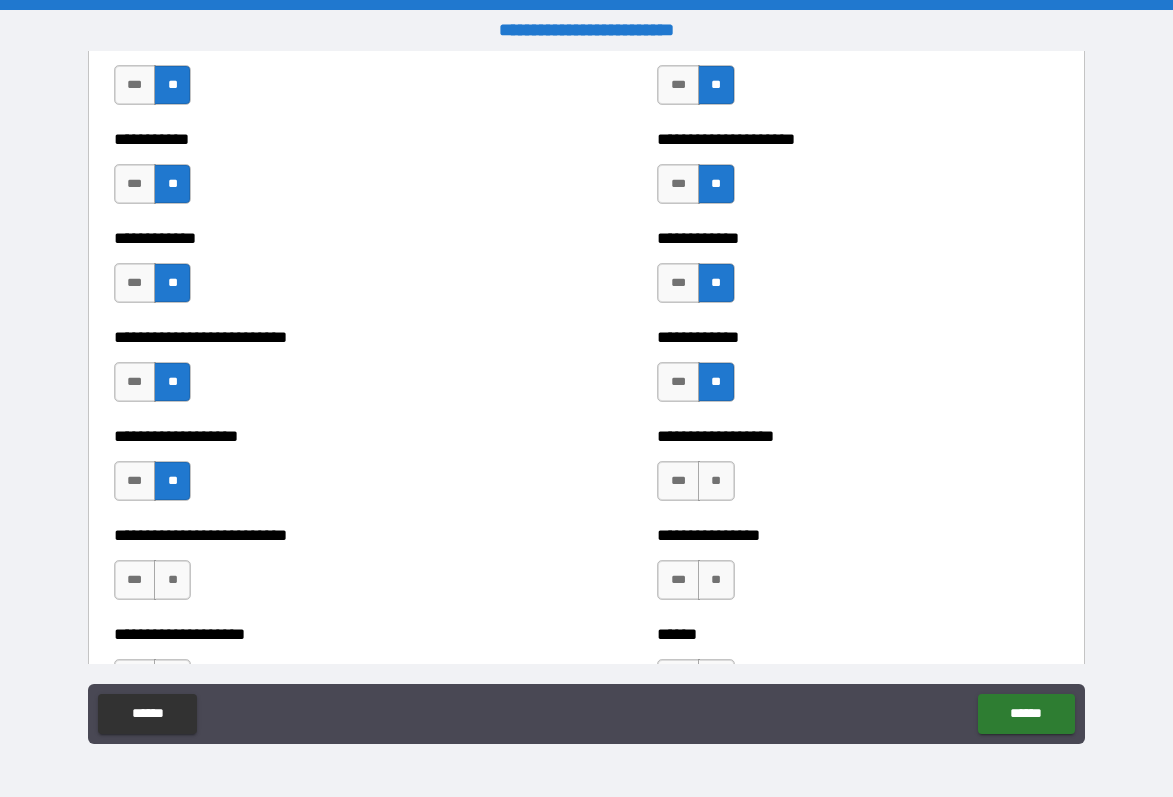 scroll, scrollTop: 5315, scrollLeft: 0, axis: vertical 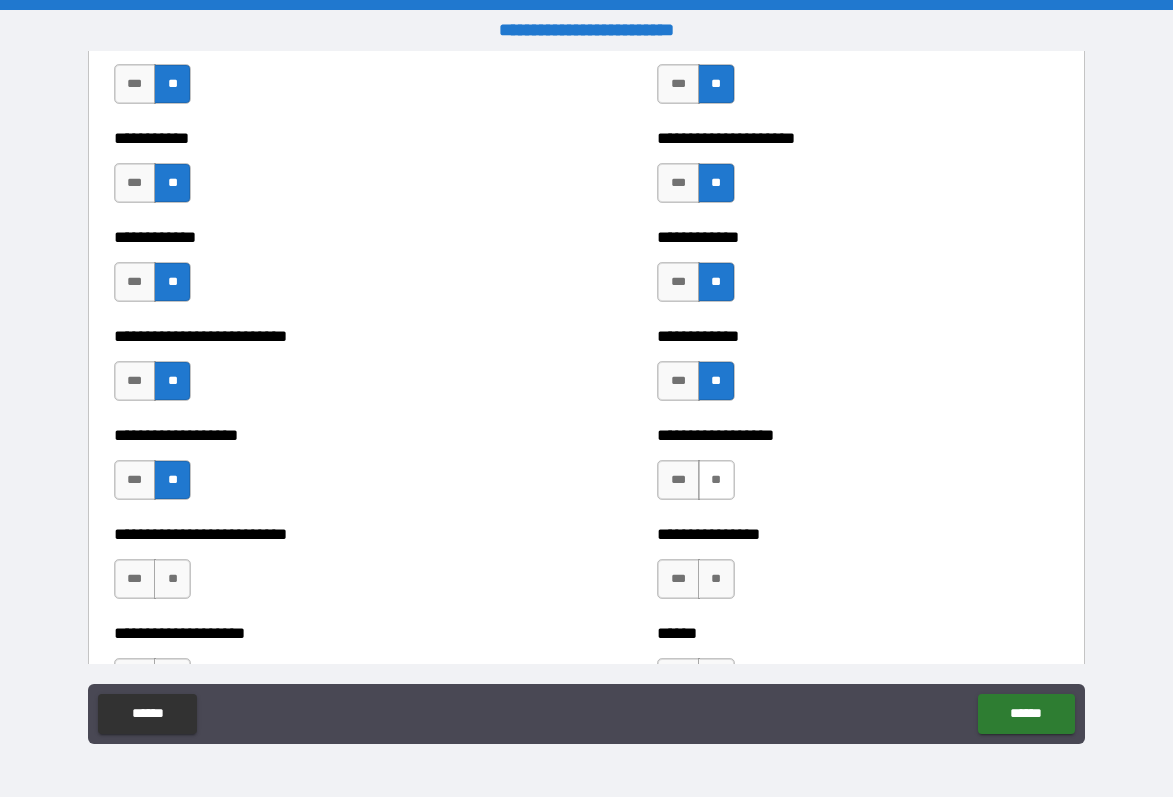 click on "**" at bounding box center (716, 480) 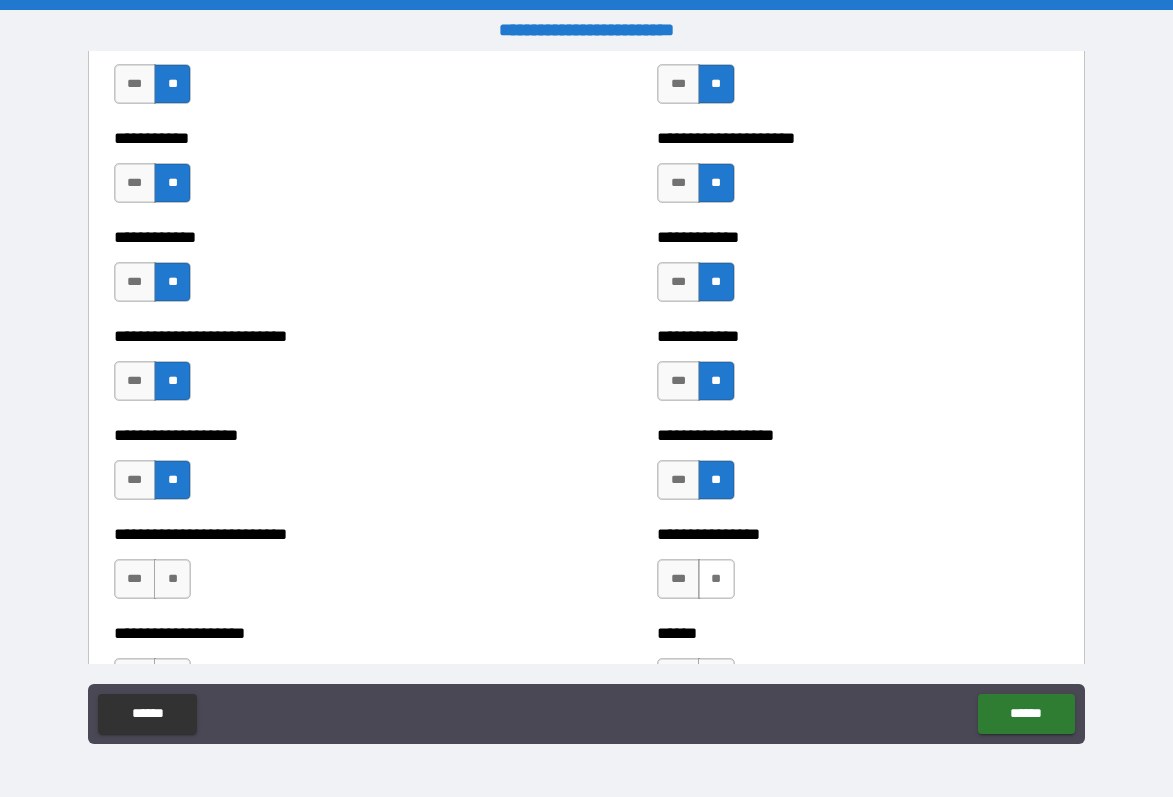 click on "**" at bounding box center (716, 579) 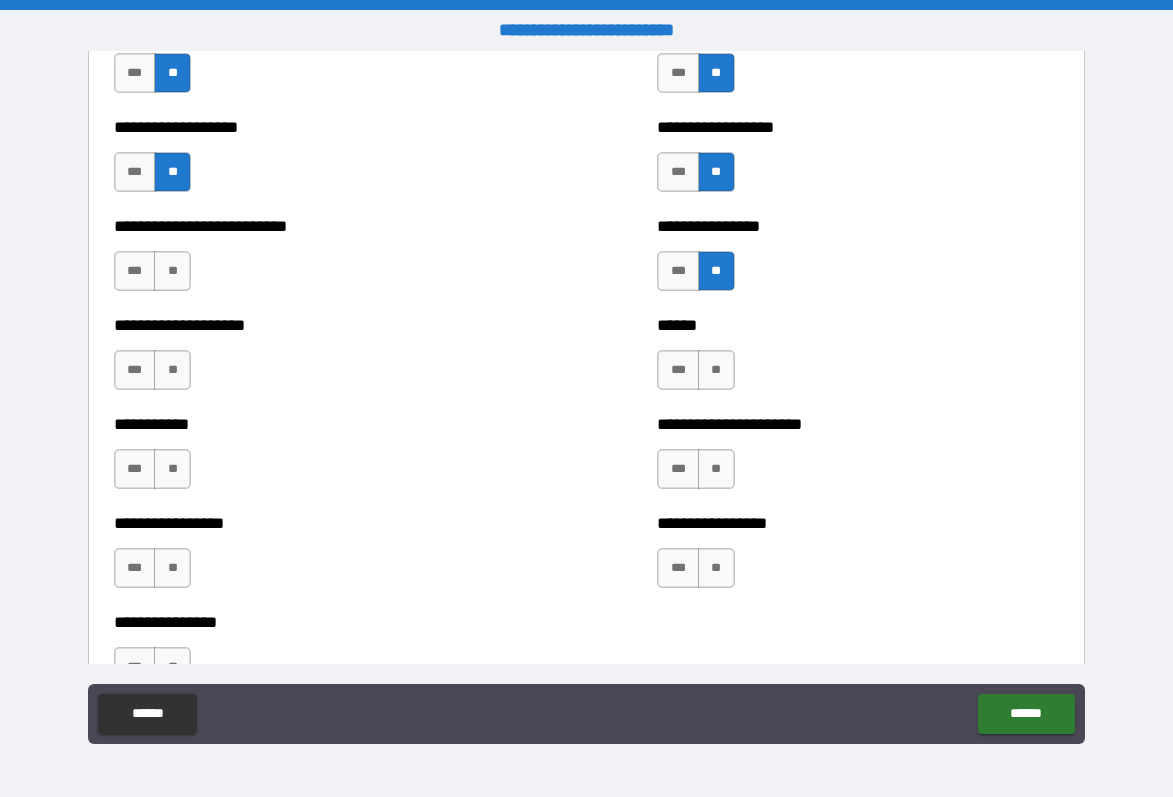 scroll, scrollTop: 5628, scrollLeft: 0, axis: vertical 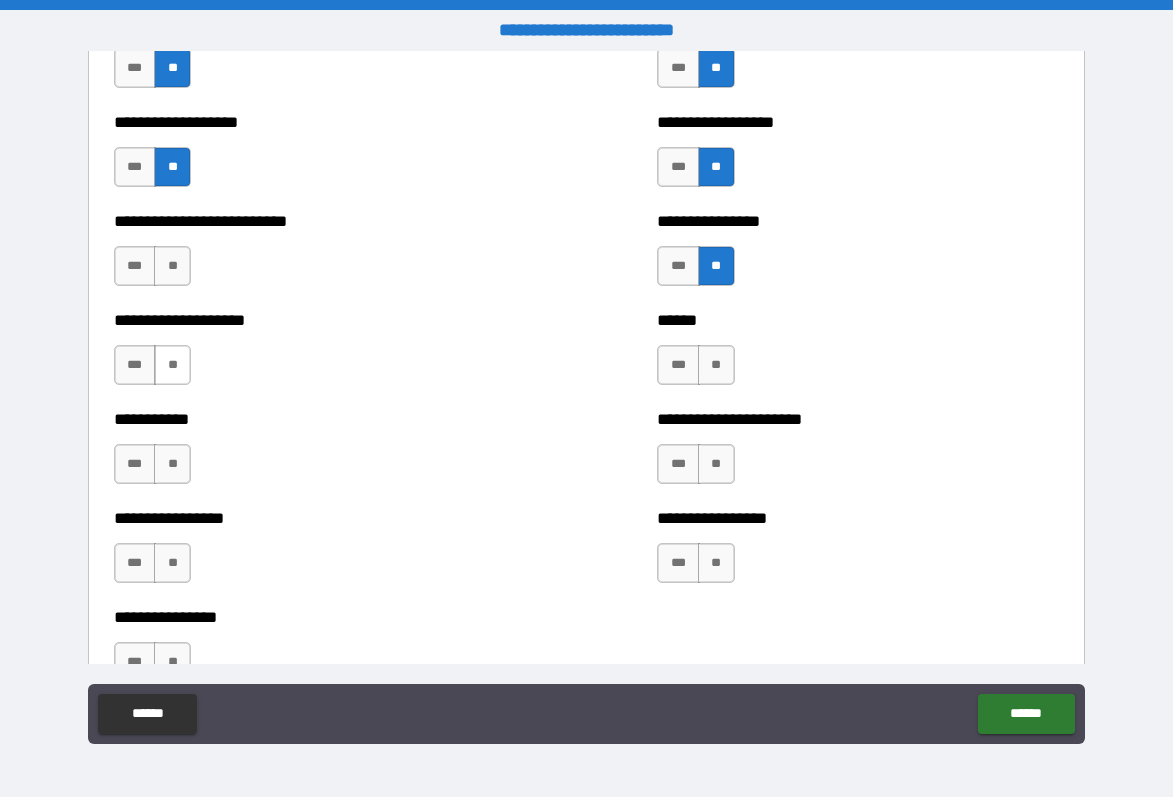 click on "**" at bounding box center (172, 365) 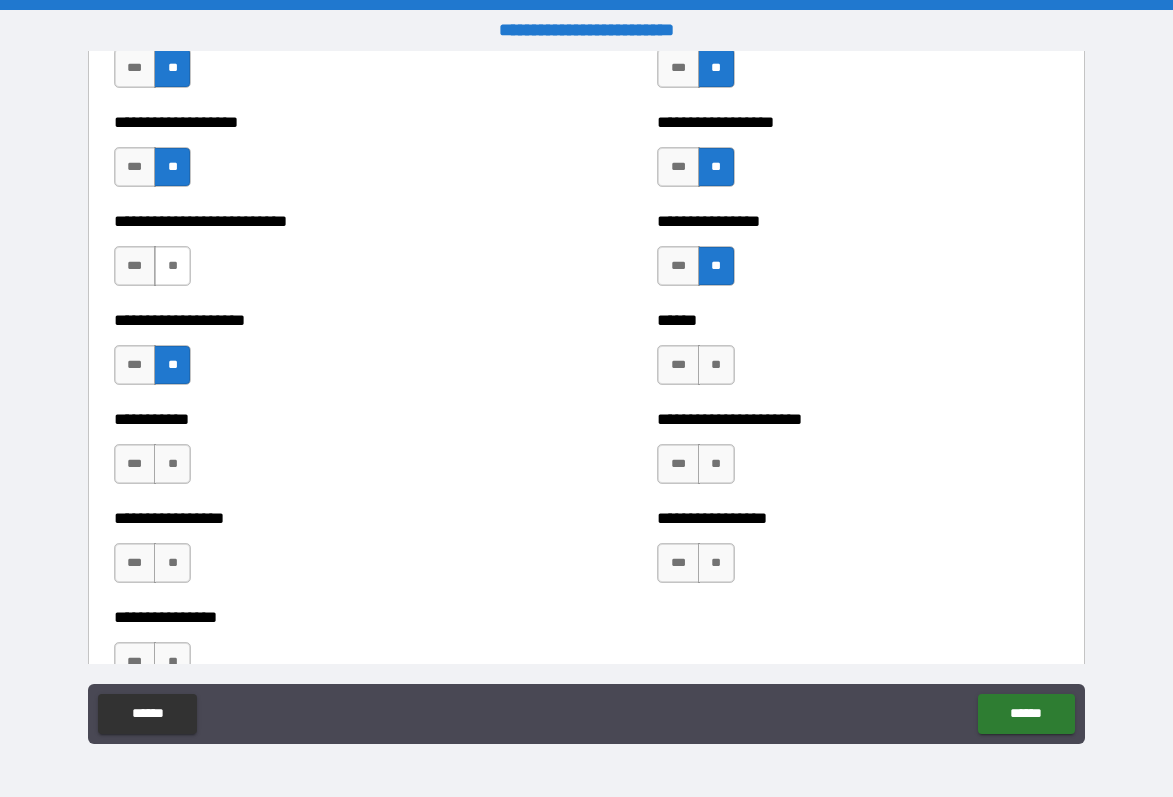 drag, startPoint x: 181, startPoint y: 263, endPoint x: 181, endPoint y: 277, distance: 14 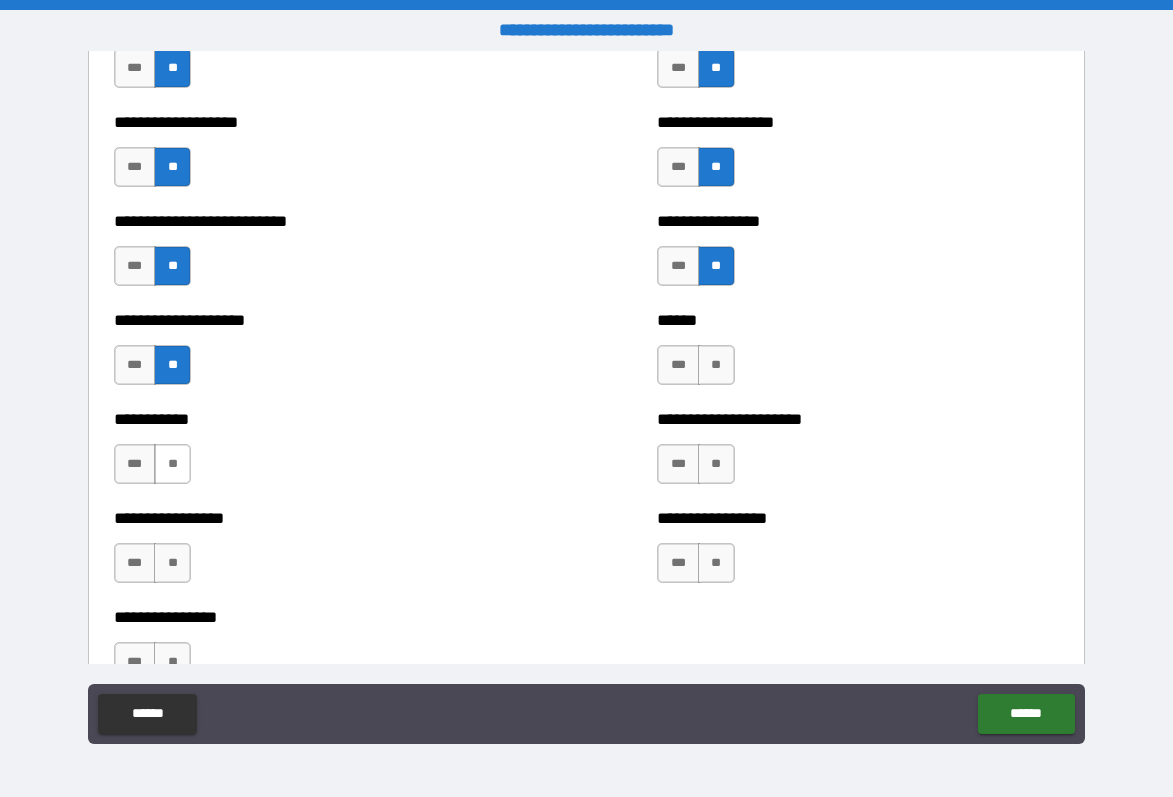 click on "**" at bounding box center [172, 464] 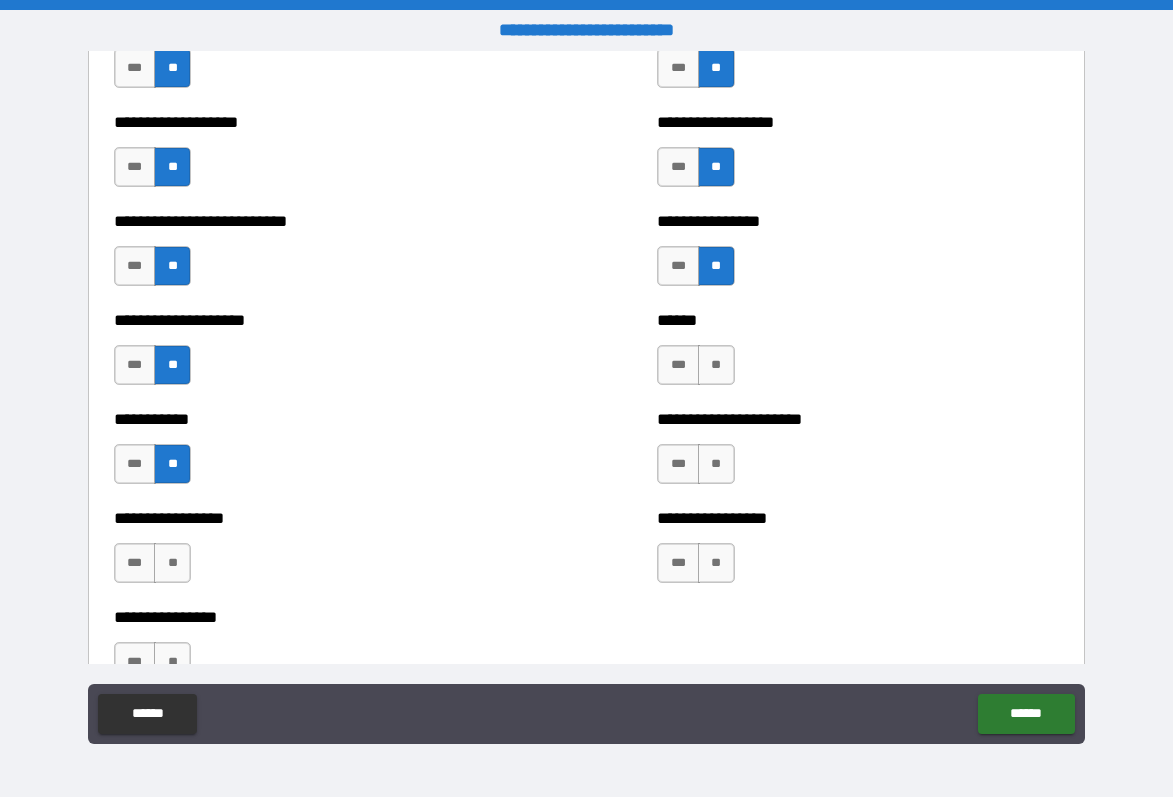 drag, startPoint x: 186, startPoint y: 562, endPoint x: 223, endPoint y: 561, distance: 37.01351 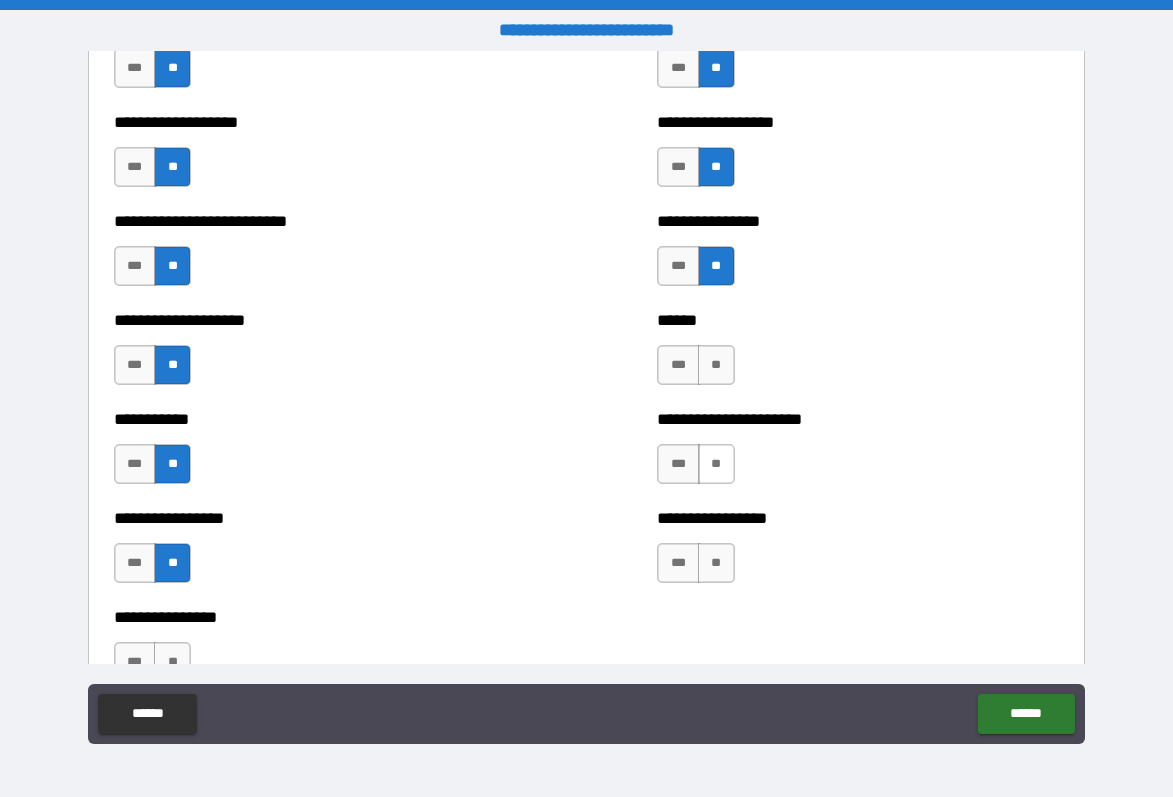 click on "**" at bounding box center (716, 464) 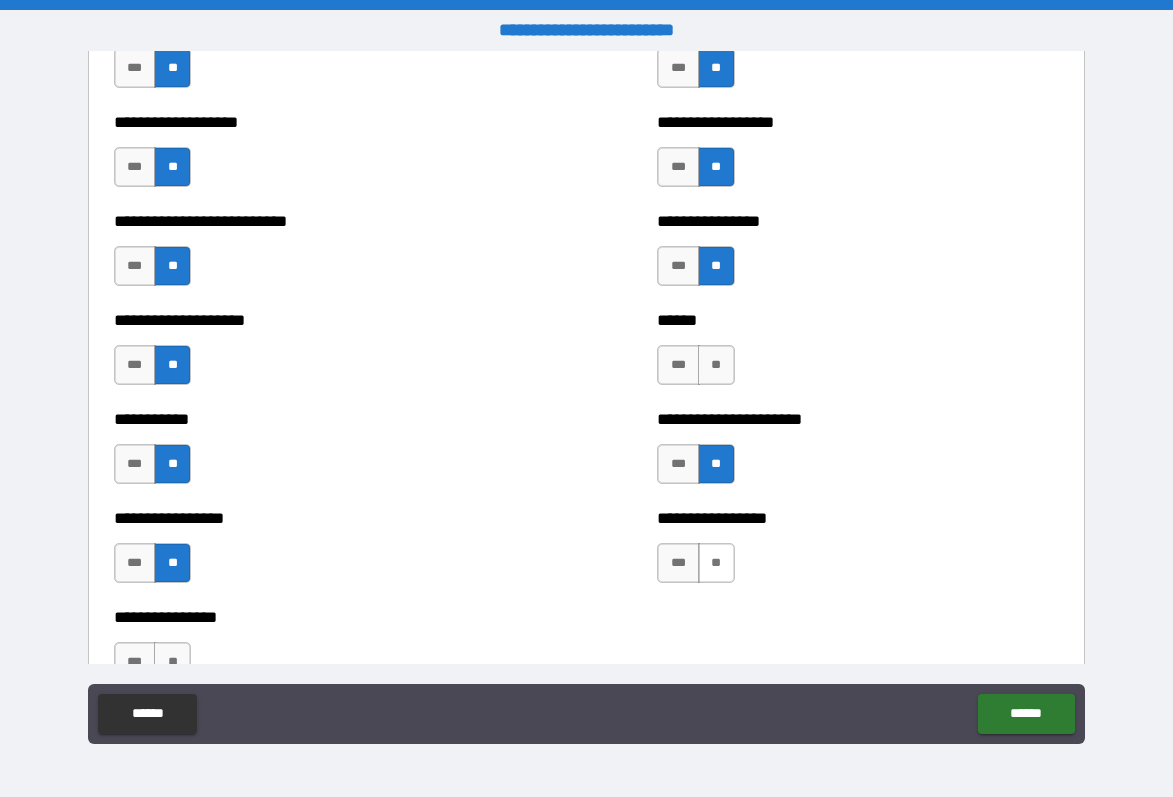 drag, startPoint x: 717, startPoint y: 574, endPoint x: 696, endPoint y: 563, distance: 23.70654 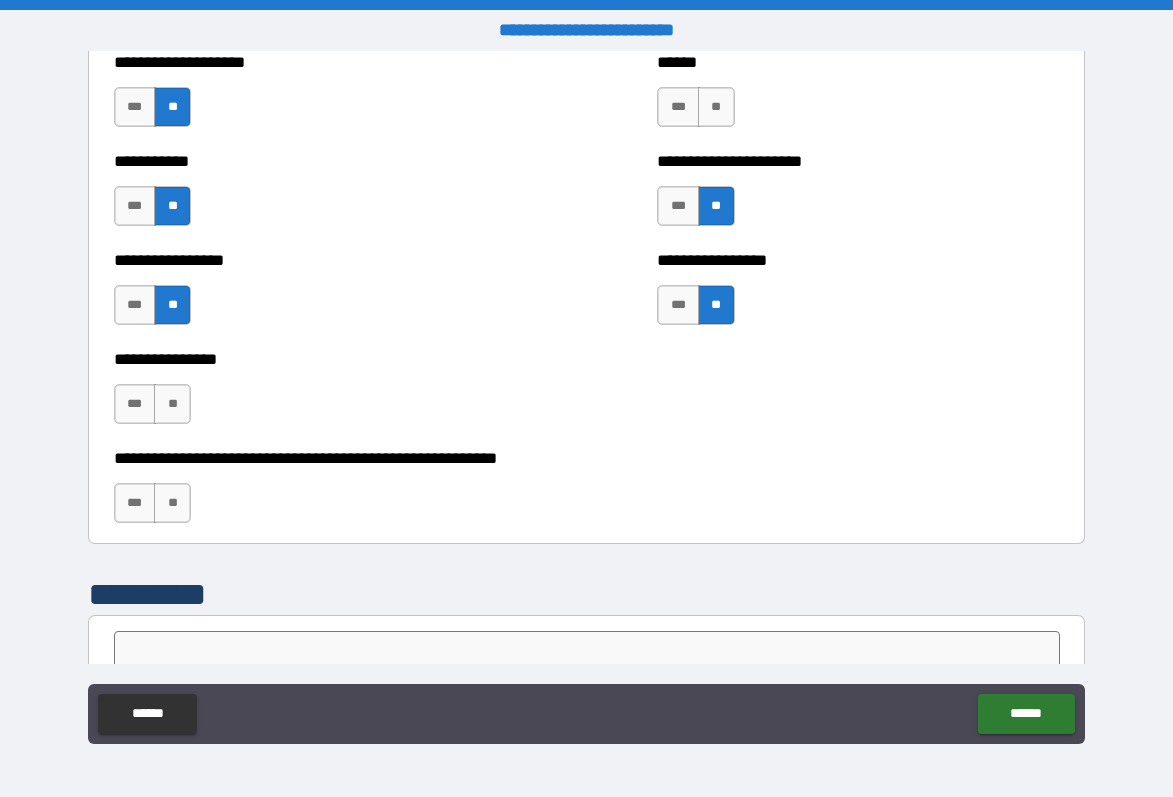 scroll, scrollTop: 5901, scrollLeft: 0, axis: vertical 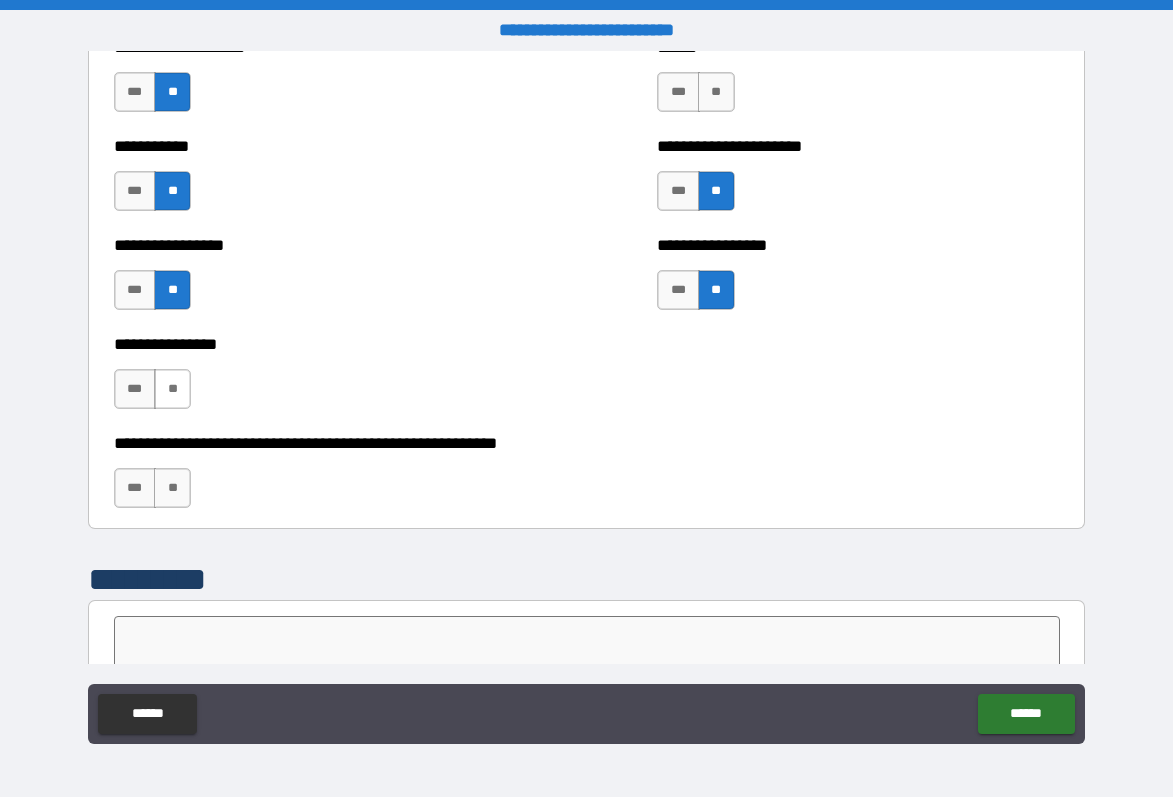 click on "**" at bounding box center (172, 389) 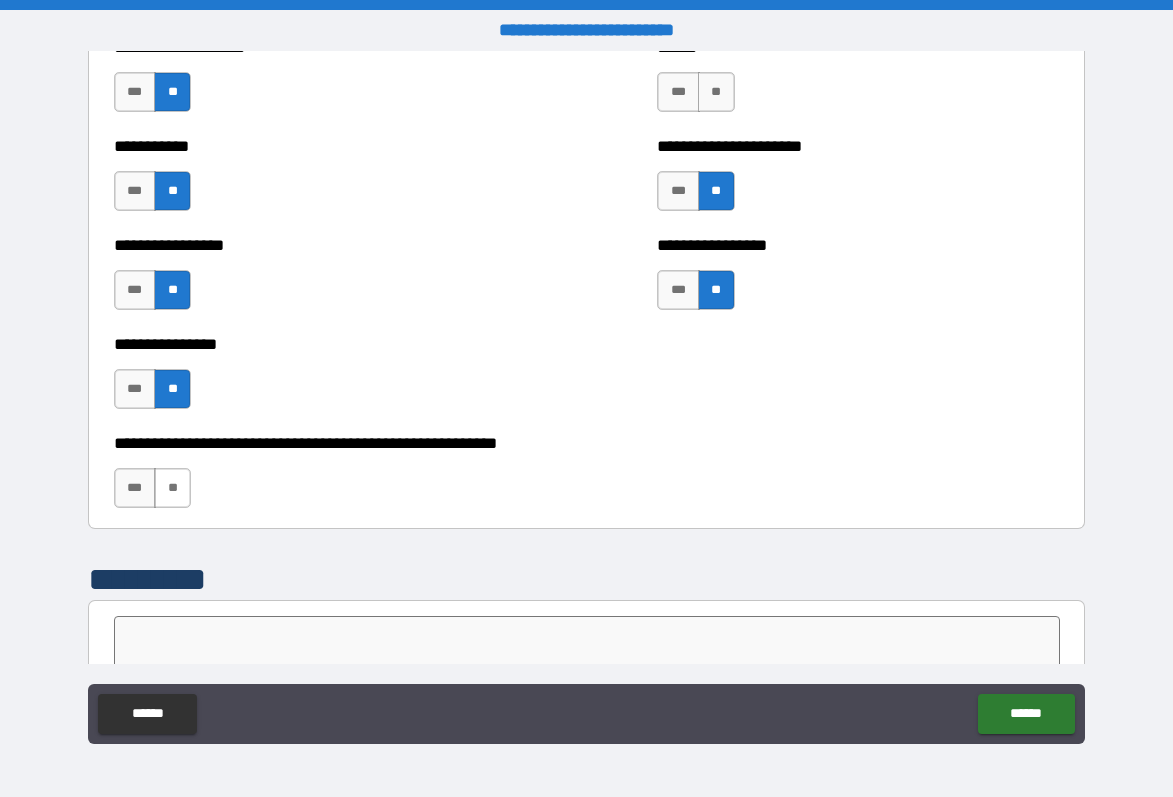 click on "**" at bounding box center [172, 488] 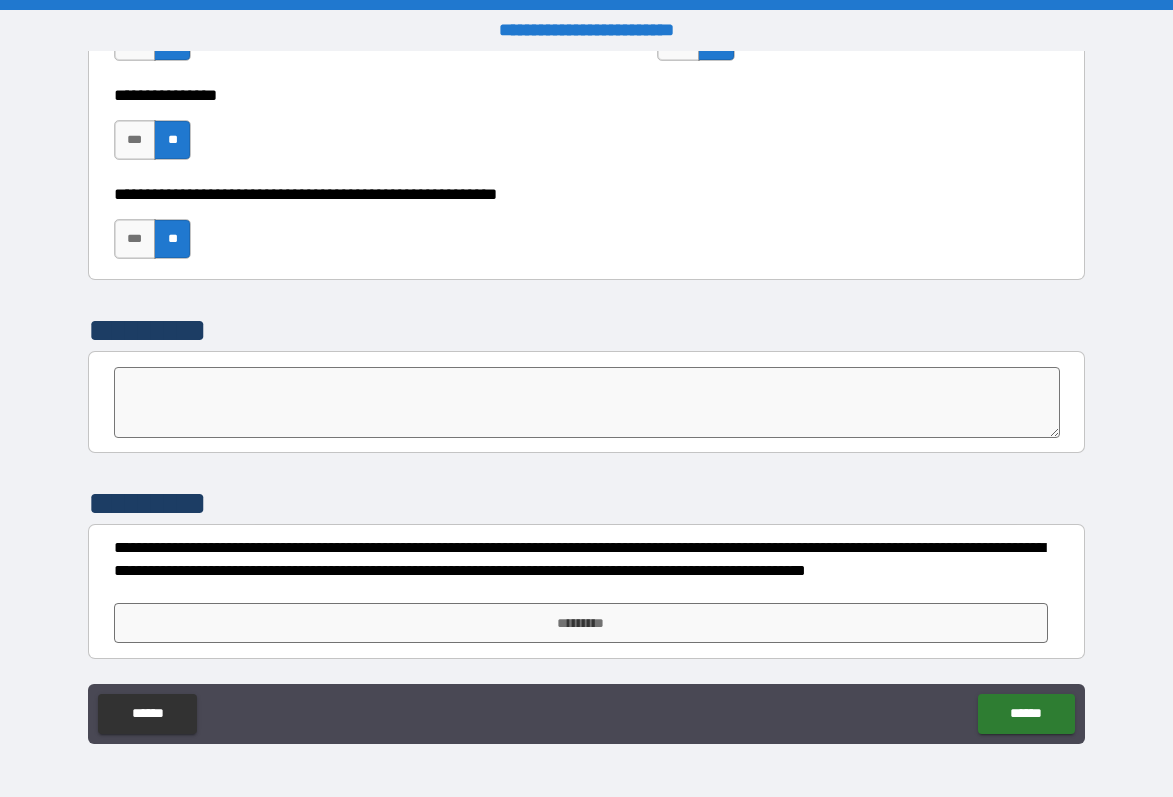 scroll, scrollTop: 6150, scrollLeft: 0, axis: vertical 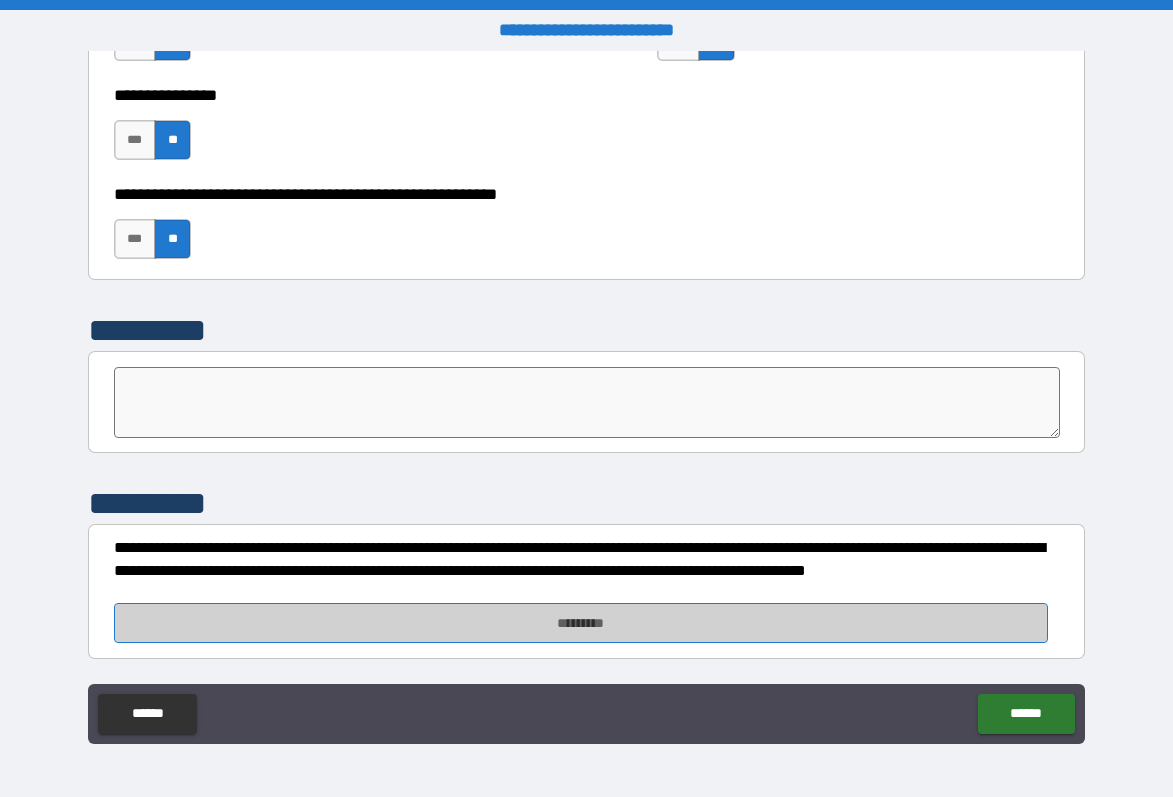 click on "*********" at bounding box center [581, 623] 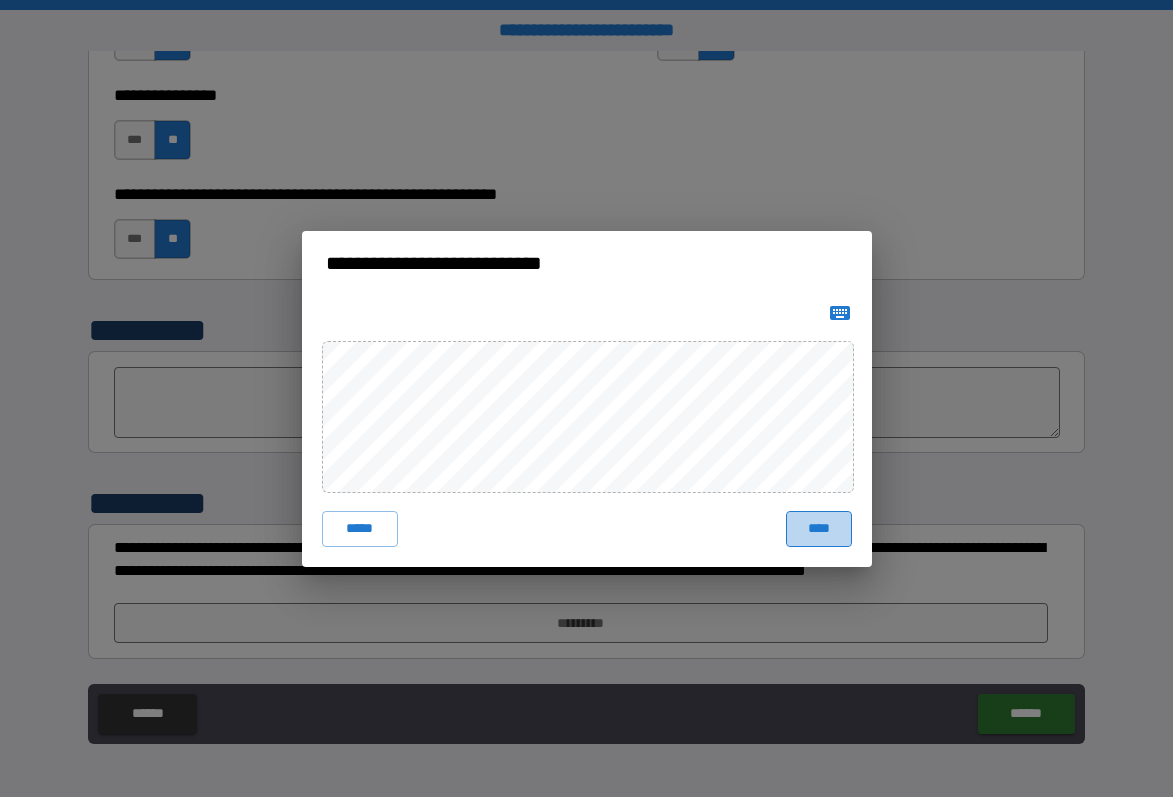 click on "****" at bounding box center [819, 529] 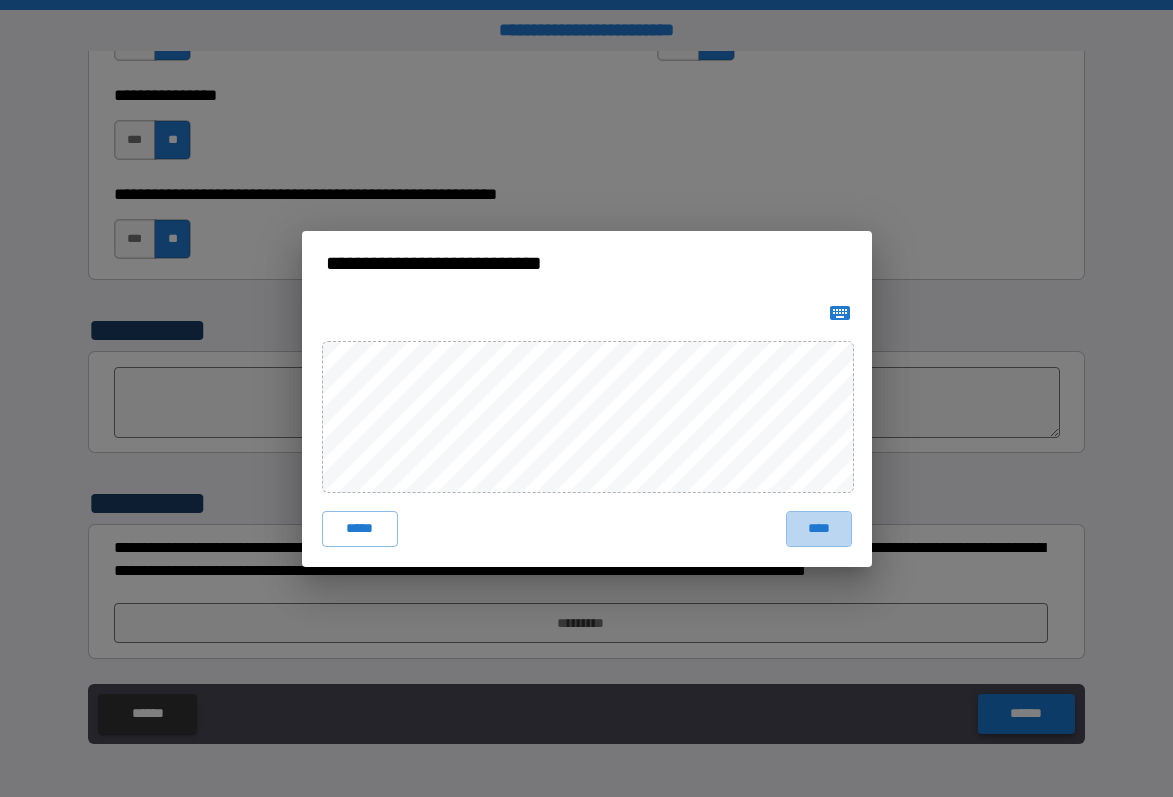 scroll, scrollTop: 6140, scrollLeft: 0, axis: vertical 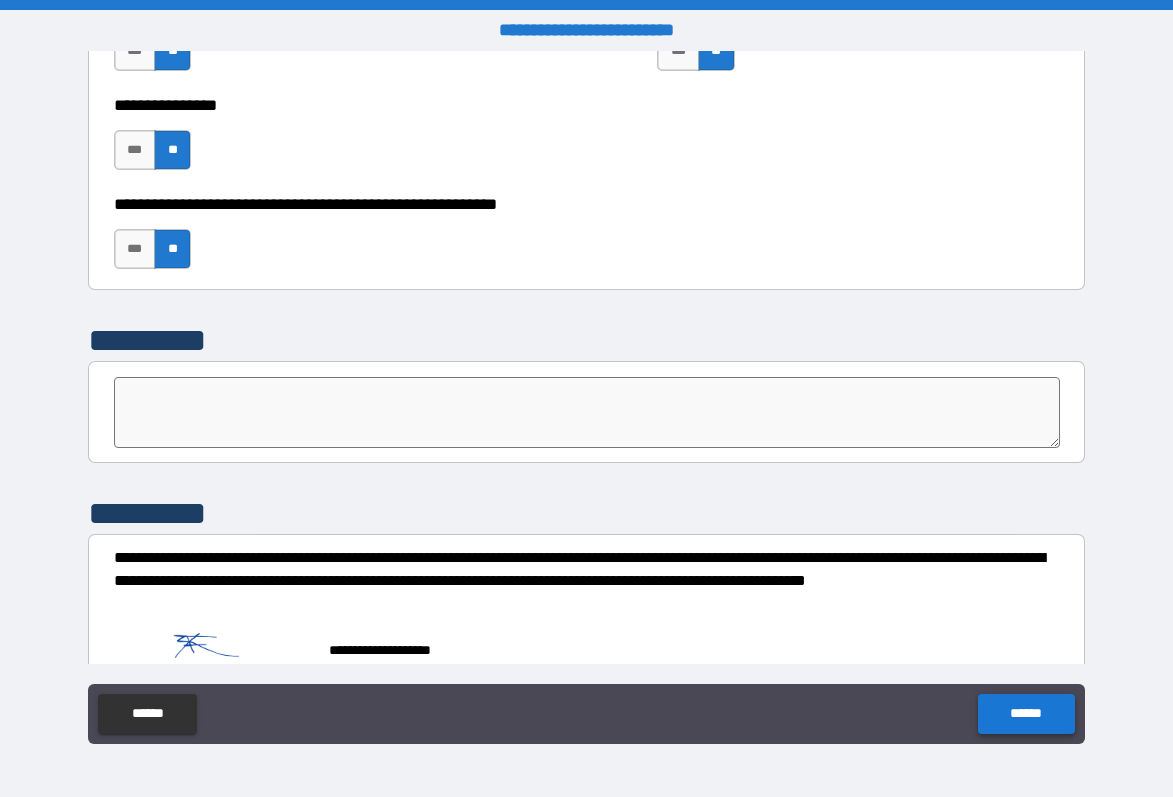 click on "******" at bounding box center [1026, 714] 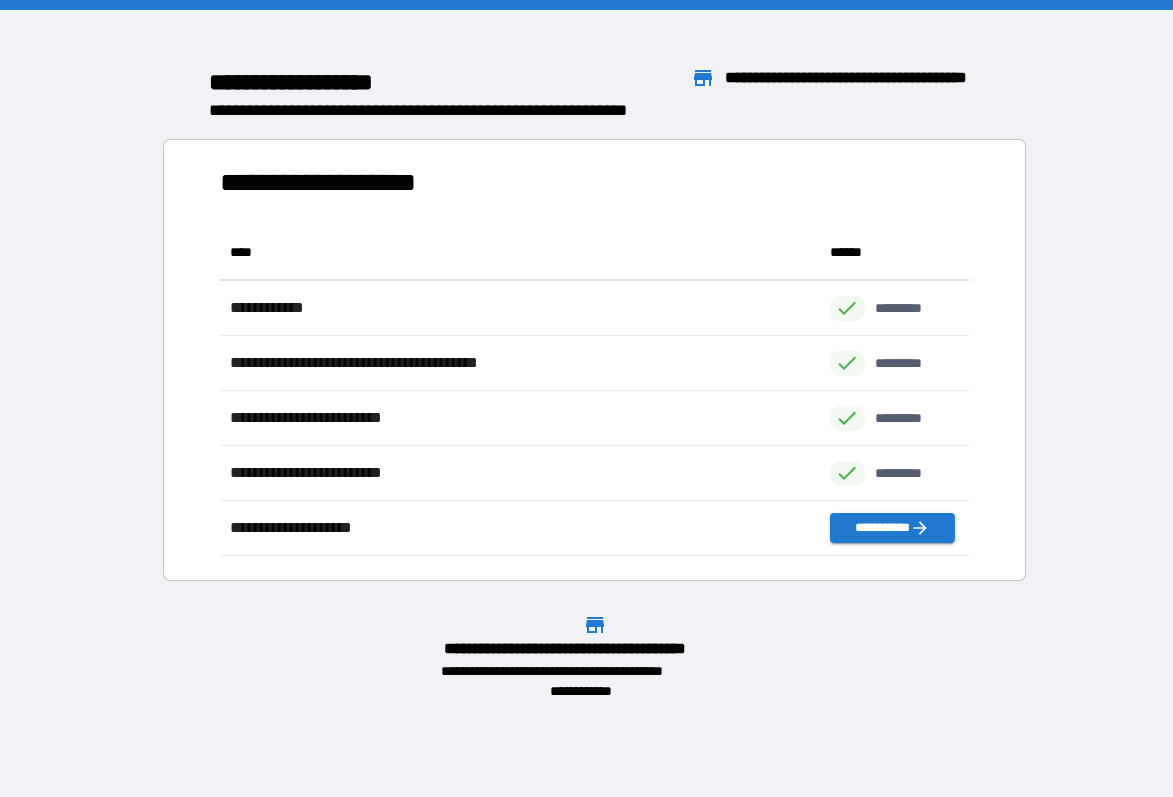 scroll, scrollTop: 1, scrollLeft: 1, axis: both 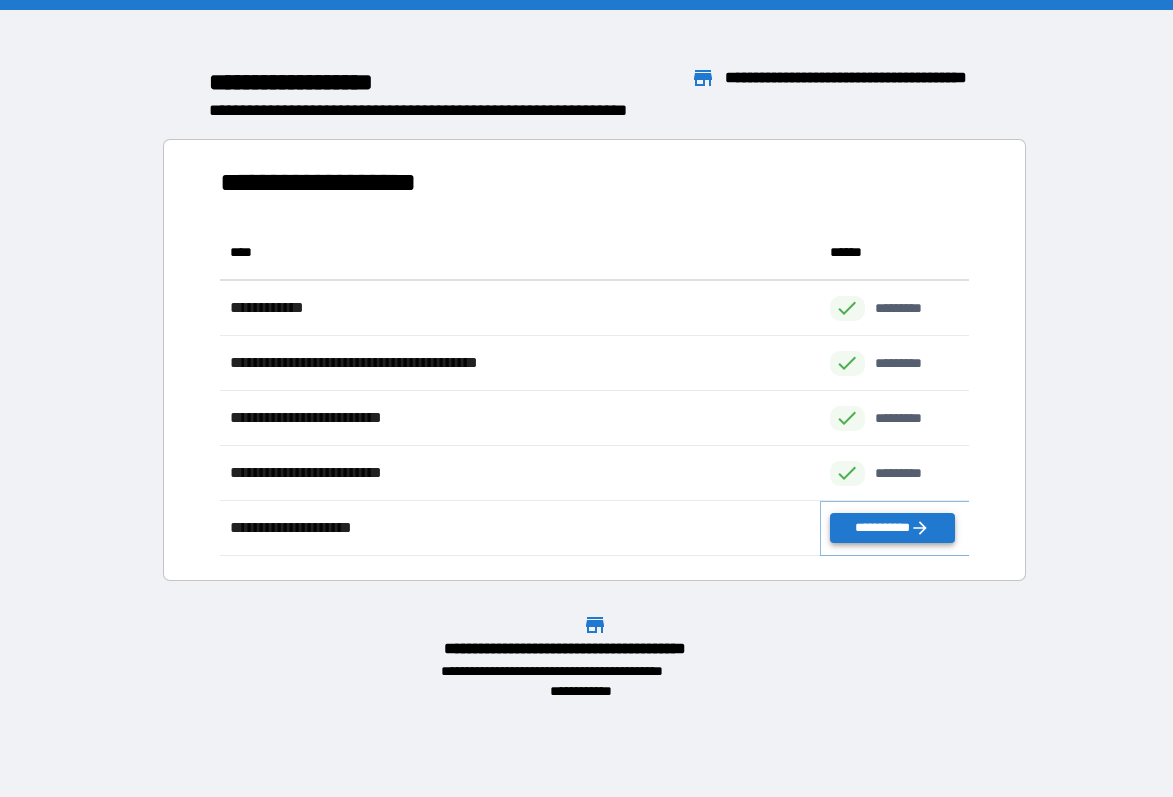 click on "**********" at bounding box center [892, 528] 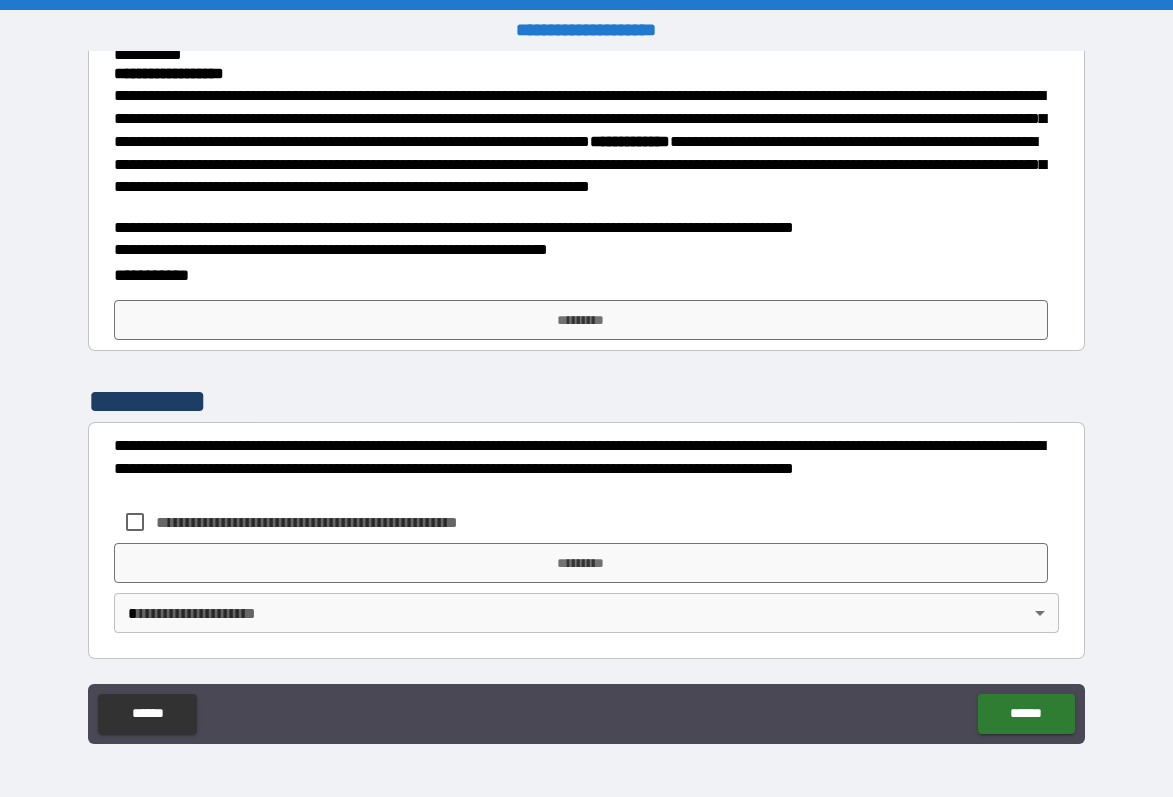 scroll, scrollTop: 440, scrollLeft: 0, axis: vertical 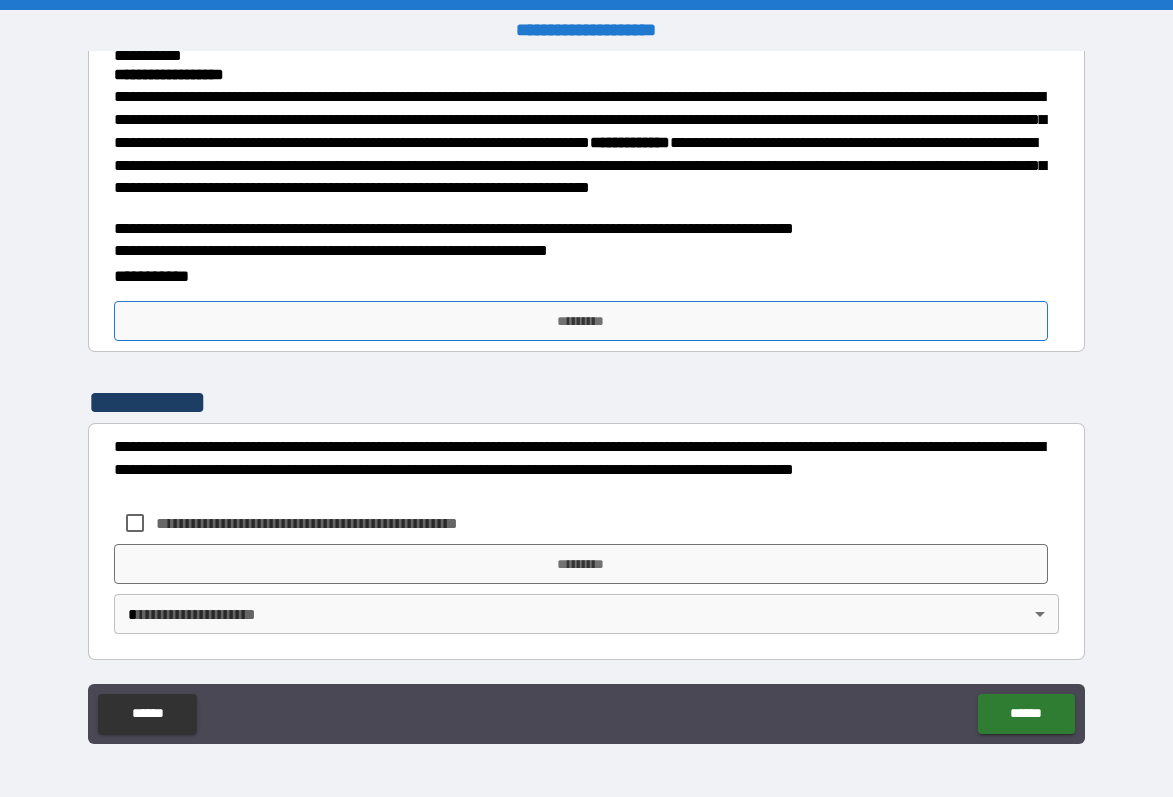 click on "*********" at bounding box center [581, 321] 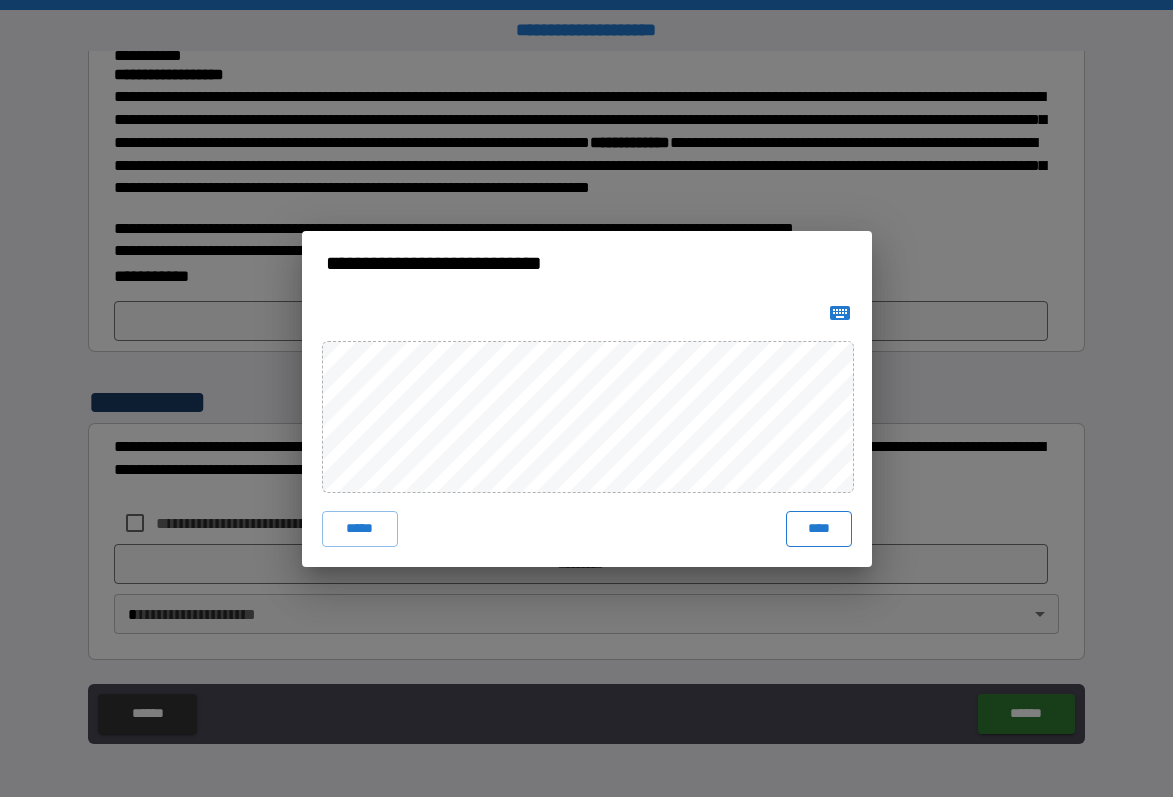 click on "****" at bounding box center (819, 529) 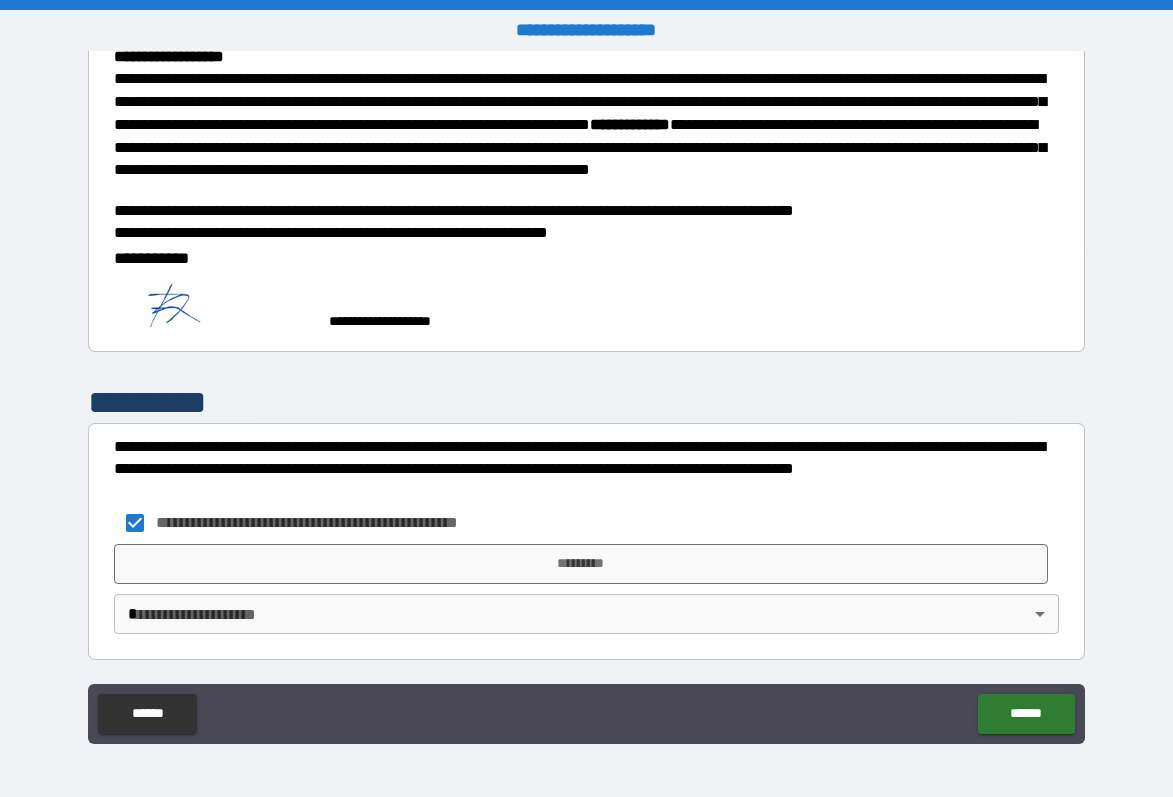 scroll, scrollTop: 457, scrollLeft: 0, axis: vertical 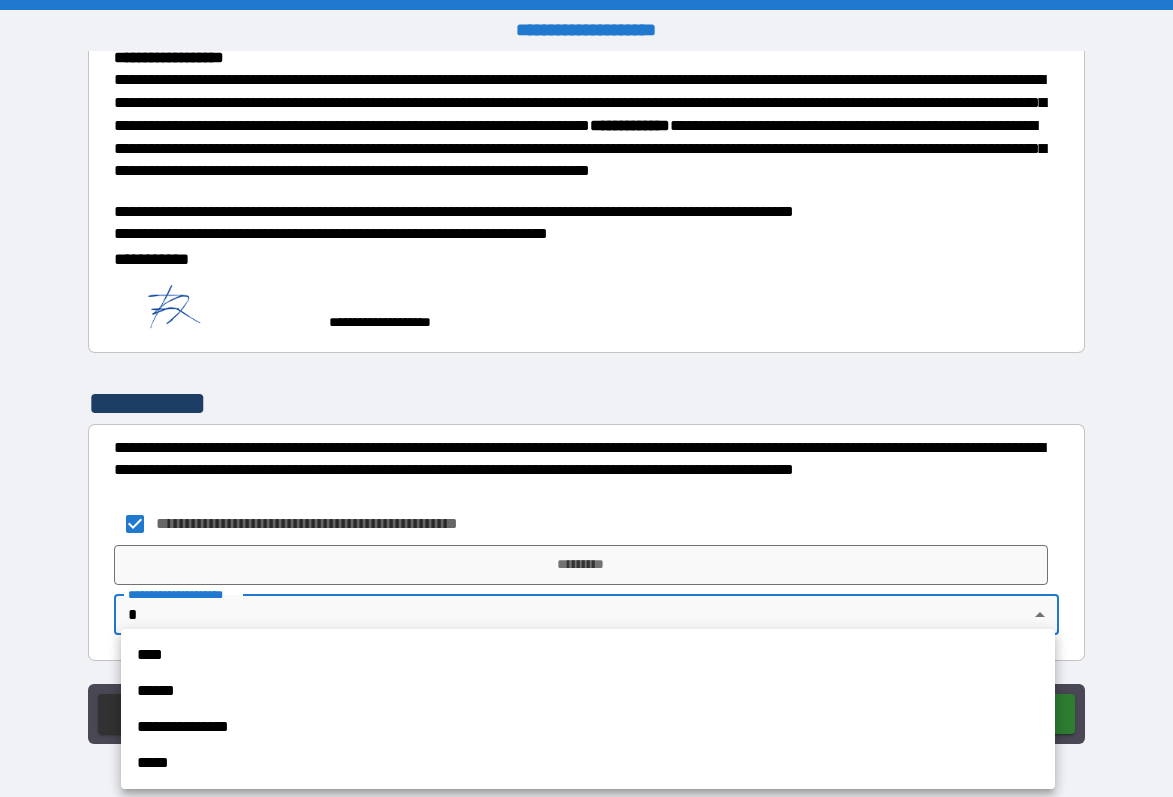 click on "**********" at bounding box center [586, 398] 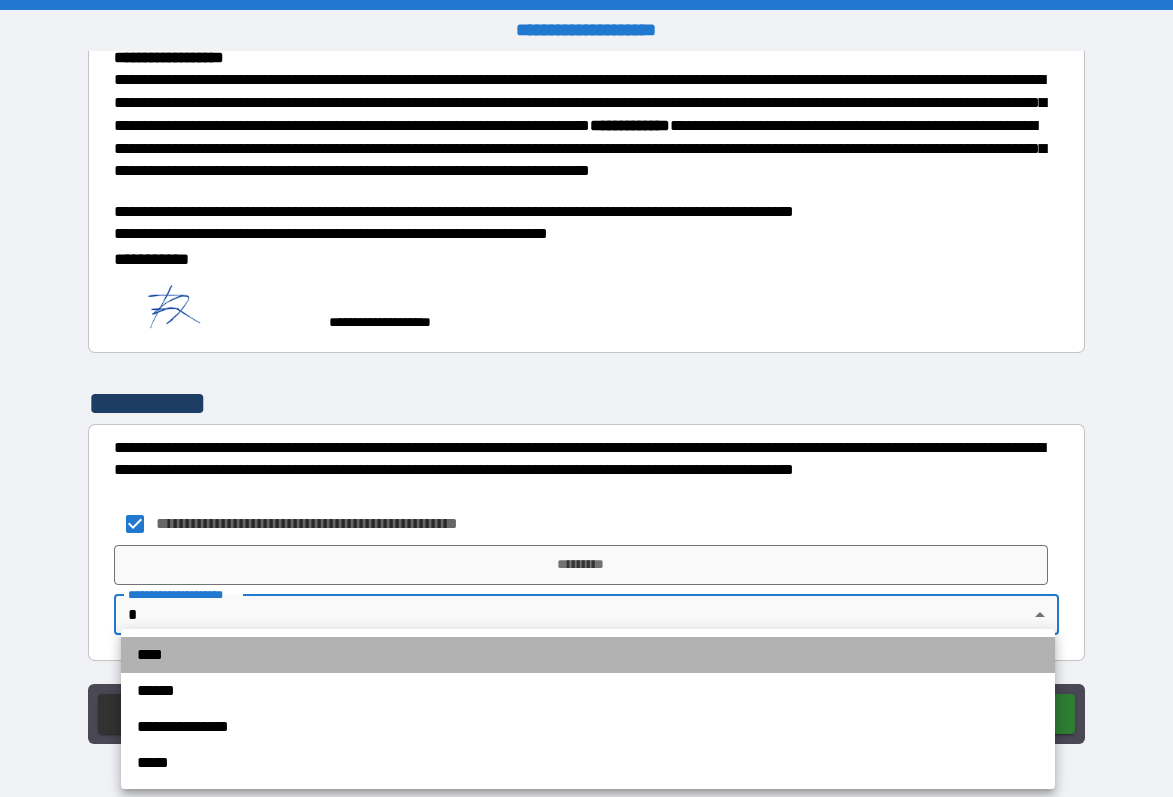 drag, startPoint x: 327, startPoint y: 646, endPoint x: 519, endPoint y: 570, distance: 206.49455 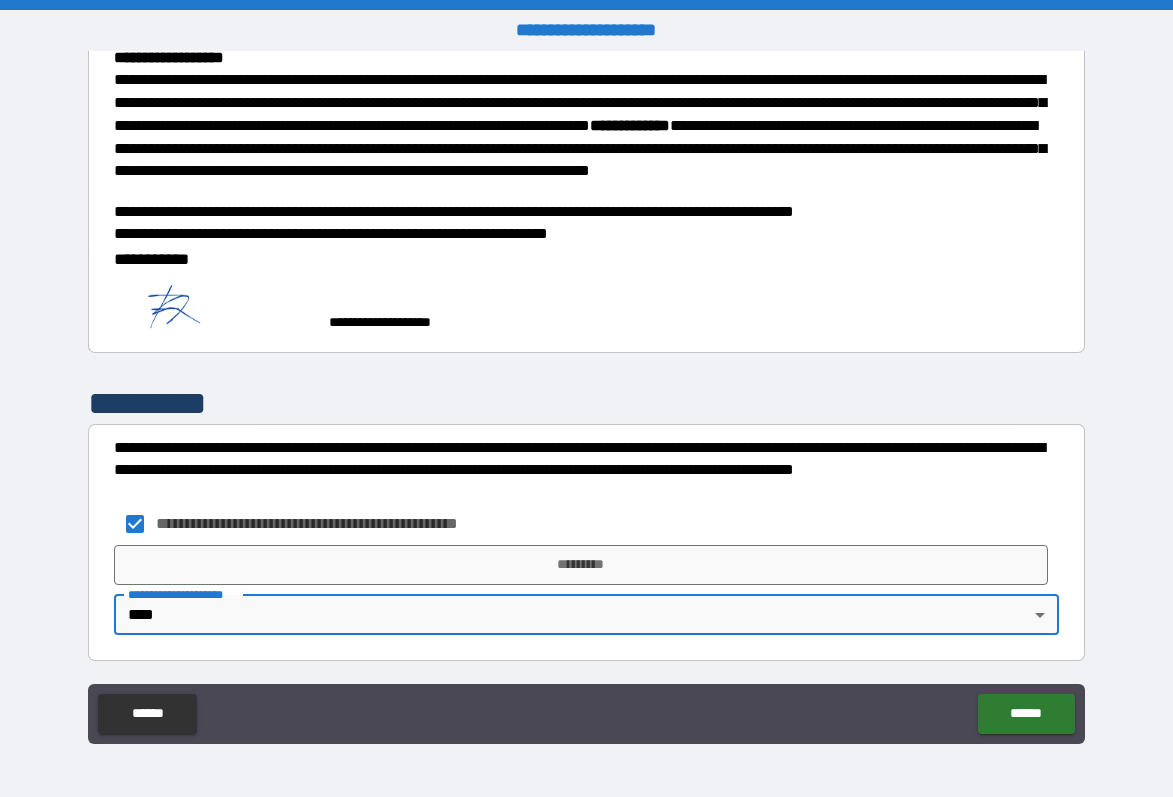 click on "*********" at bounding box center (581, 565) 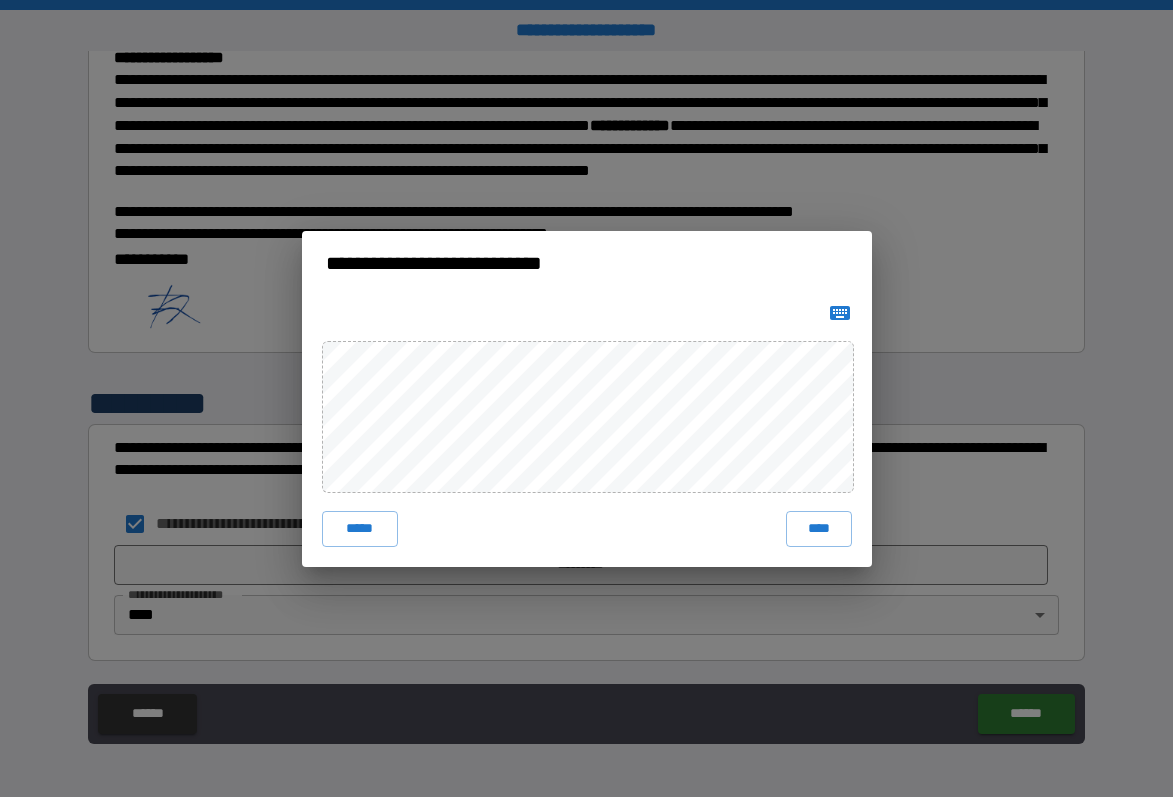 click on "***** ****" at bounding box center [587, 431] 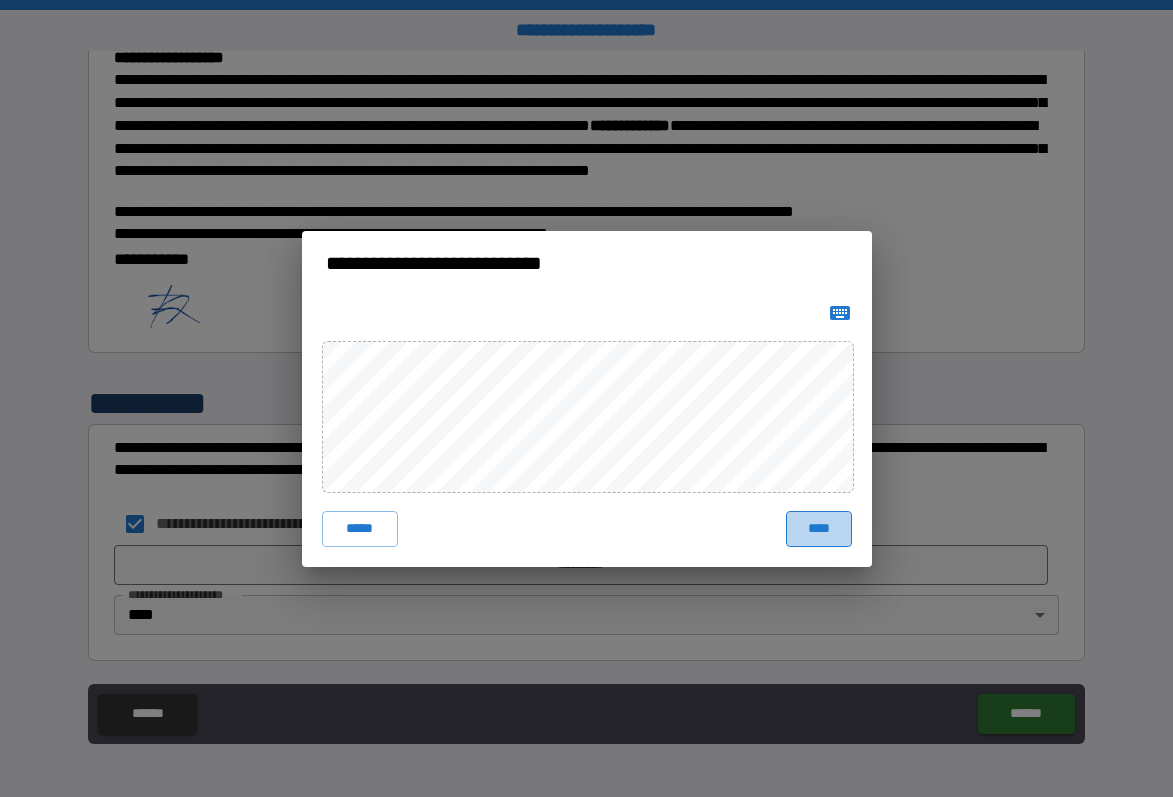click on "****" at bounding box center [819, 529] 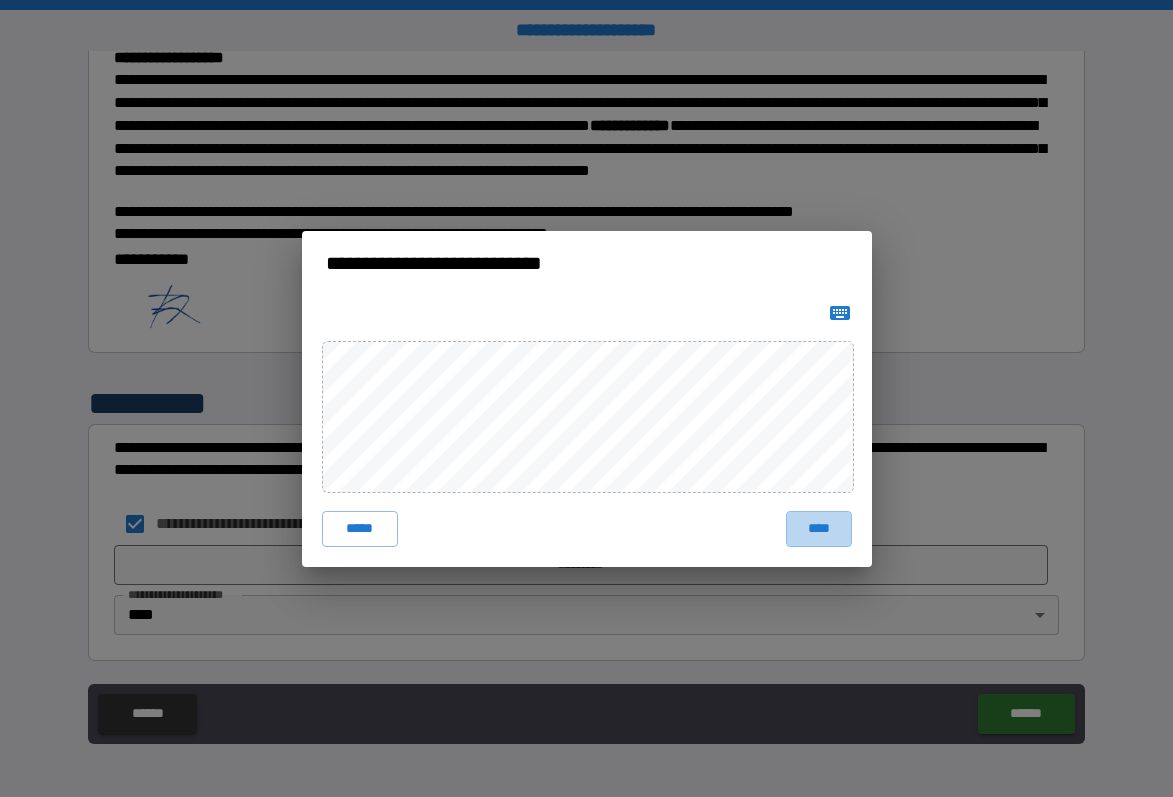 scroll, scrollTop: 447, scrollLeft: 0, axis: vertical 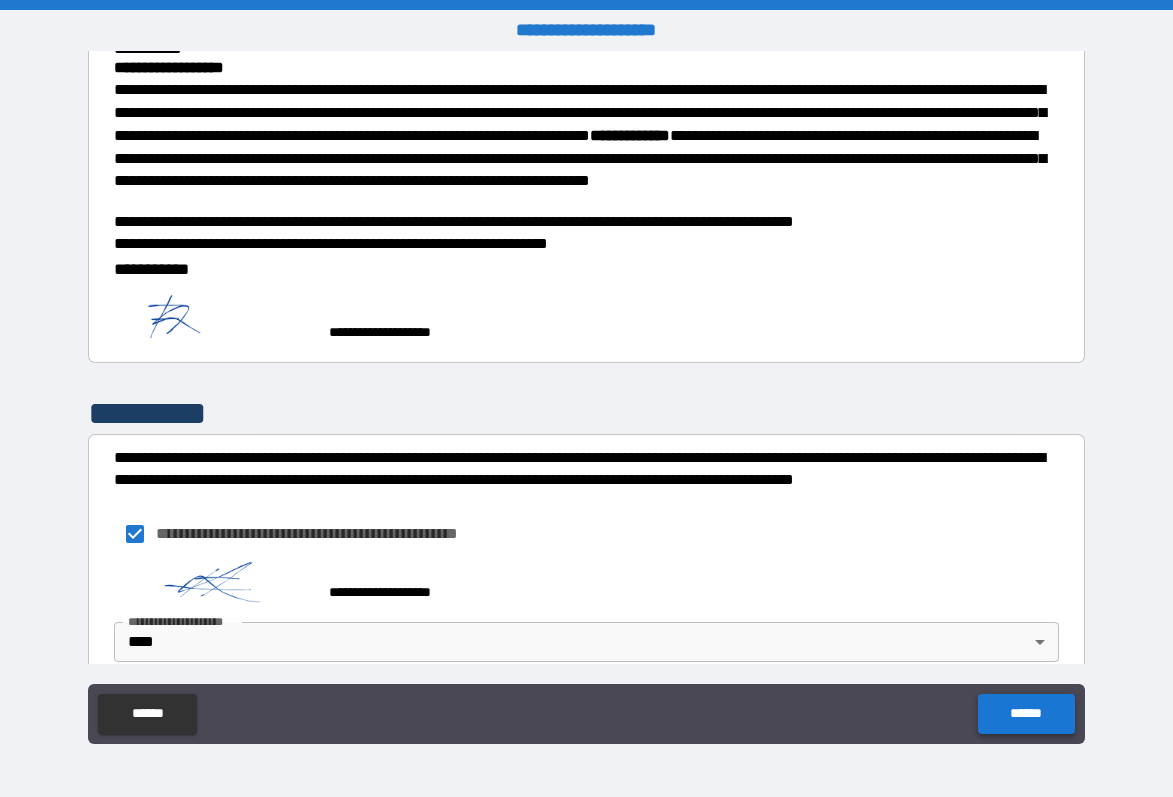 click on "******" at bounding box center (1026, 714) 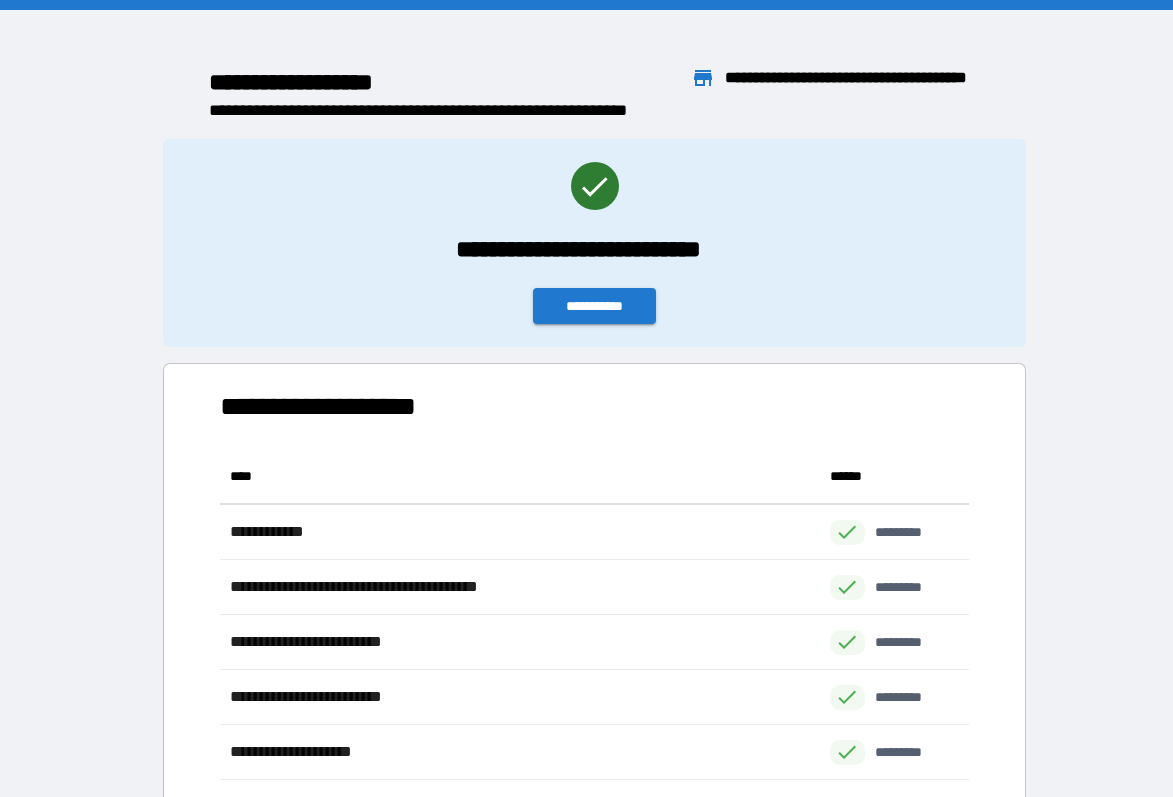 scroll, scrollTop: 1, scrollLeft: 1, axis: both 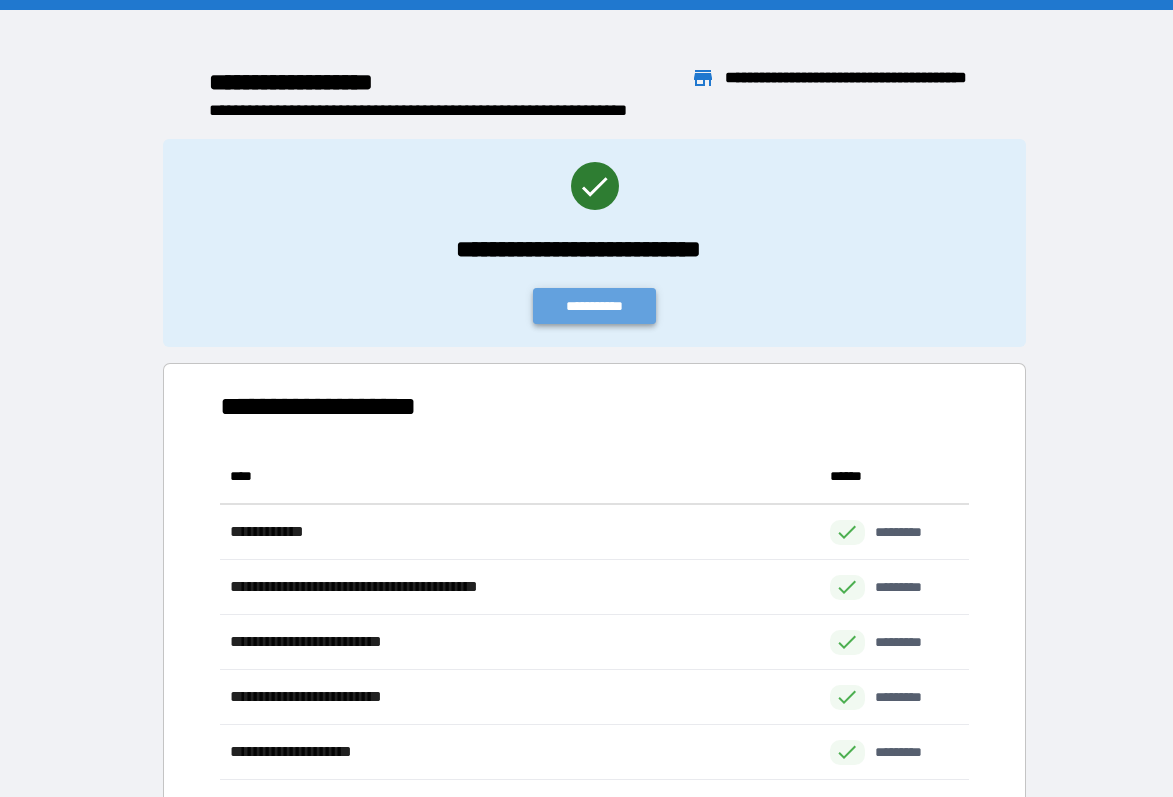 click on "**********" at bounding box center [595, 306] 